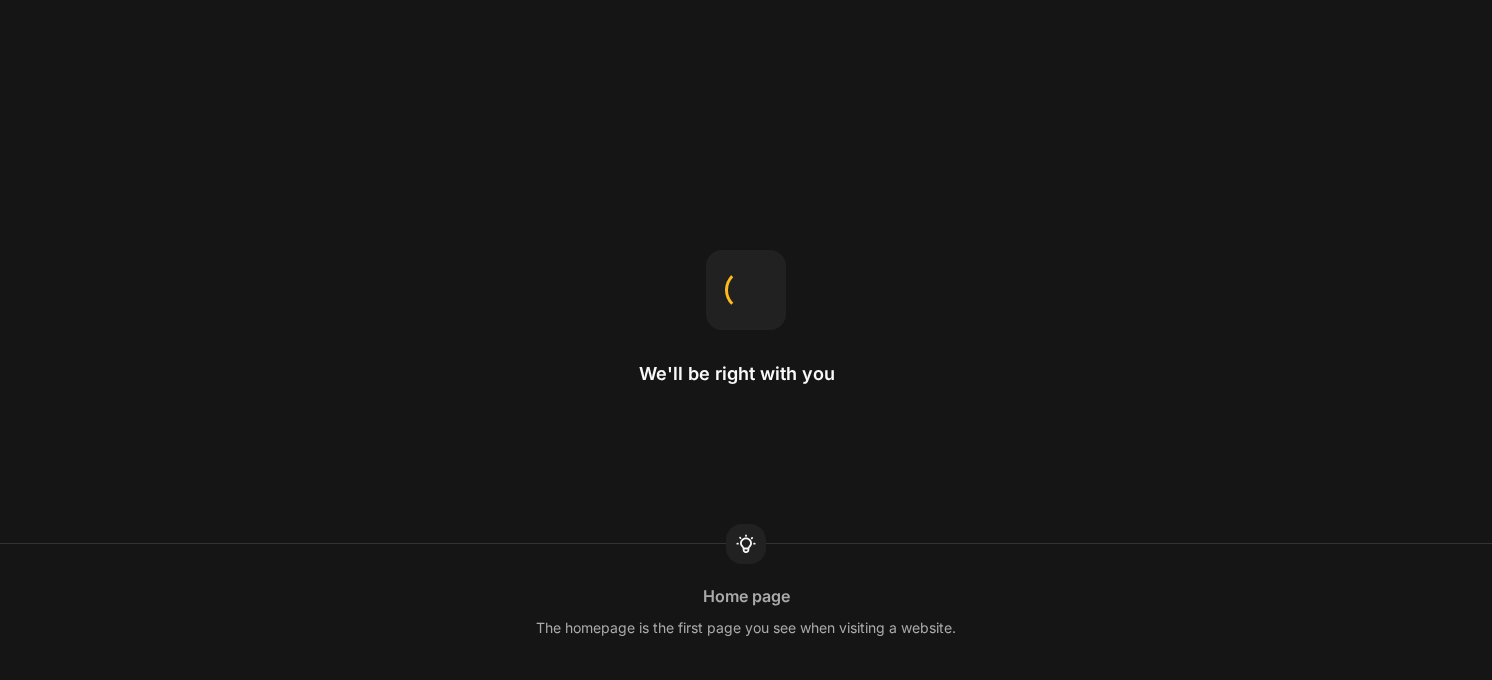 scroll, scrollTop: 0, scrollLeft: 0, axis: both 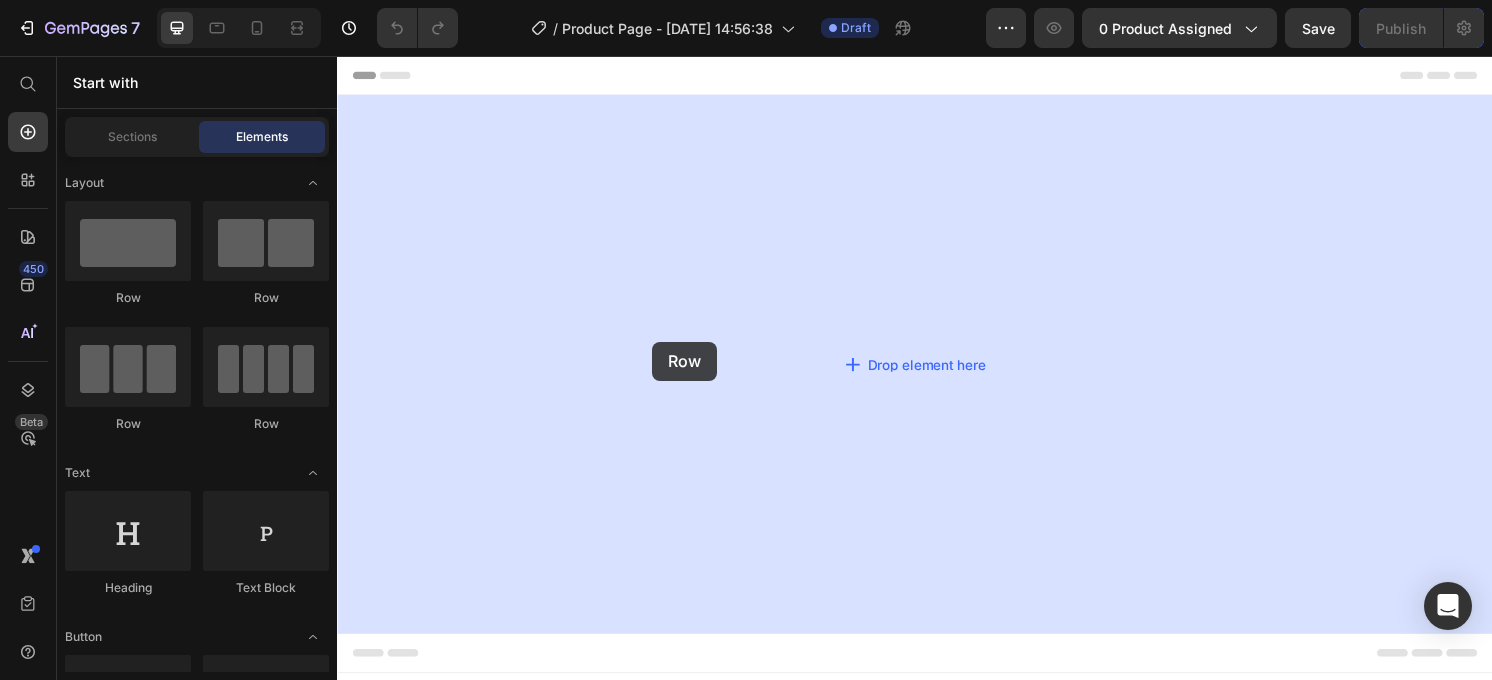 drag, startPoint x: 455, startPoint y: 308, endPoint x: 665, endPoint y: 327, distance: 210.85777 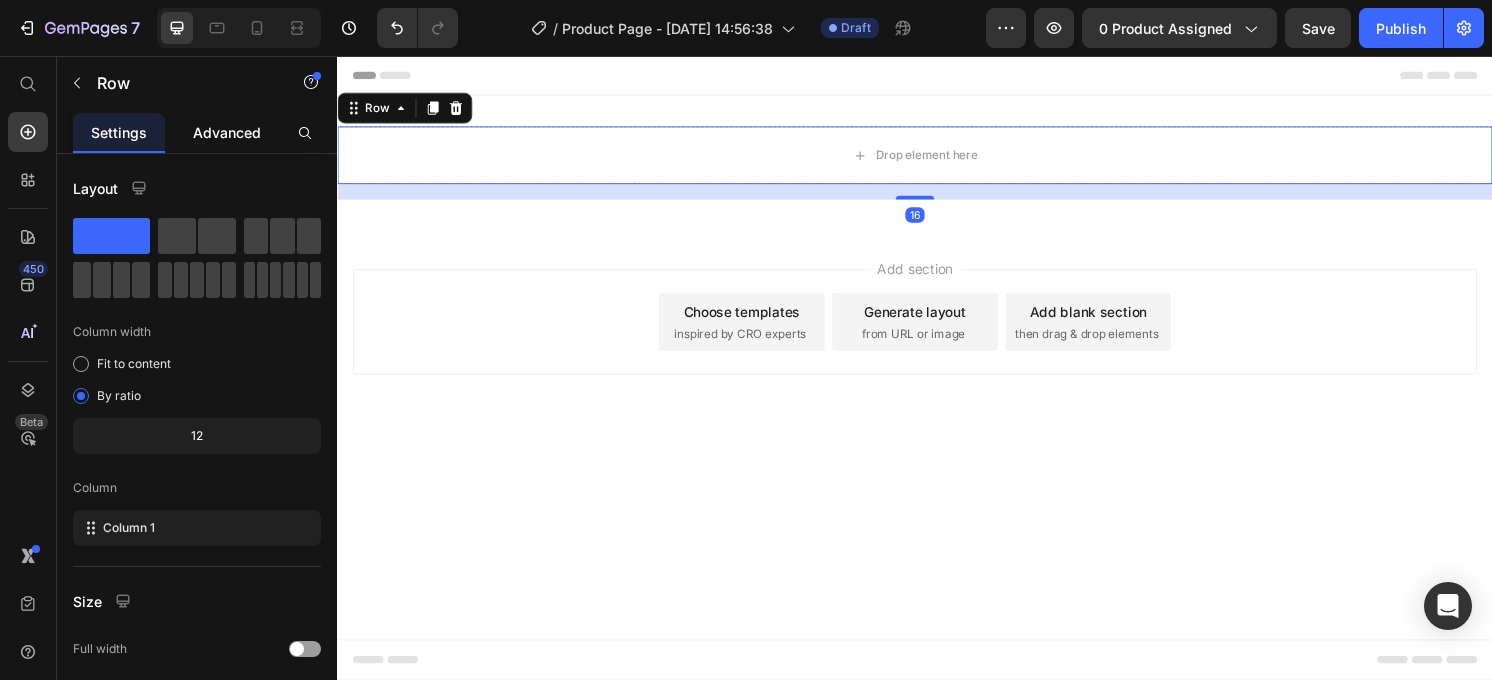 click on "Advanced" 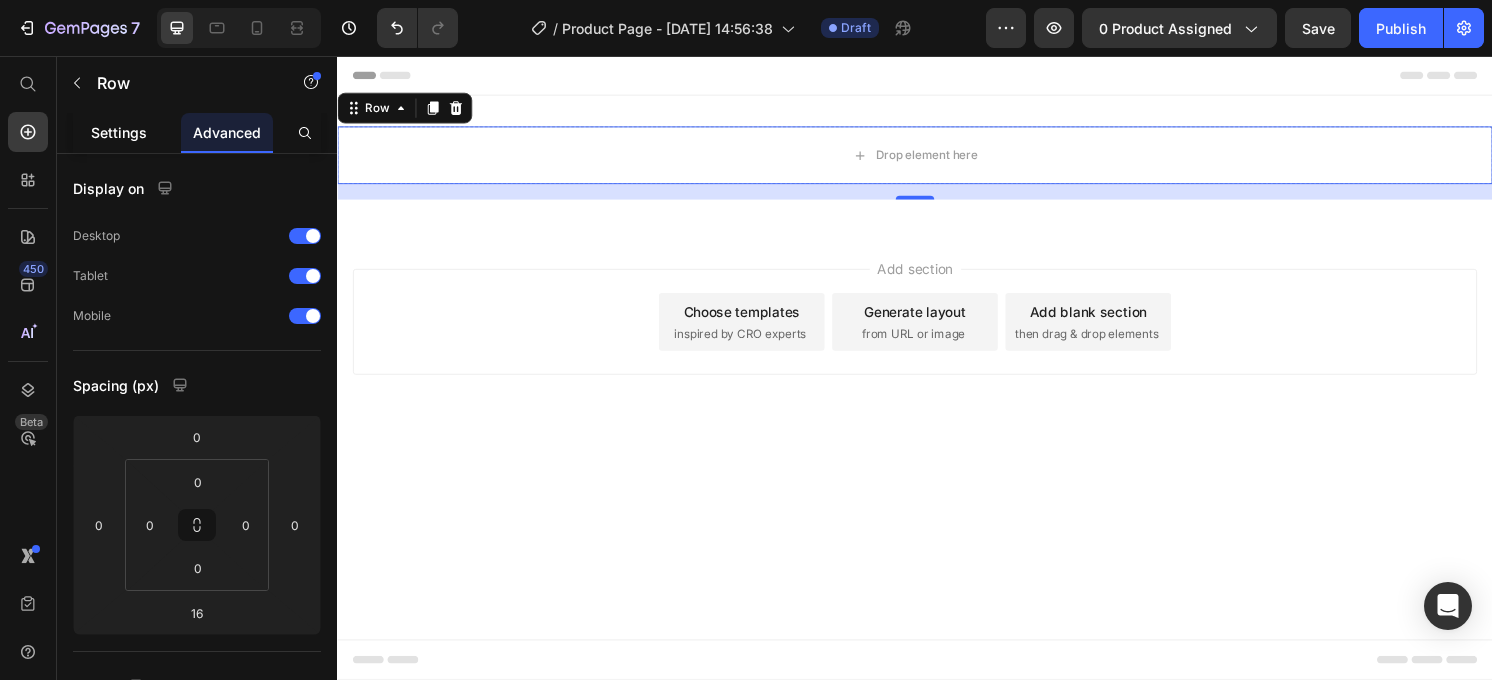 click on "Settings" at bounding box center (119, 132) 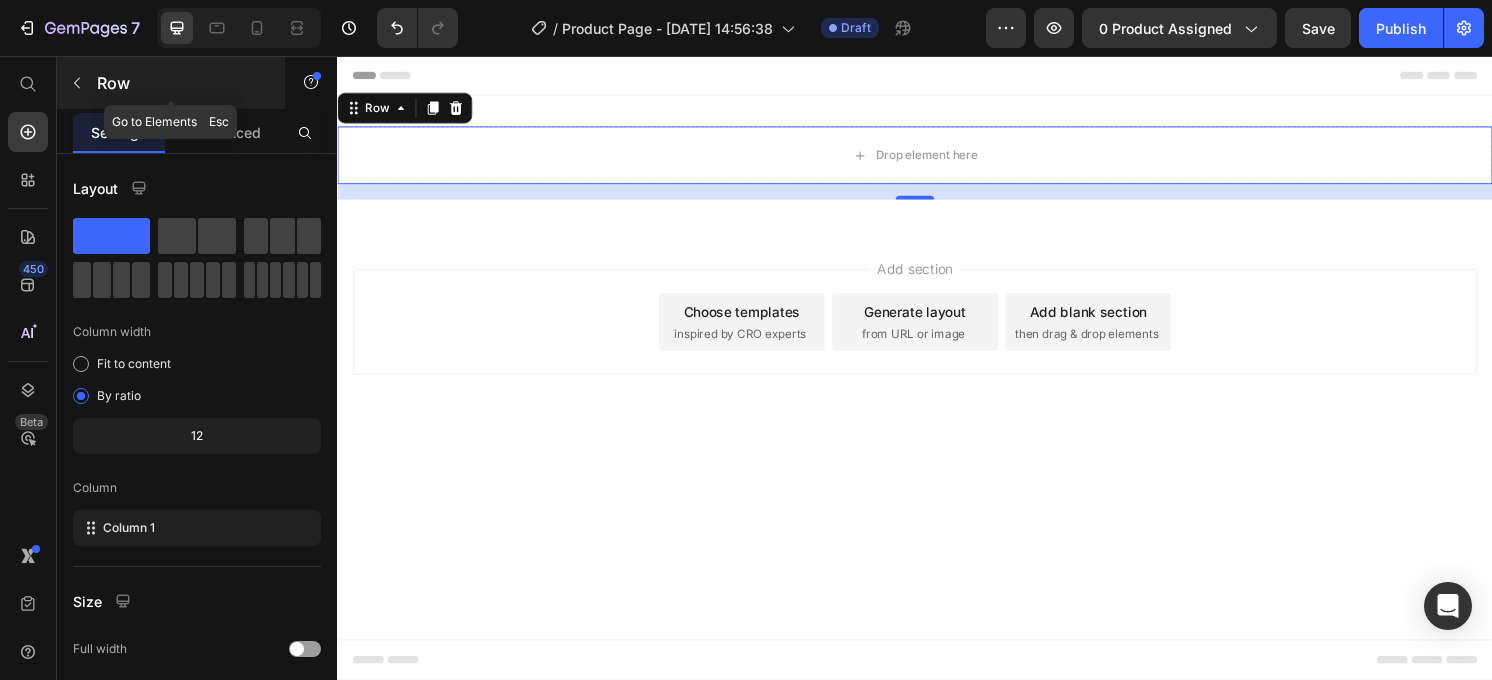 click at bounding box center [77, 83] 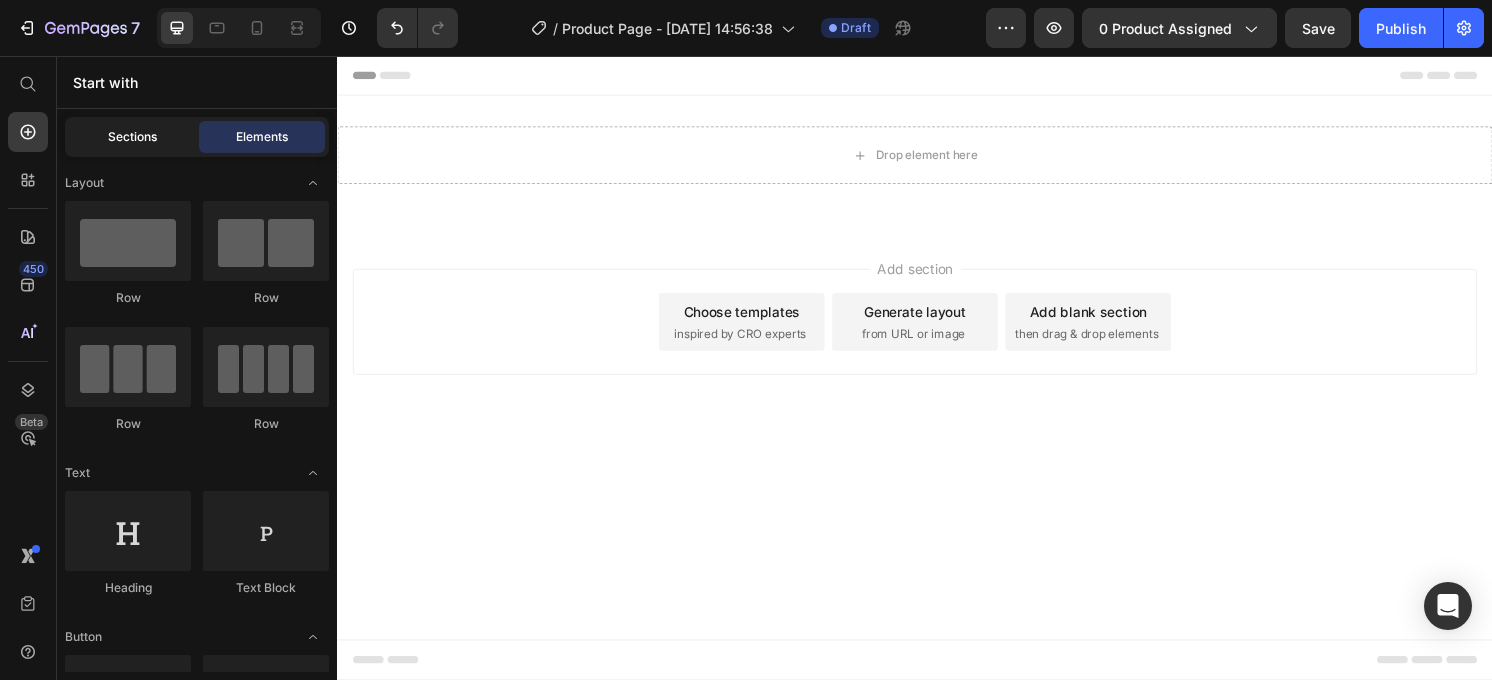 click on "Sections" 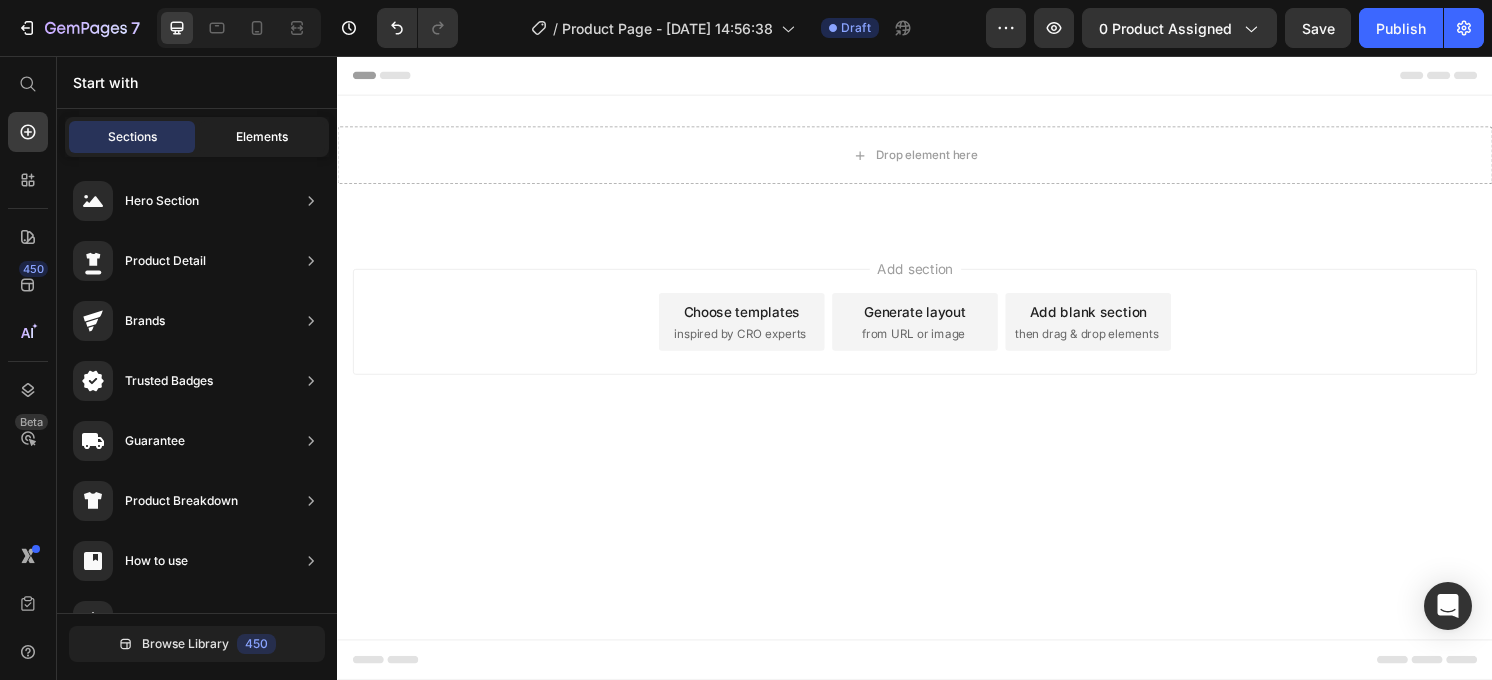 click on "Elements" 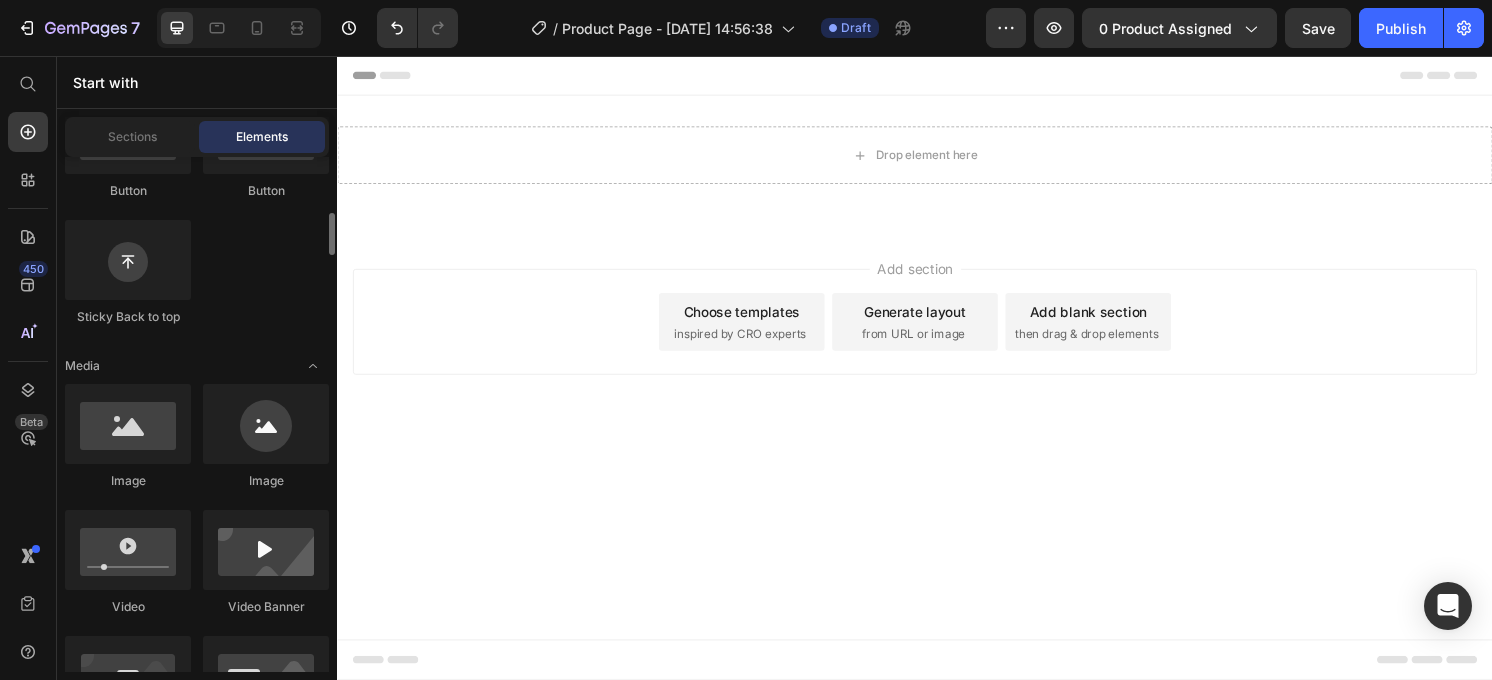 scroll, scrollTop: 572, scrollLeft: 0, axis: vertical 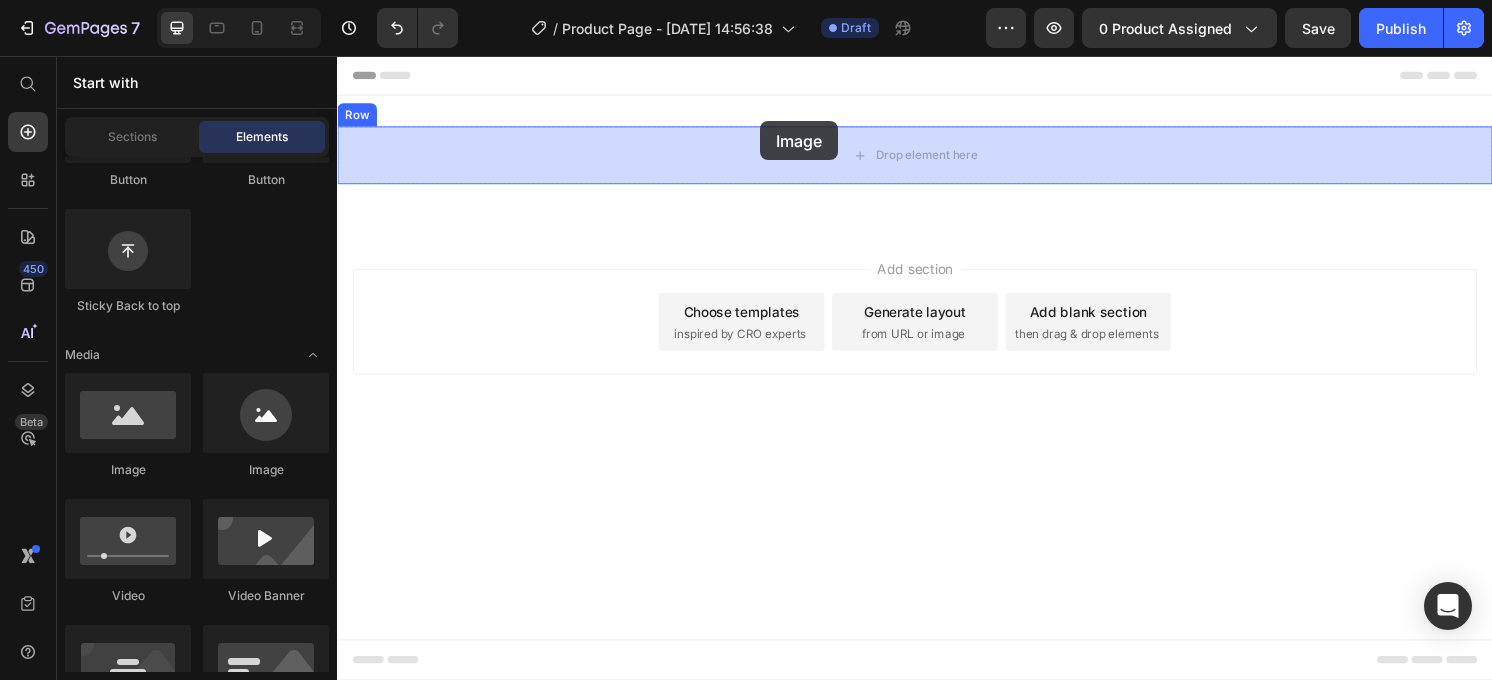 drag, startPoint x: 494, startPoint y: 480, endPoint x: 774, endPoint y: 142, distance: 438.9123 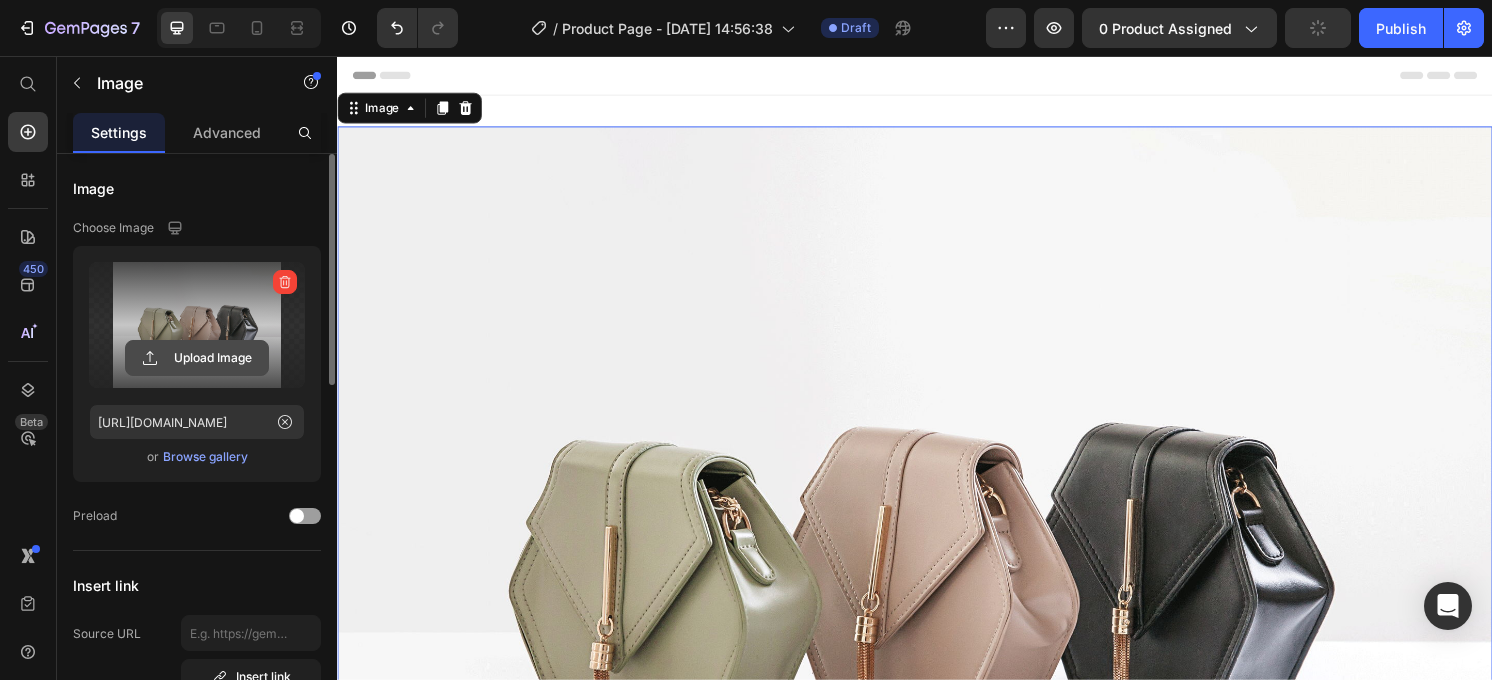 click 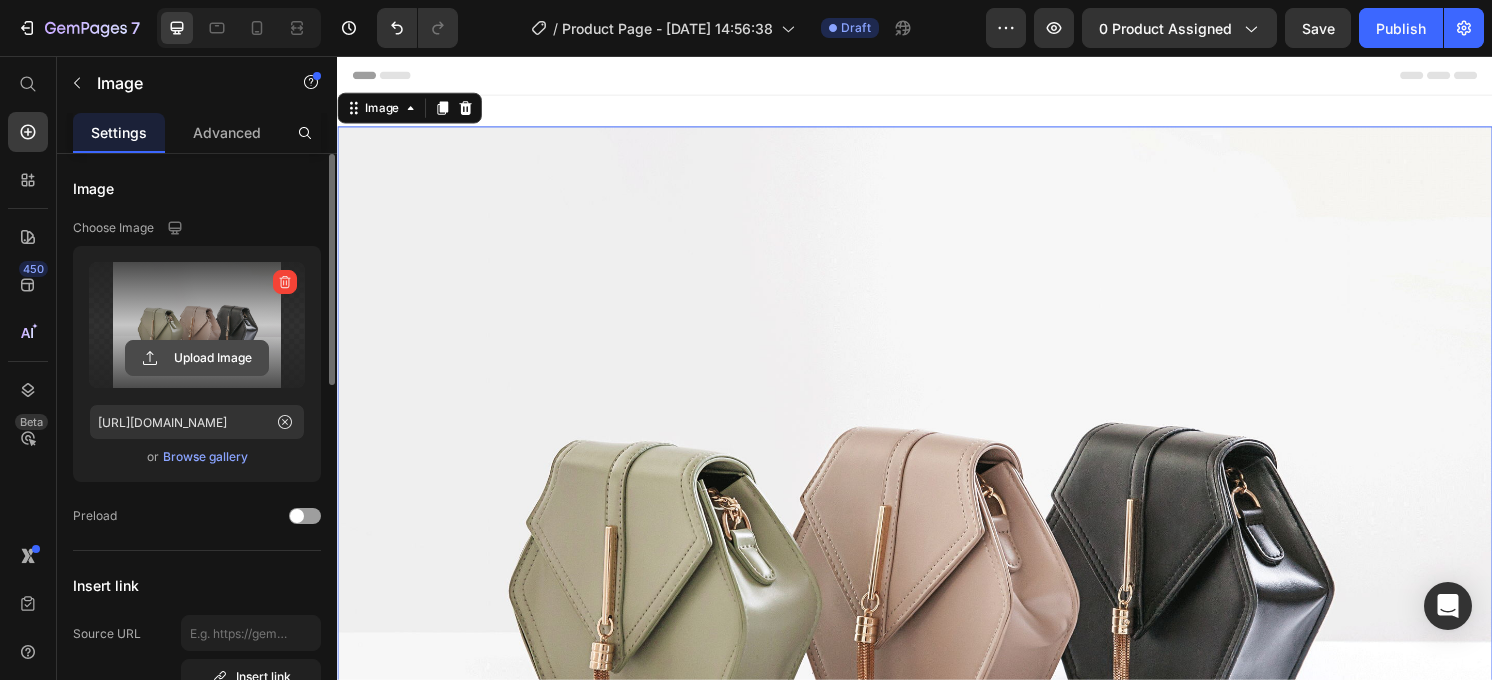 click 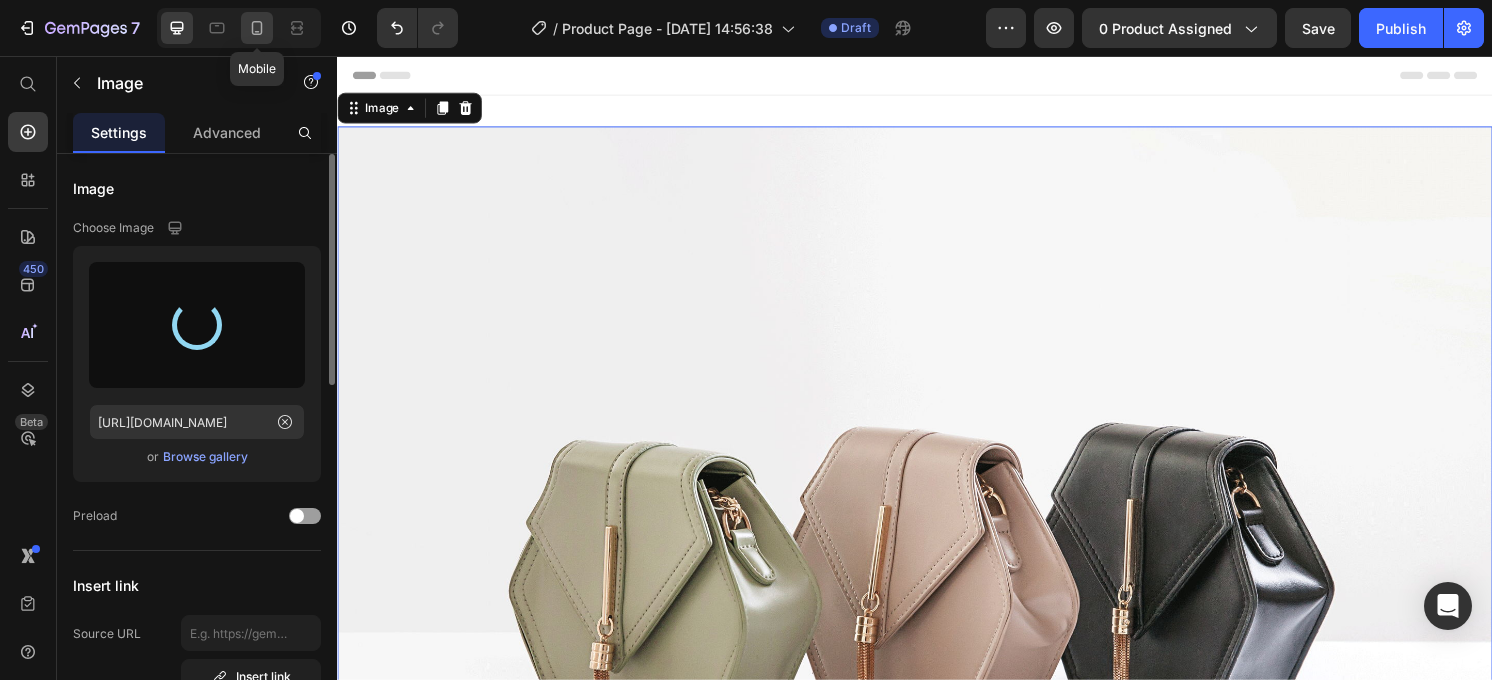 click 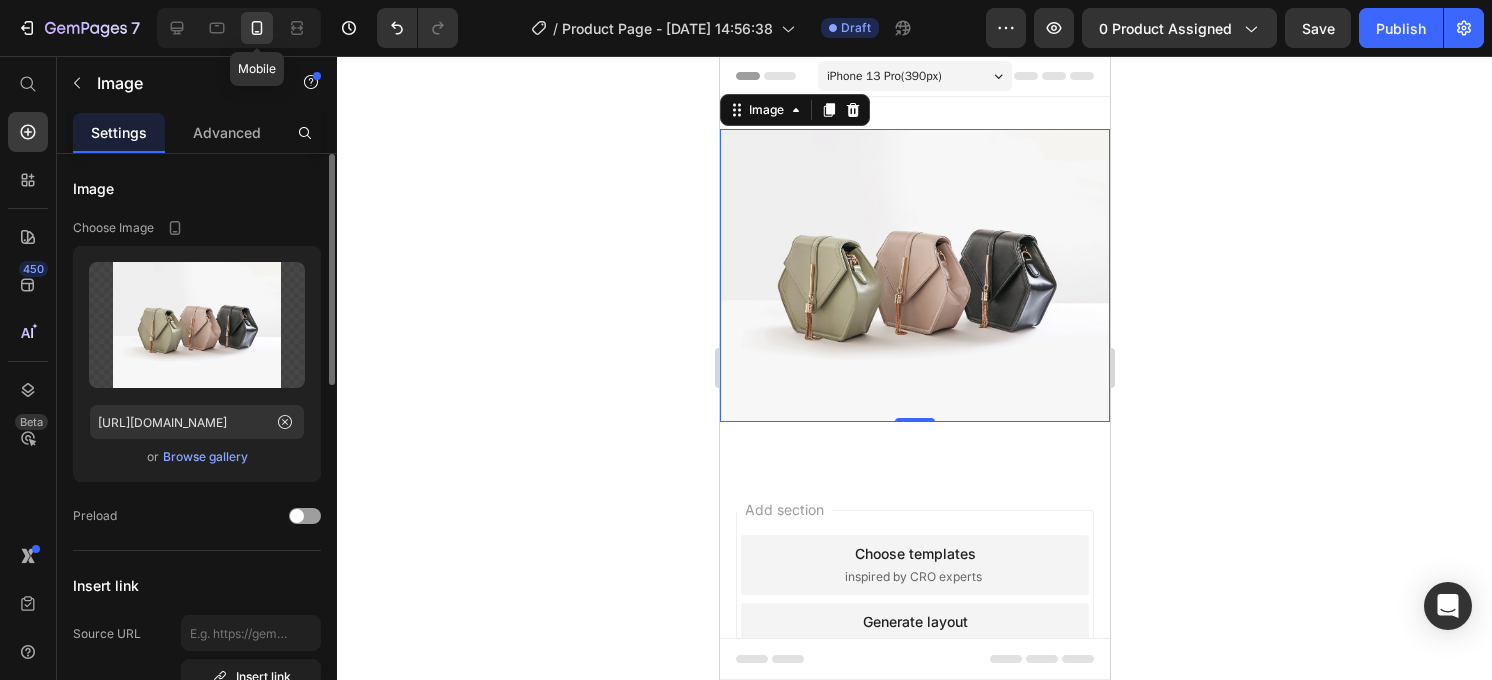 scroll, scrollTop: 2, scrollLeft: 0, axis: vertical 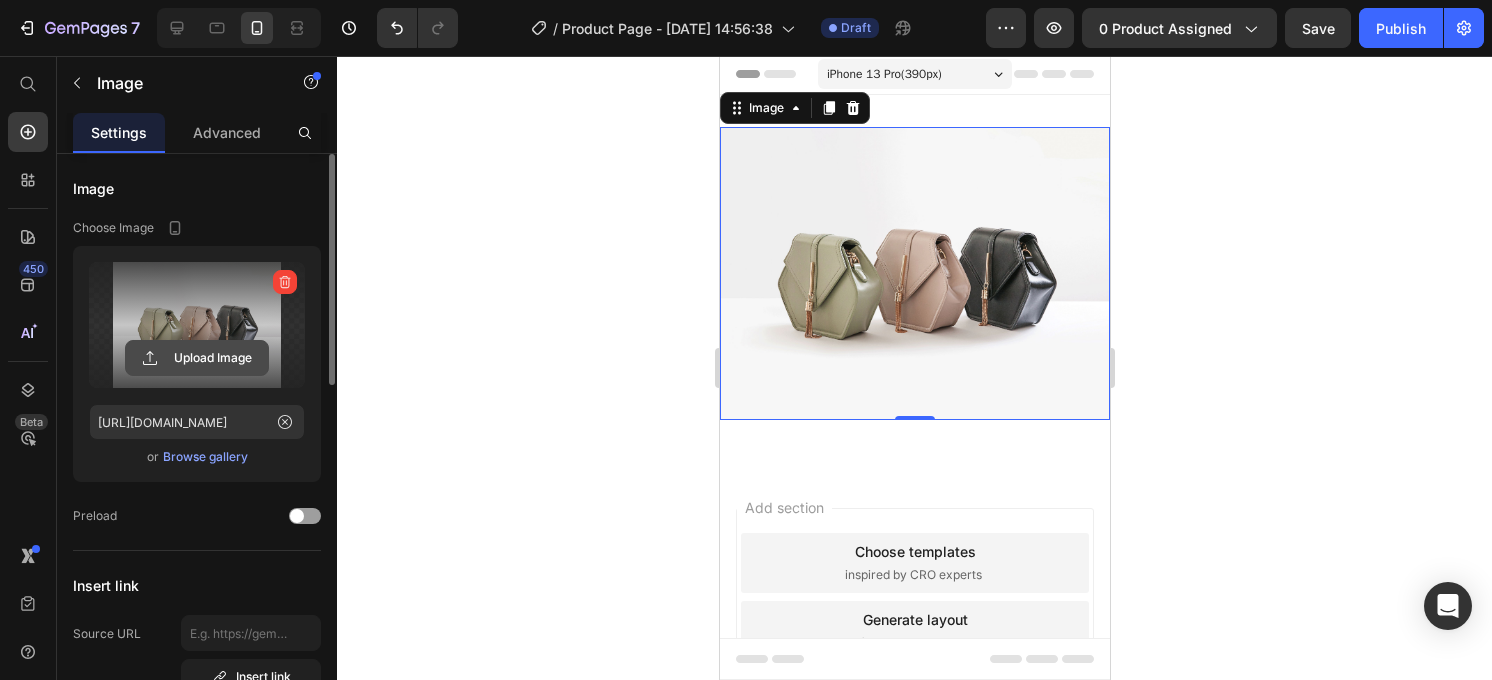 click 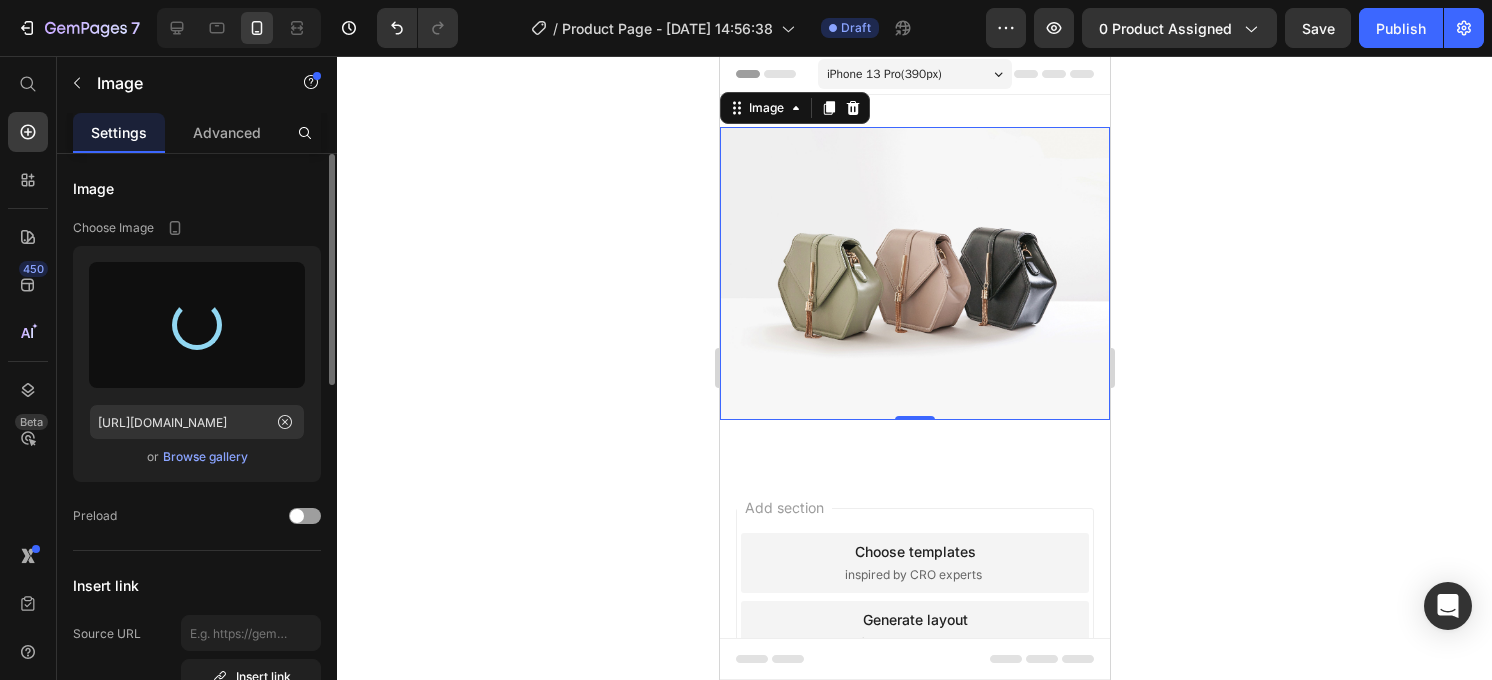 type on "https://cdn.shopify.com/s/files/1/0881/0014/3288/files/gempages_574418618666713956-5c2d6688-9390-4039-af47-52ae958cac3c.png" 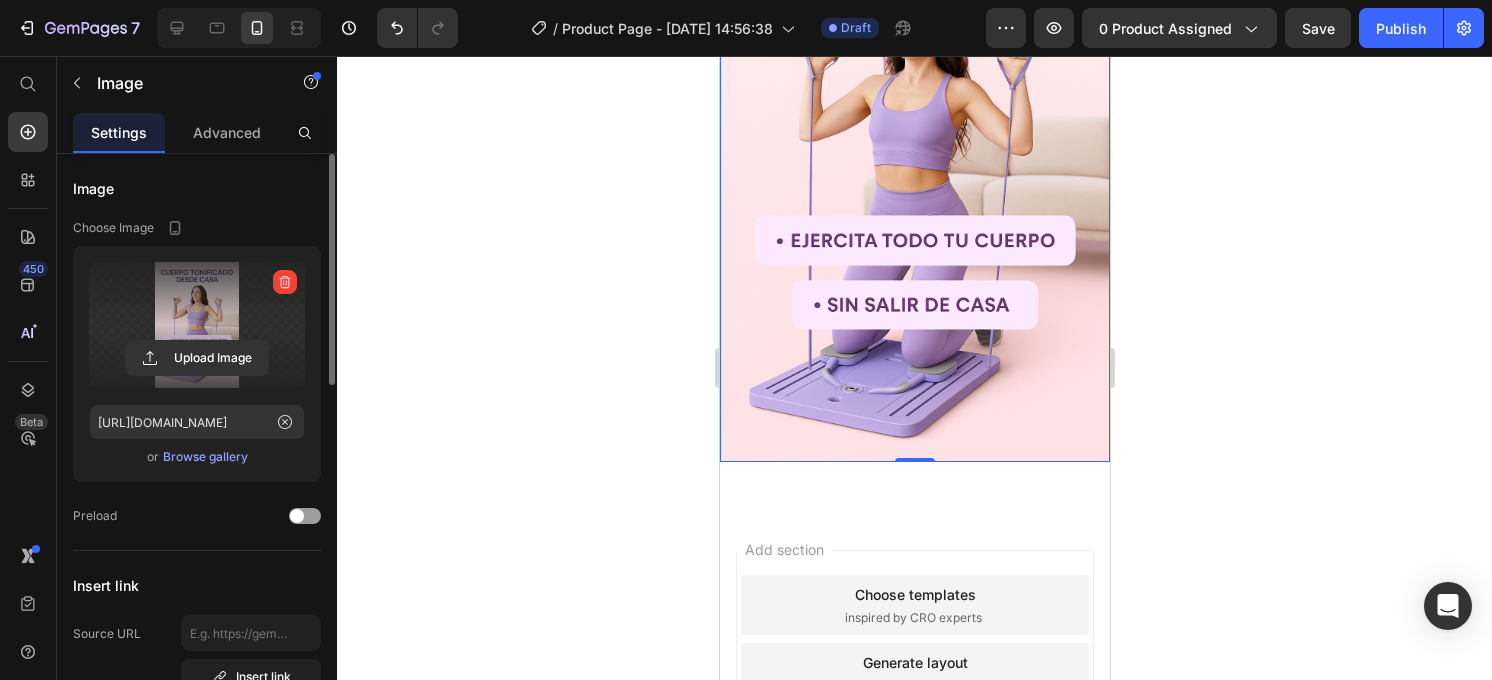 scroll, scrollTop: 253, scrollLeft: 0, axis: vertical 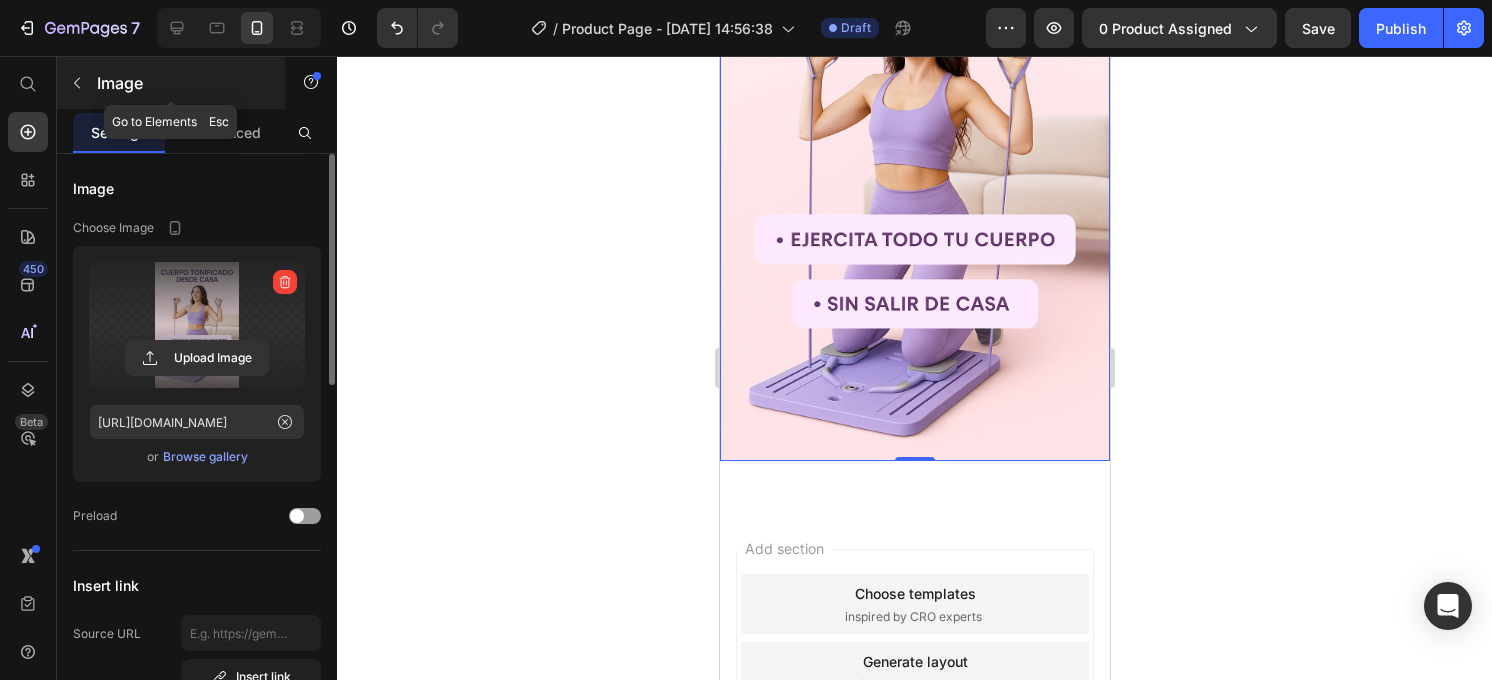 click 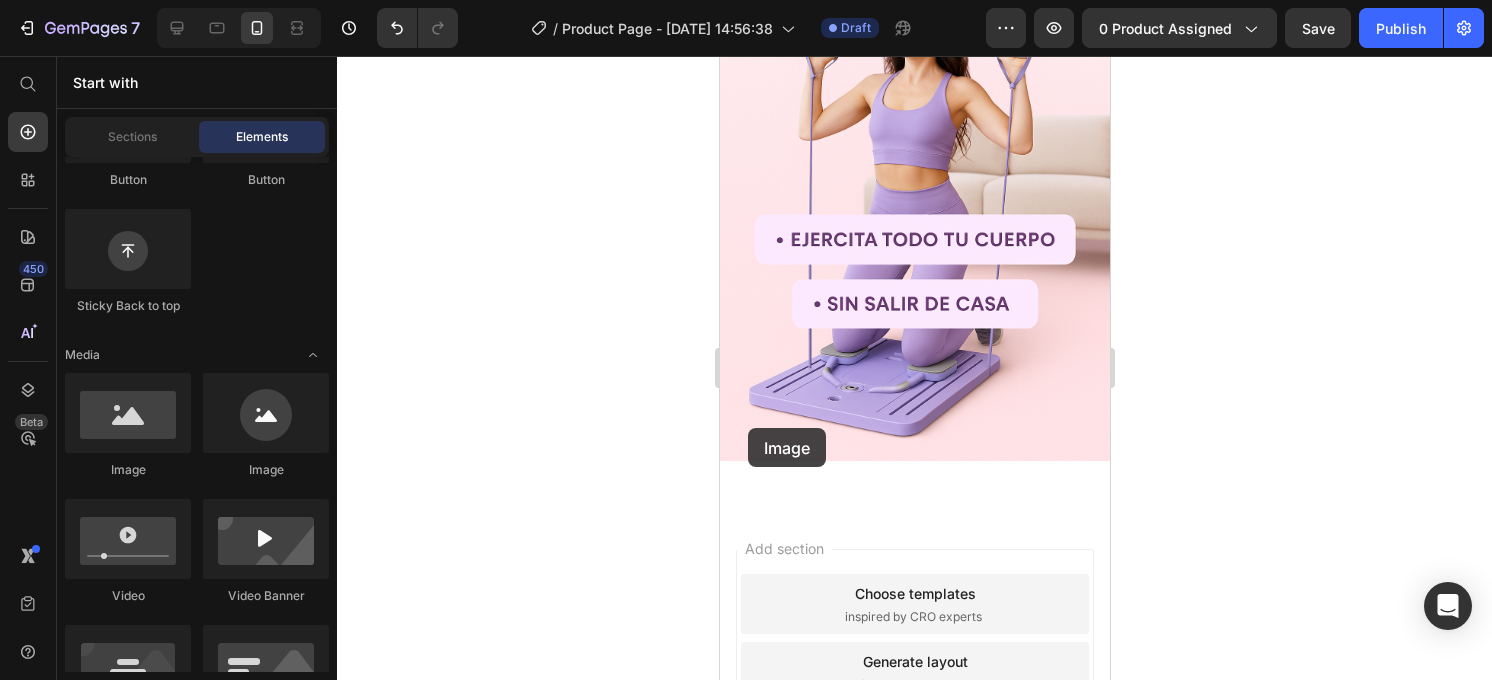 drag, startPoint x: 852, startPoint y: 474, endPoint x: 780, endPoint y: 424, distance: 87.658424 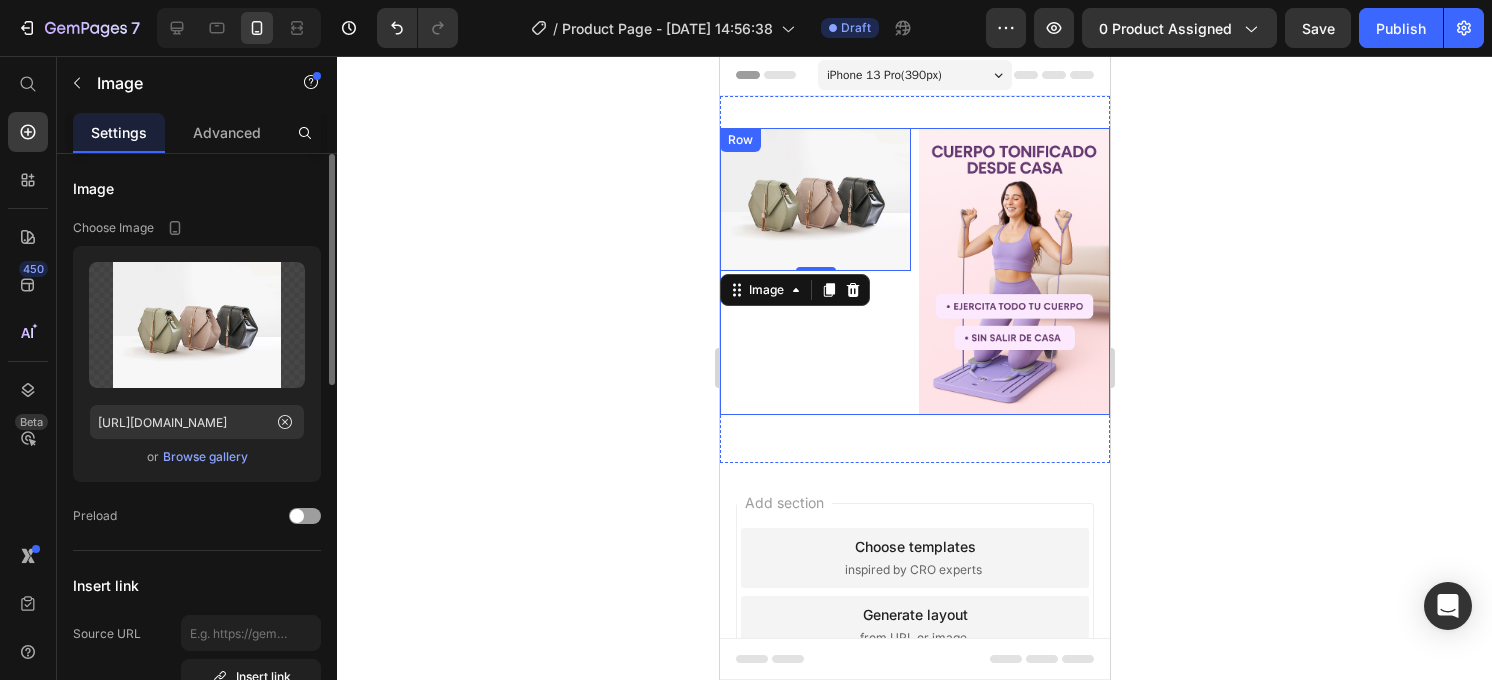 scroll, scrollTop: 0, scrollLeft: 0, axis: both 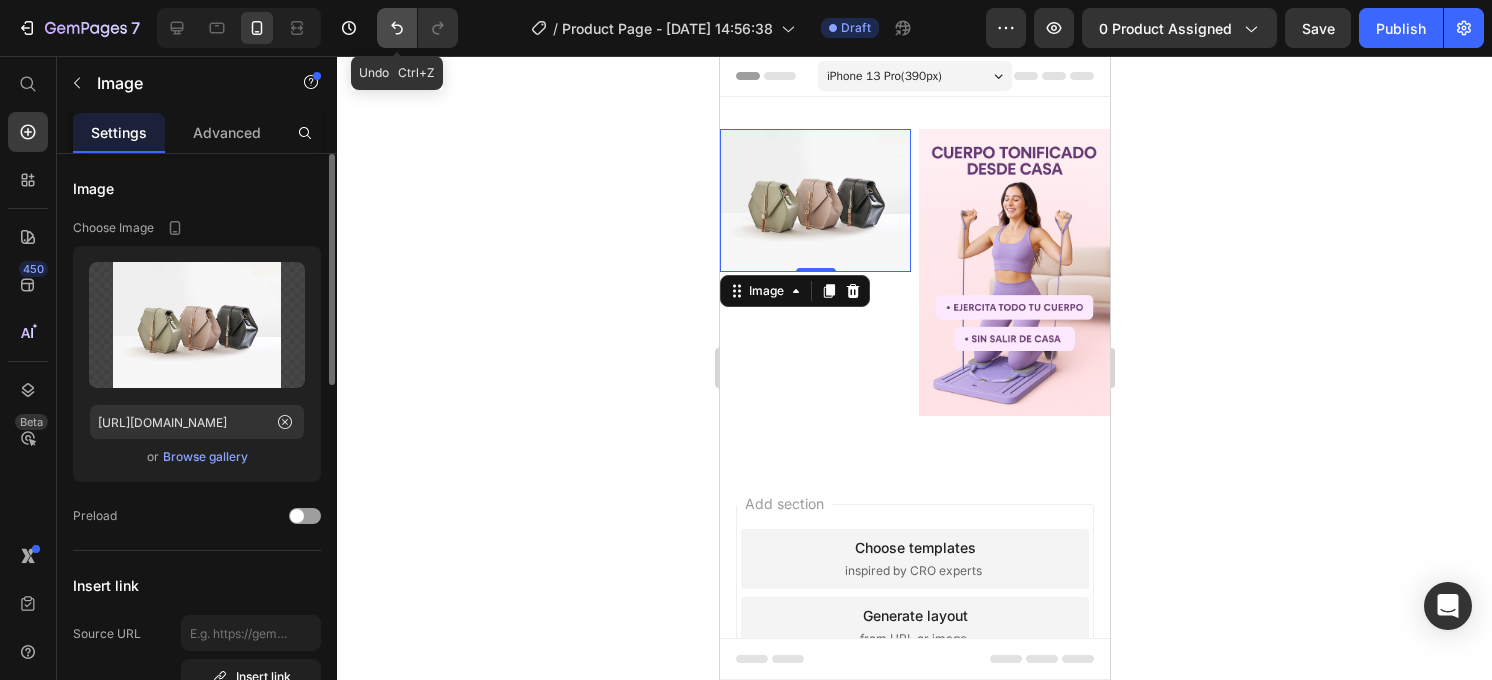 click 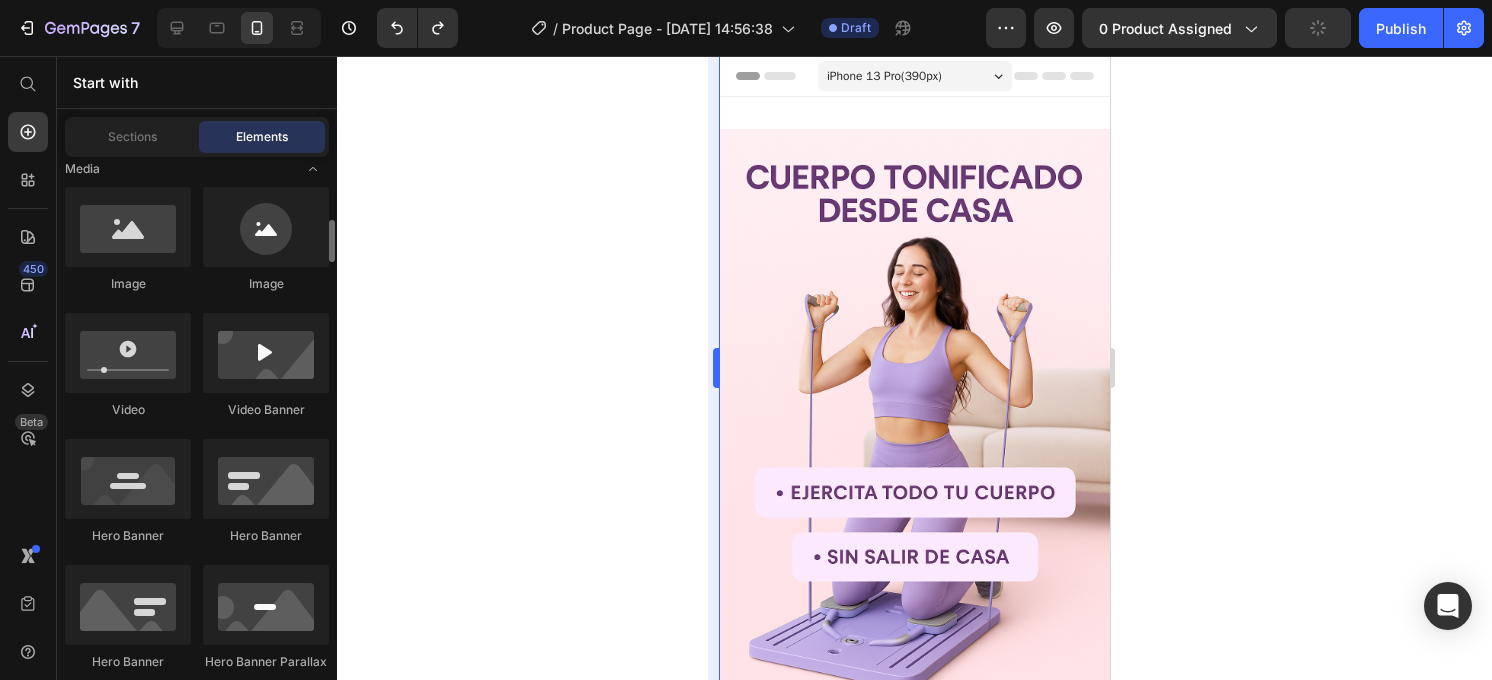 scroll, scrollTop: 759, scrollLeft: 0, axis: vertical 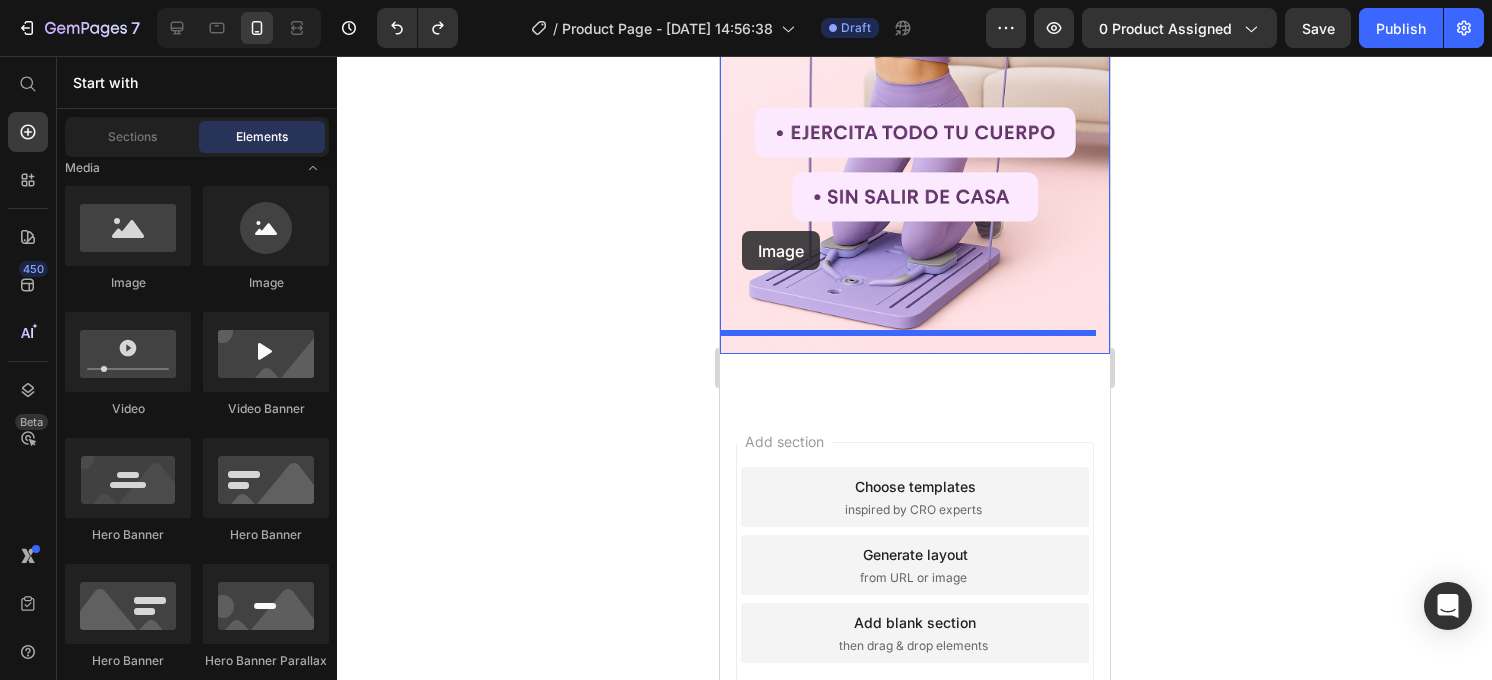 drag, startPoint x: 822, startPoint y: 292, endPoint x: 829, endPoint y: 301, distance: 11.401754 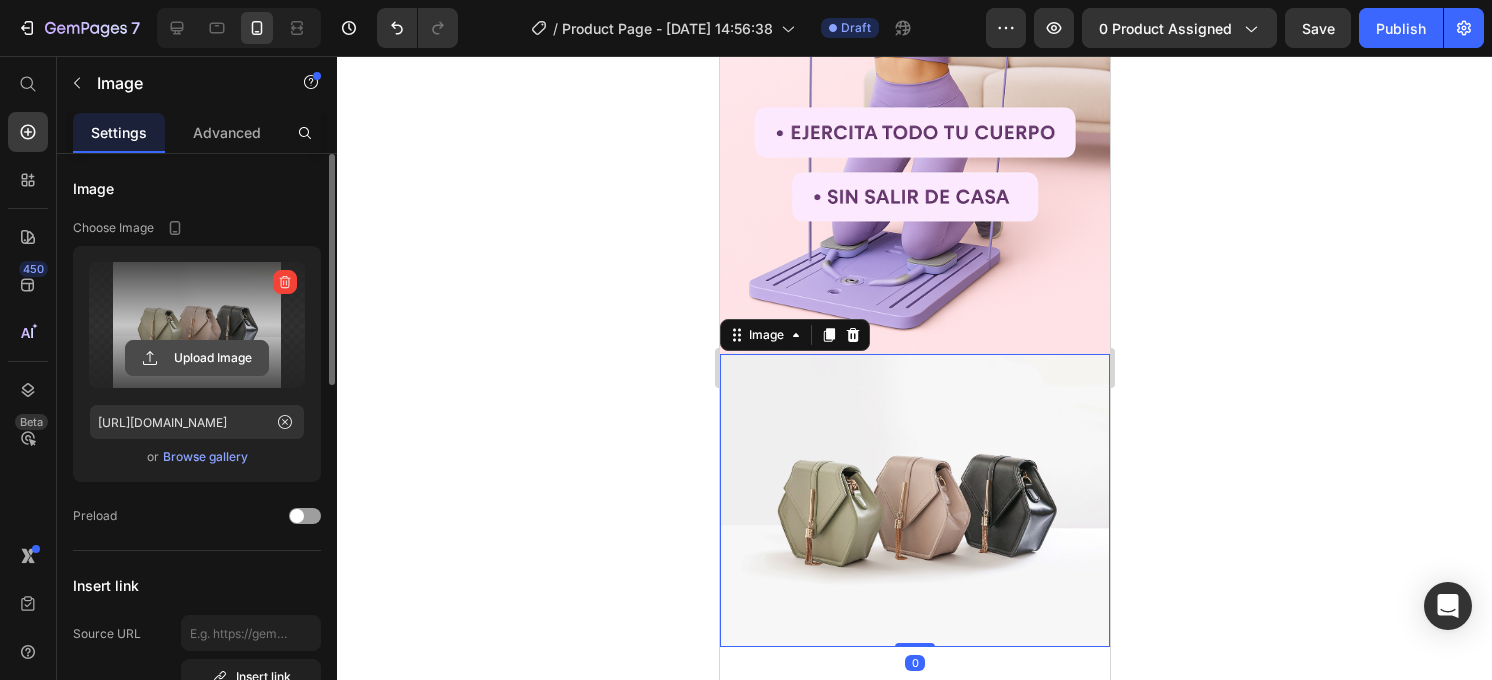 click 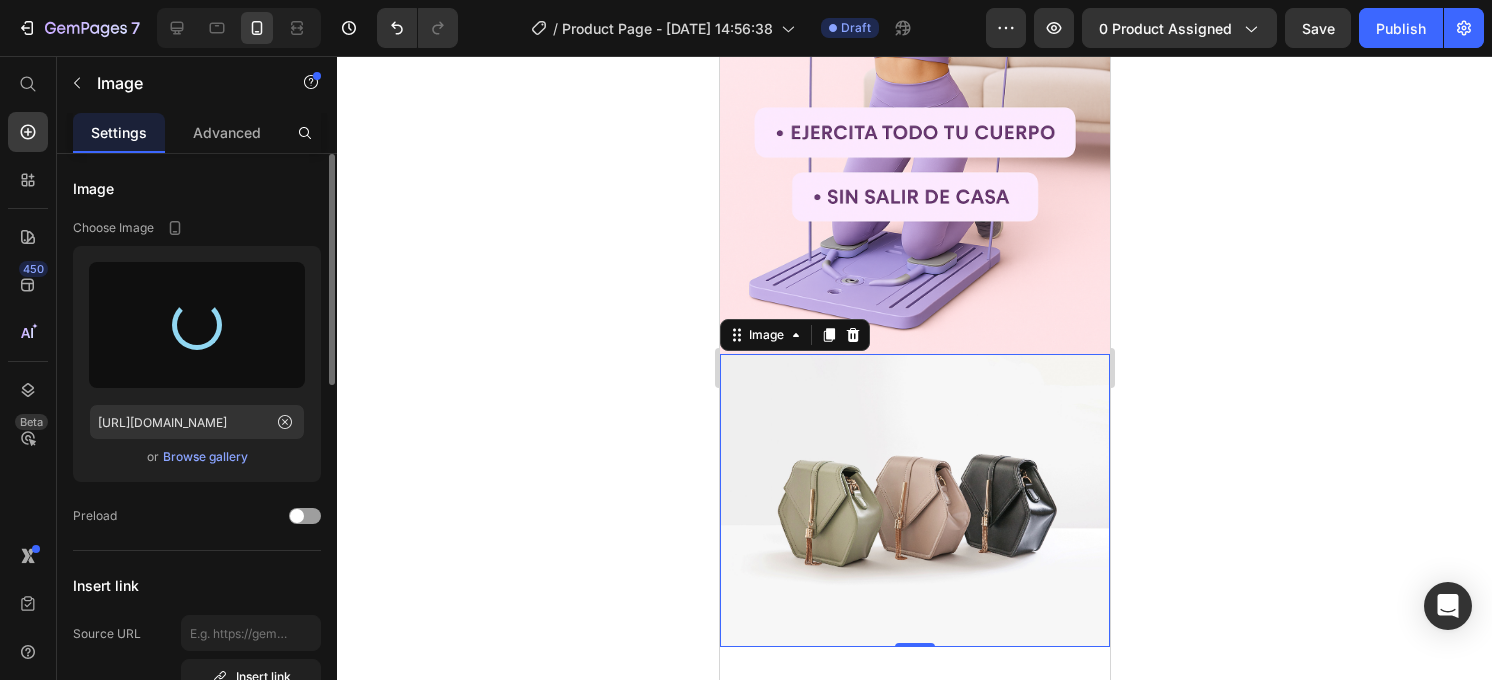 type on "https://cdn.shopify.com/s/files/1/0881/0014/3288/files/gempages_574418618666713956-d200879c-0fe7-49df-8f1b-85f22e0ea66b.png" 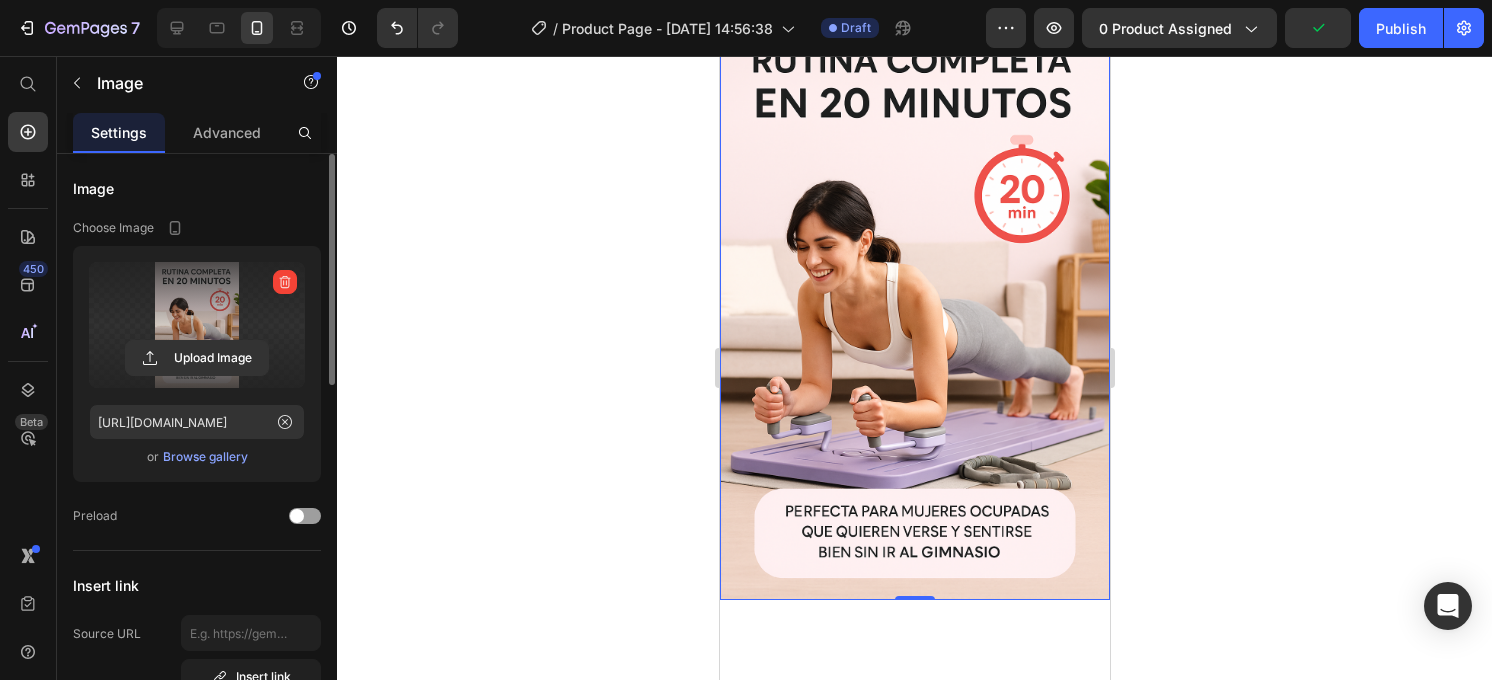 scroll, scrollTop: 732, scrollLeft: 0, axis: vertical 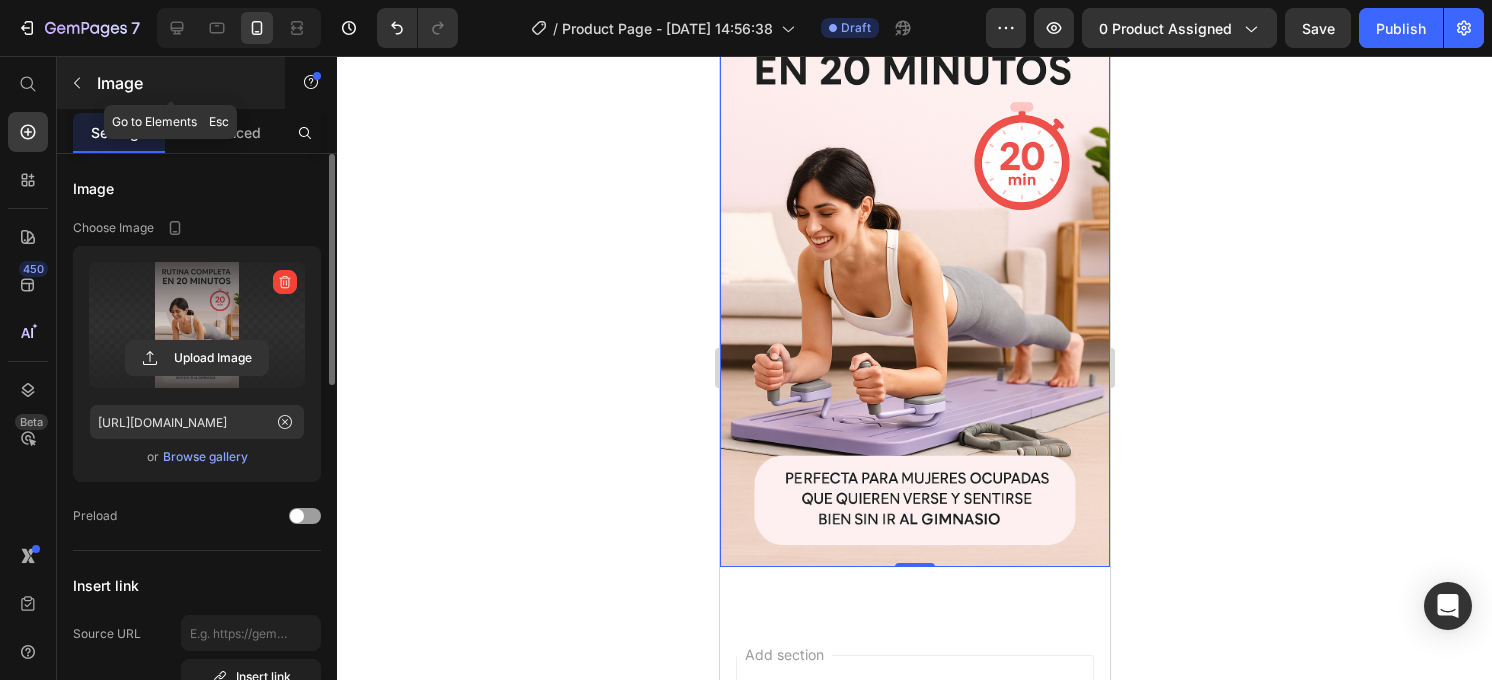 click 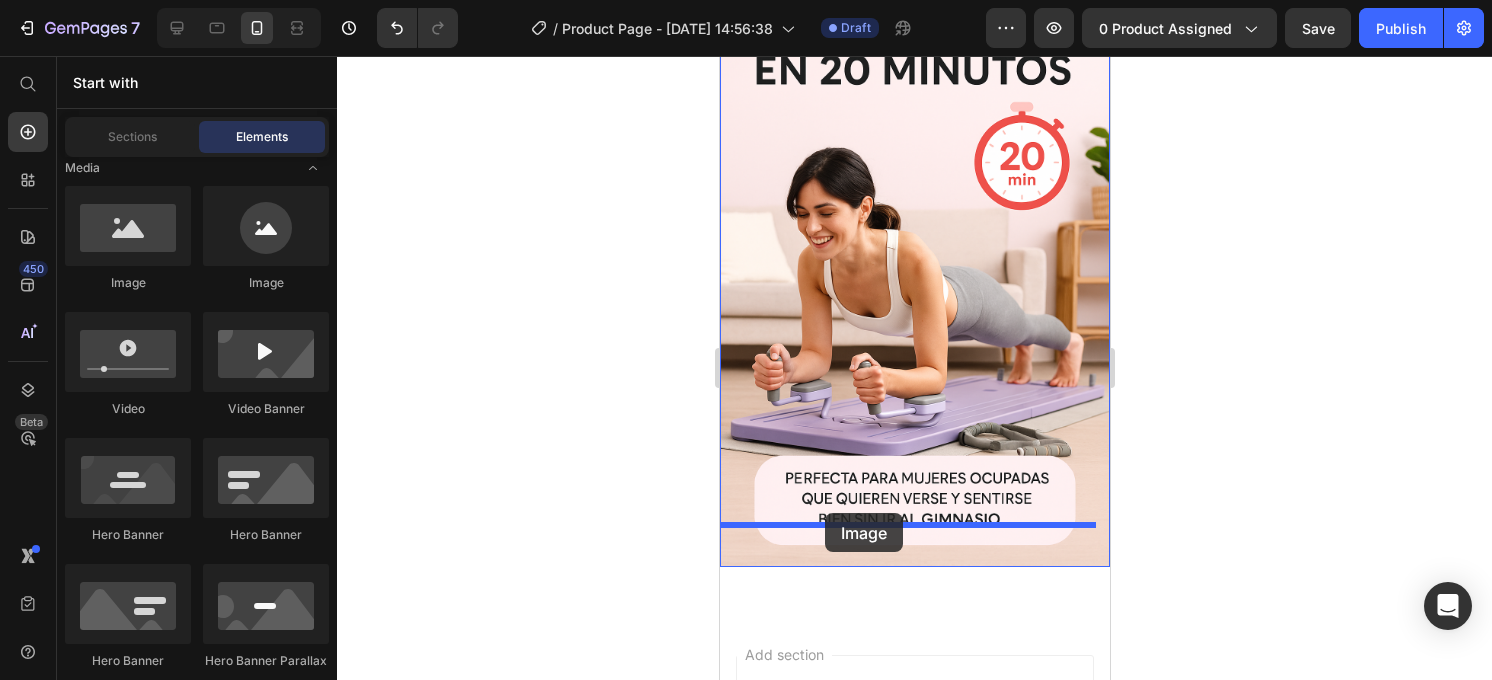 drag, startPoint x: 867, startPoint y: 291, endPoint x: 824, endPoint y: 513, distance: 226.12607 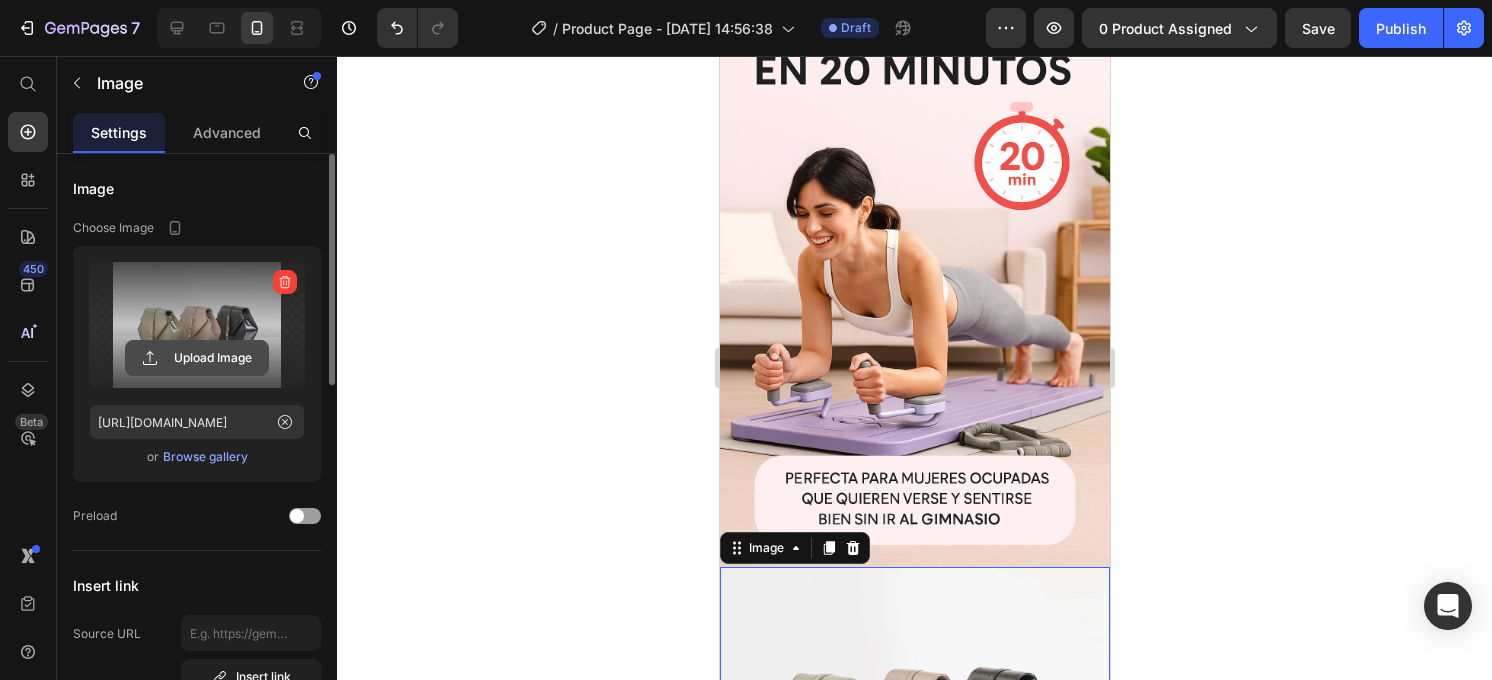 click 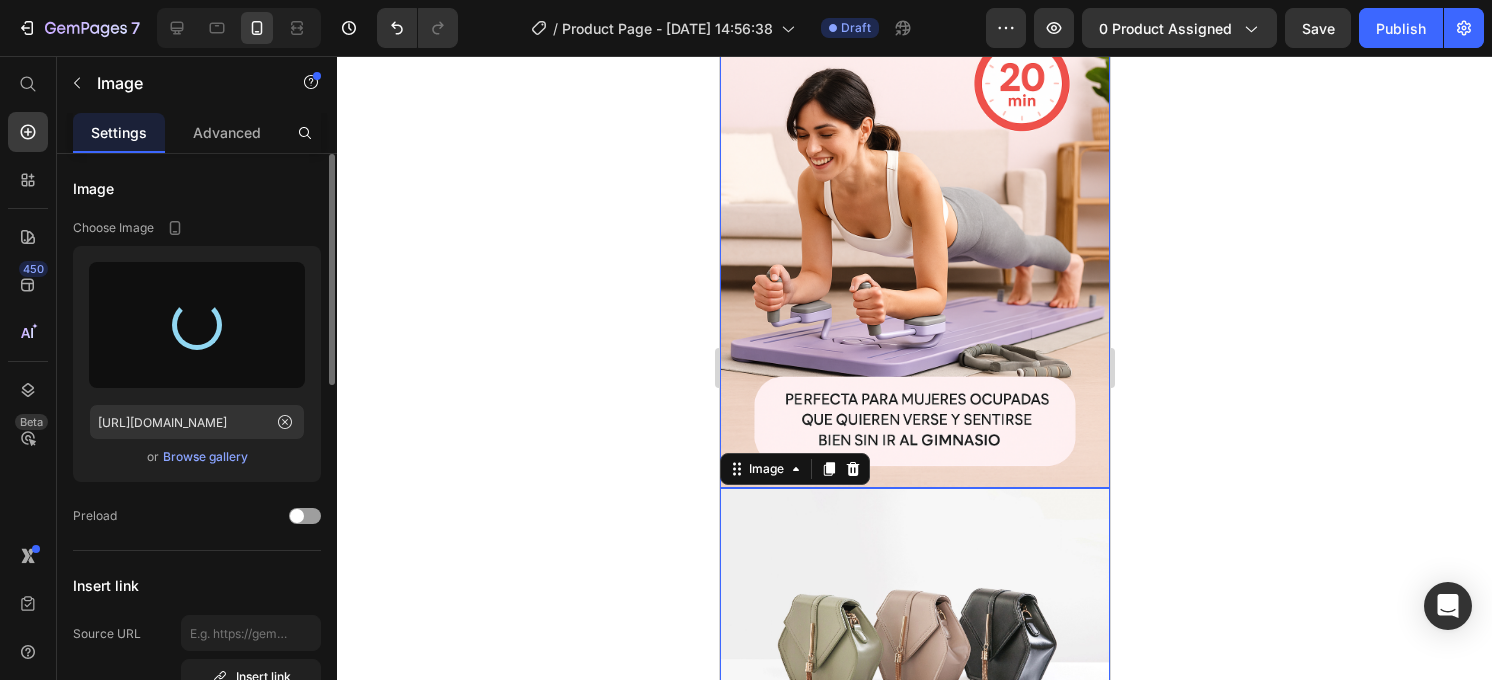 scroll, scrollTop: 812, scrollLeft: 0, axis: vertical 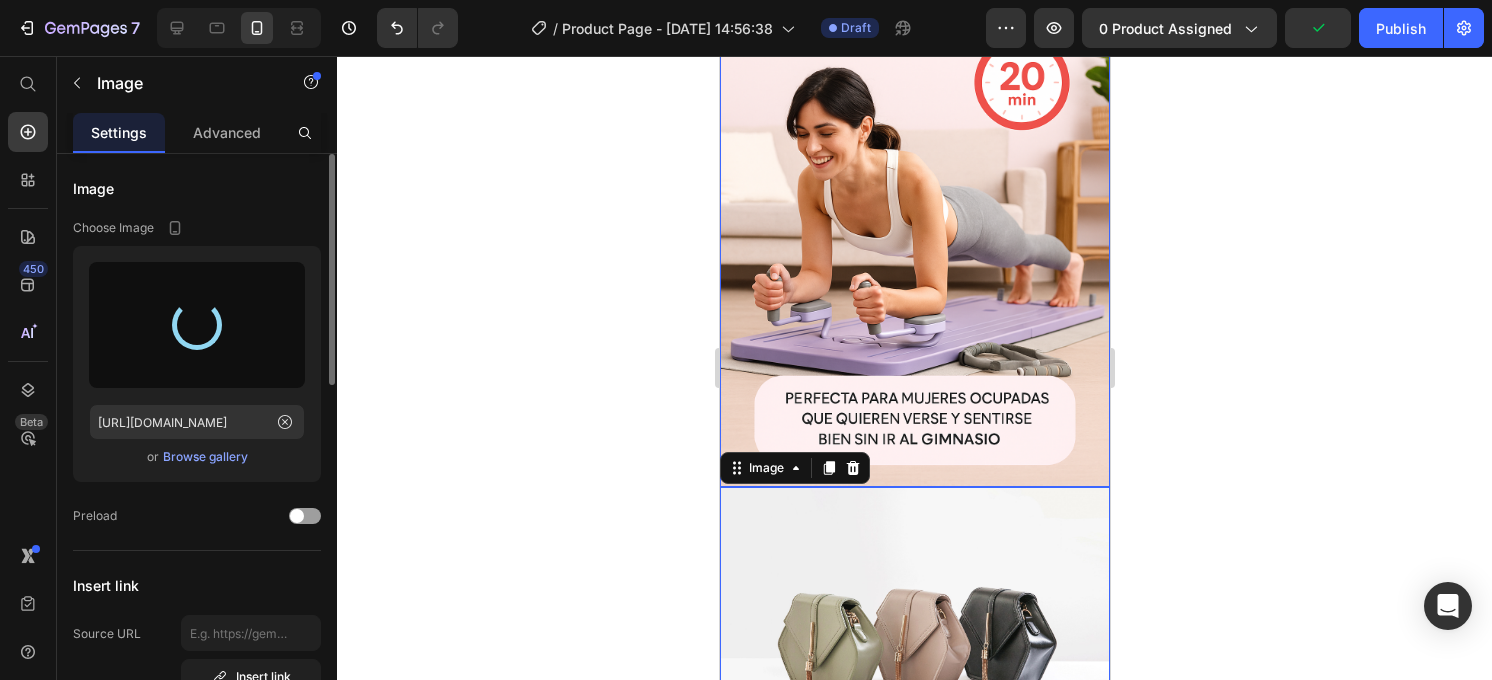 type on "https://cdn.shopify.com/s/files/1/0881/0014/3288/files/gempages_574418618666713956-b52c5b5f-c328-4b4f-9715-f1ed76c2026d.png" 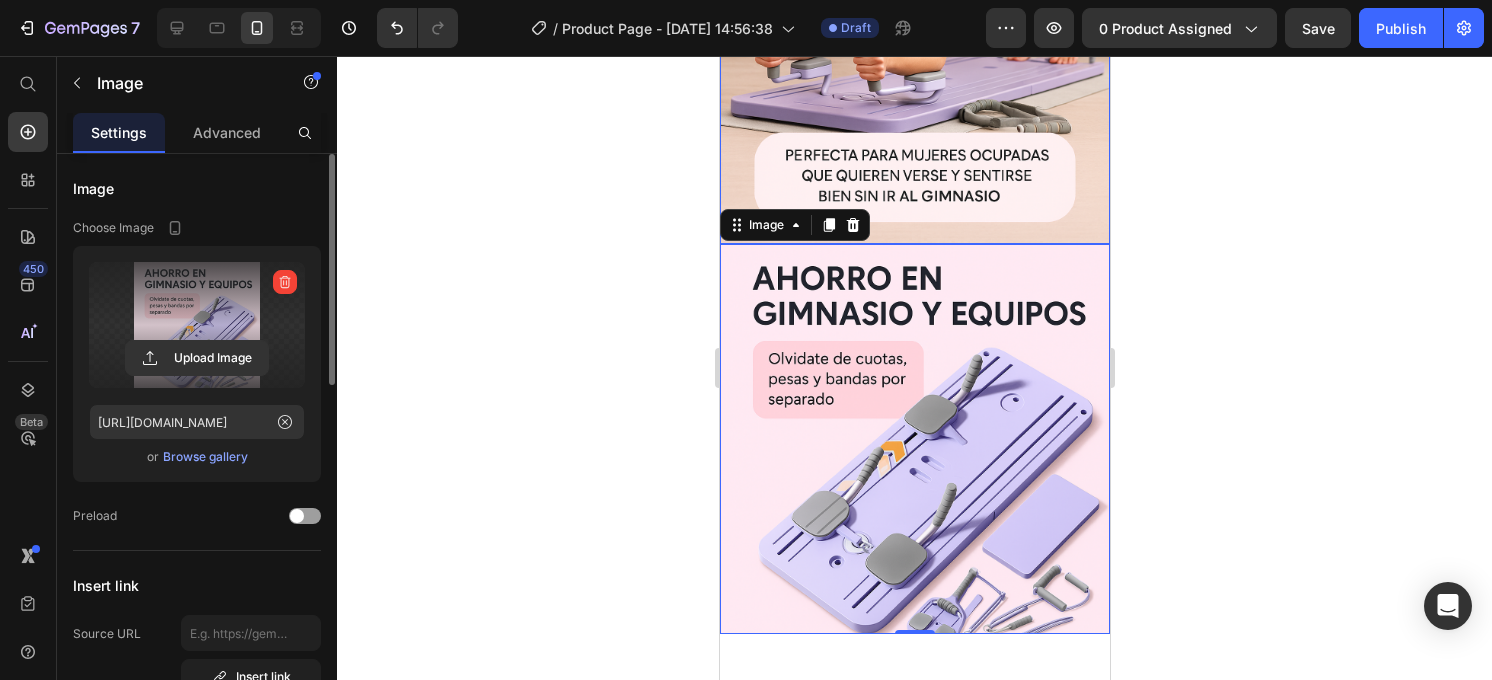 scroll, scrollTop: 1103, scrollLeft: 0, axis: vertical 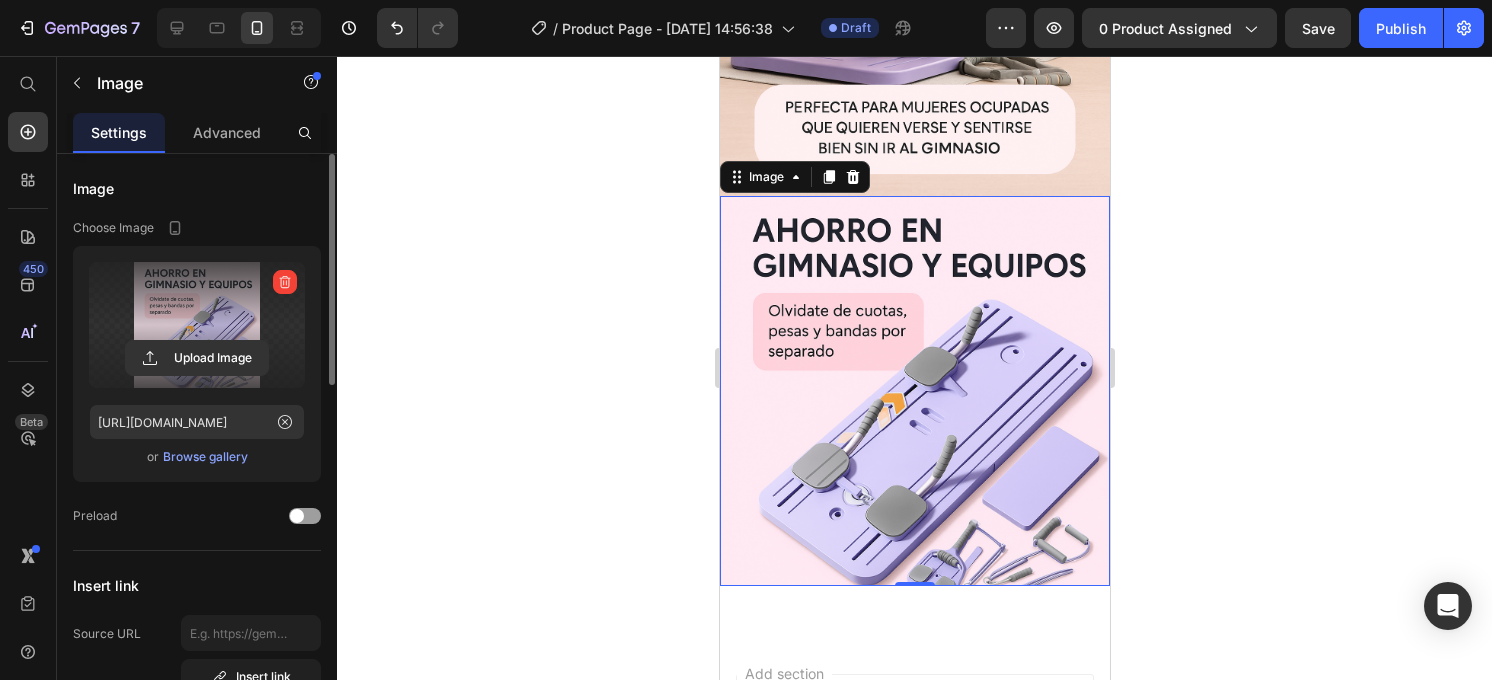click 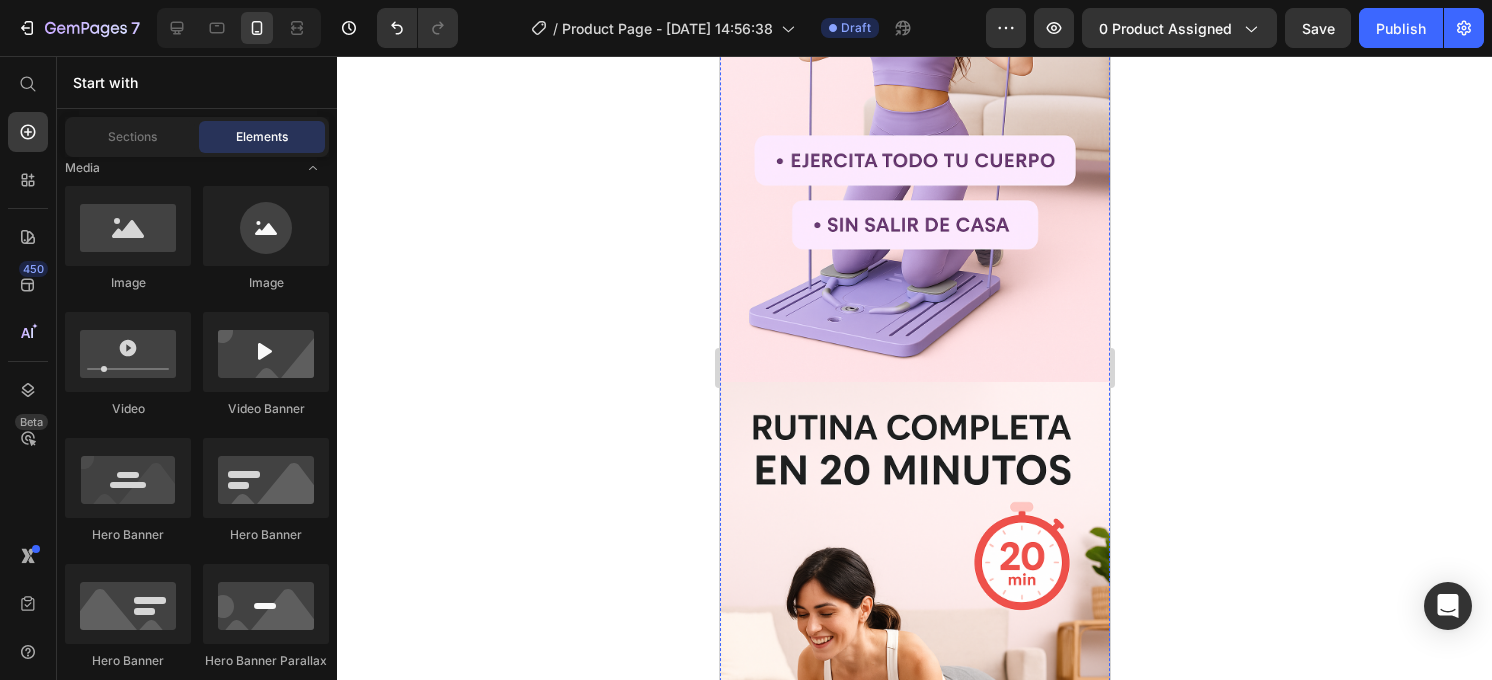 scroll, scrollTop: 331, scrollLeft: 0, axis: vertical 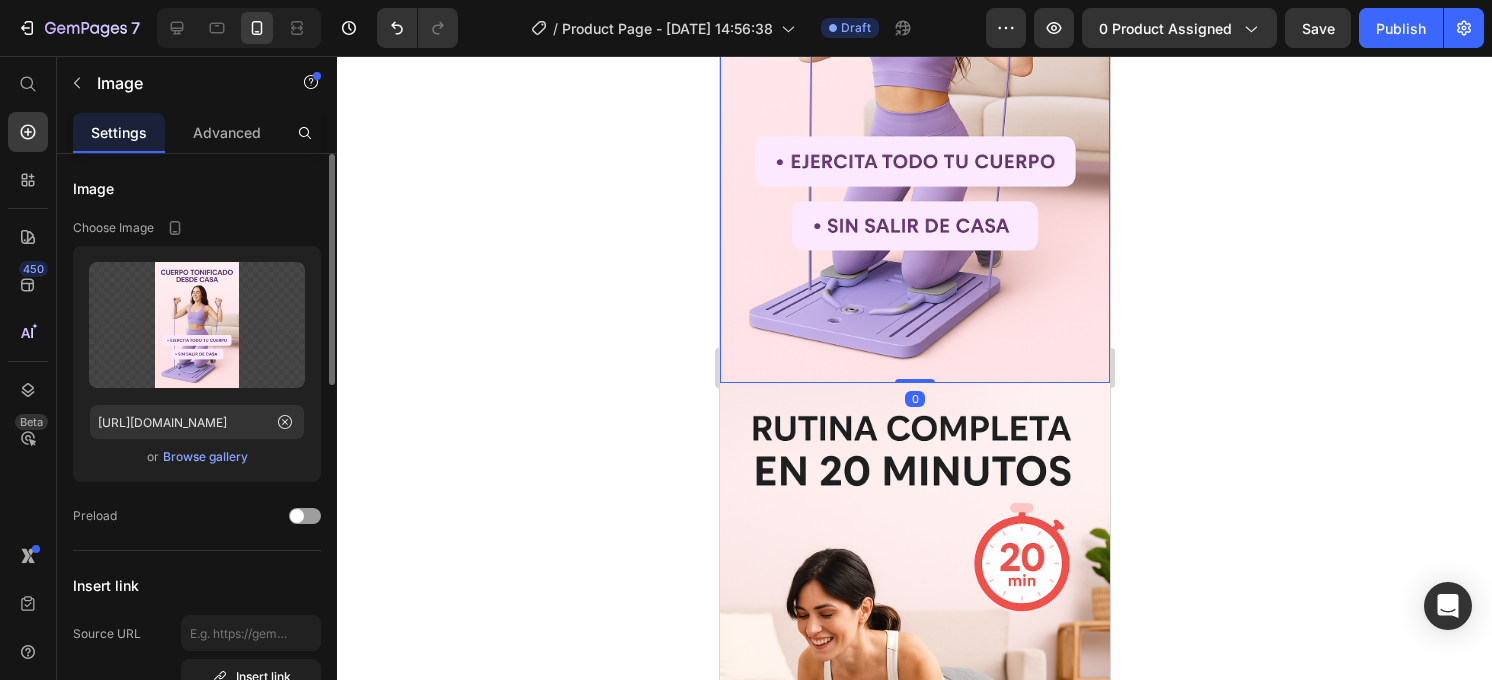 click at bounding box center (914, 90) 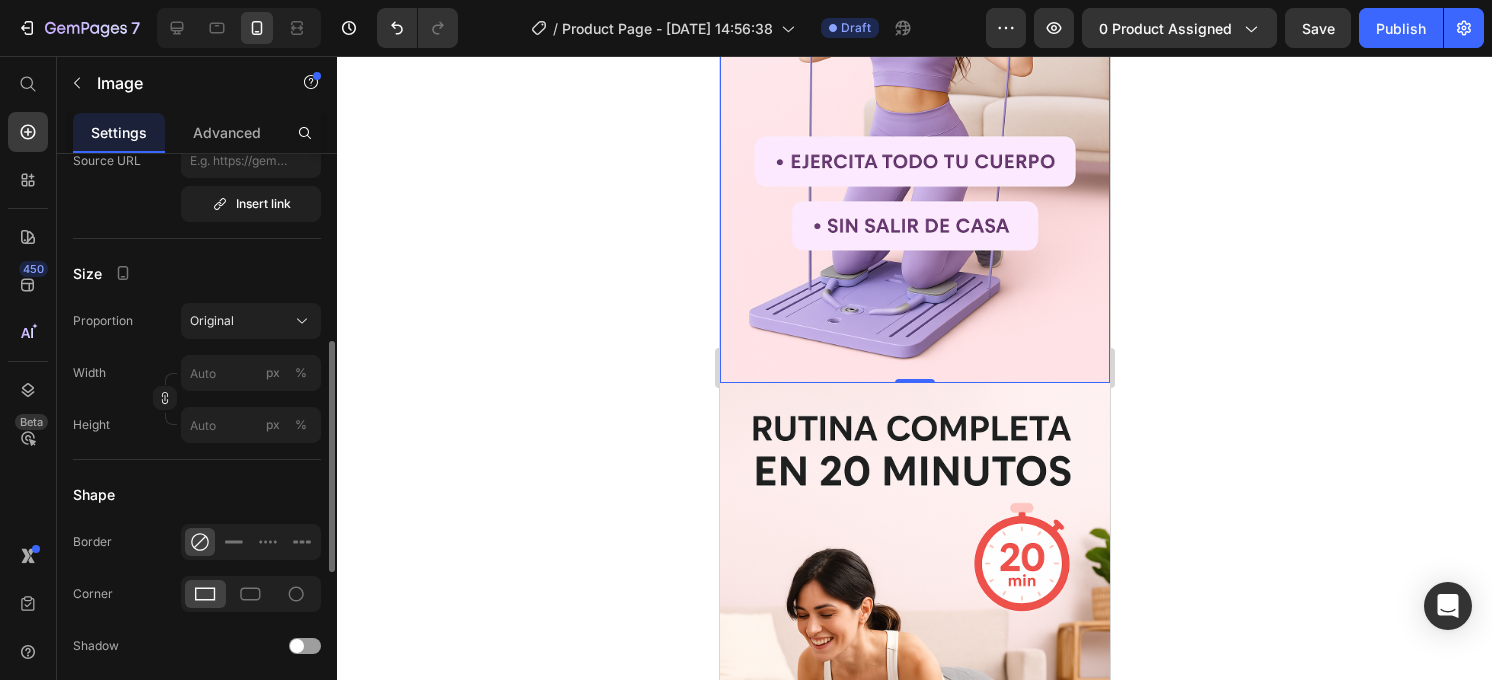 scroll, scrollTop: 476, scrollLeft: 0, axis: vertical 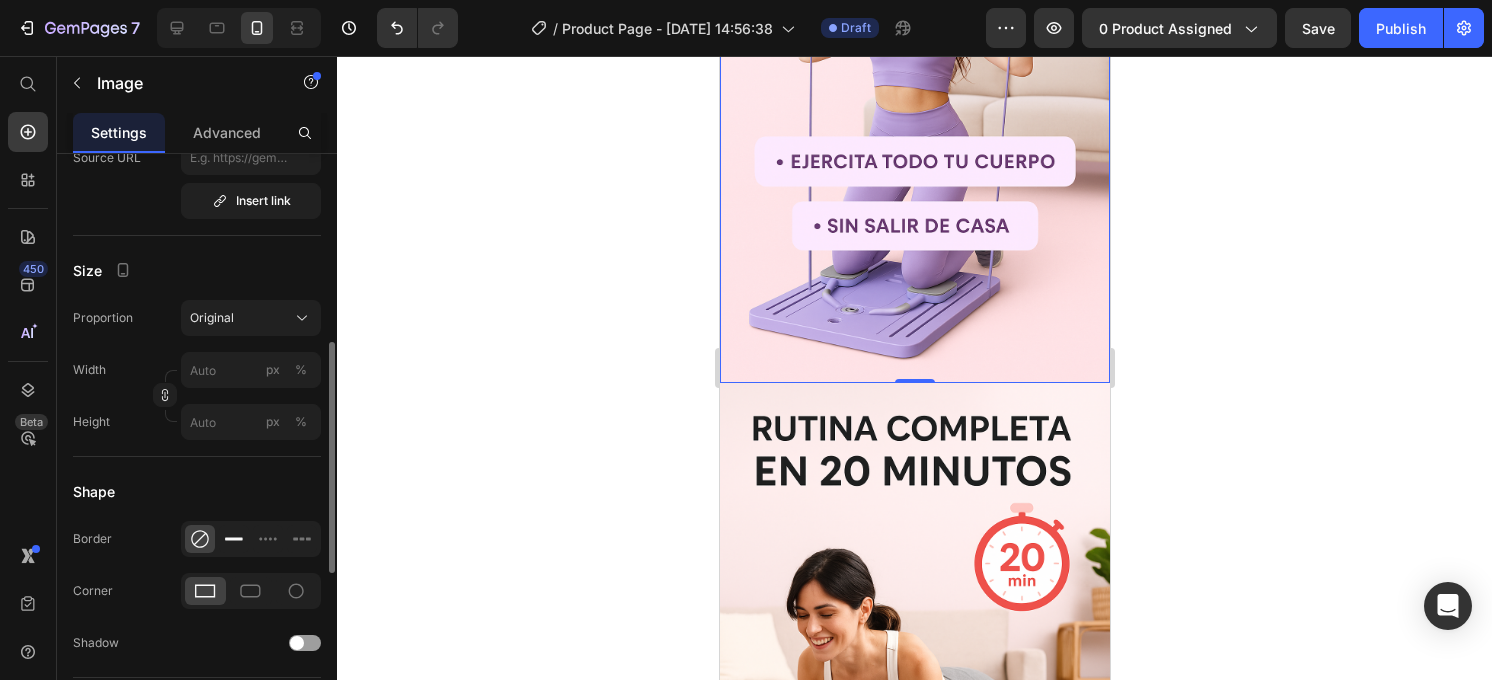 click 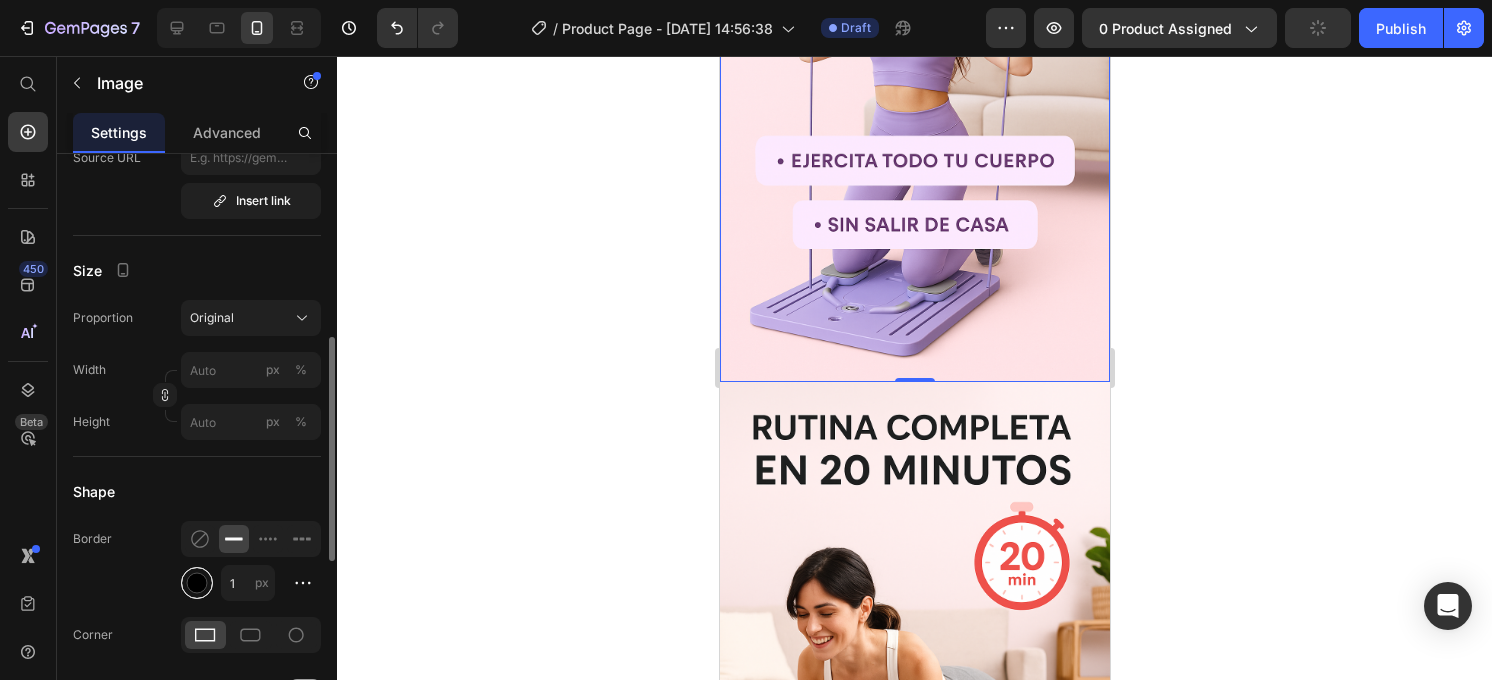 click at bounding box center [197, 583] 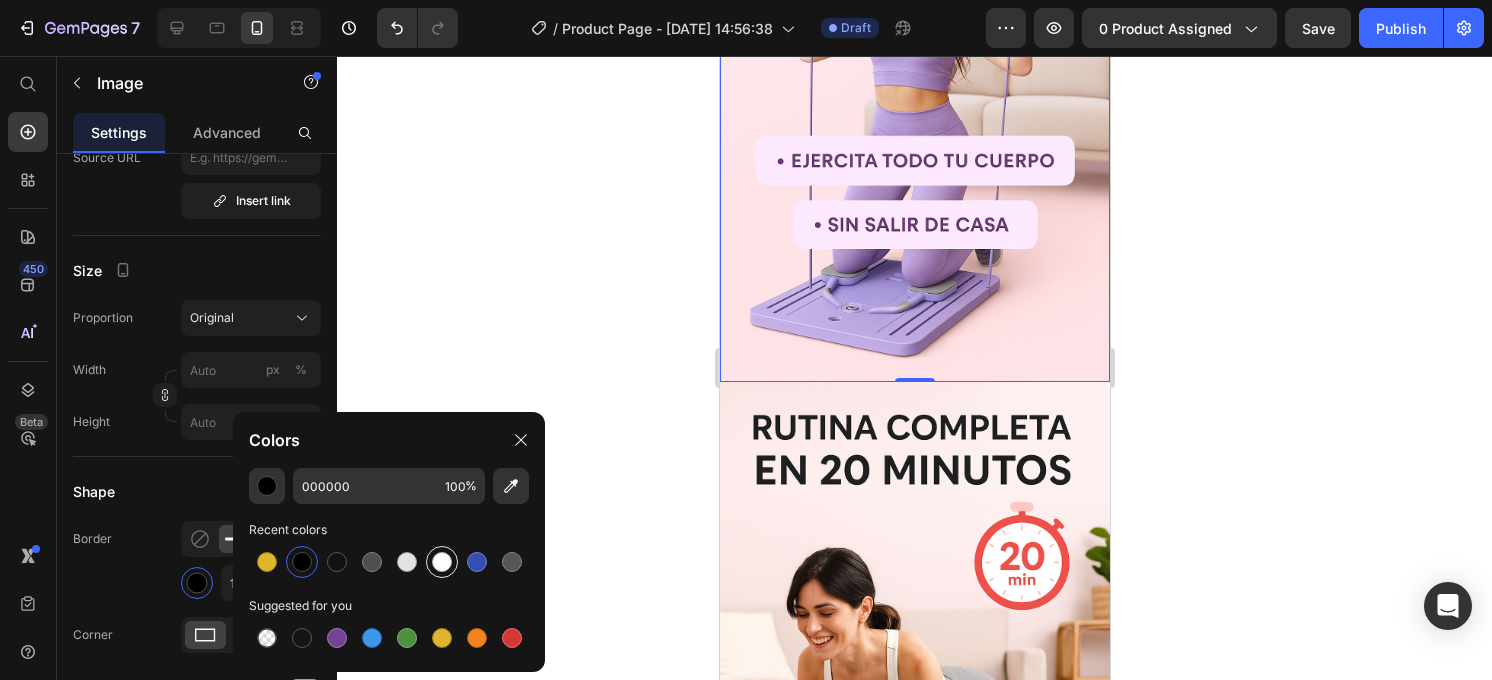 click at bounding box center [442, 562] 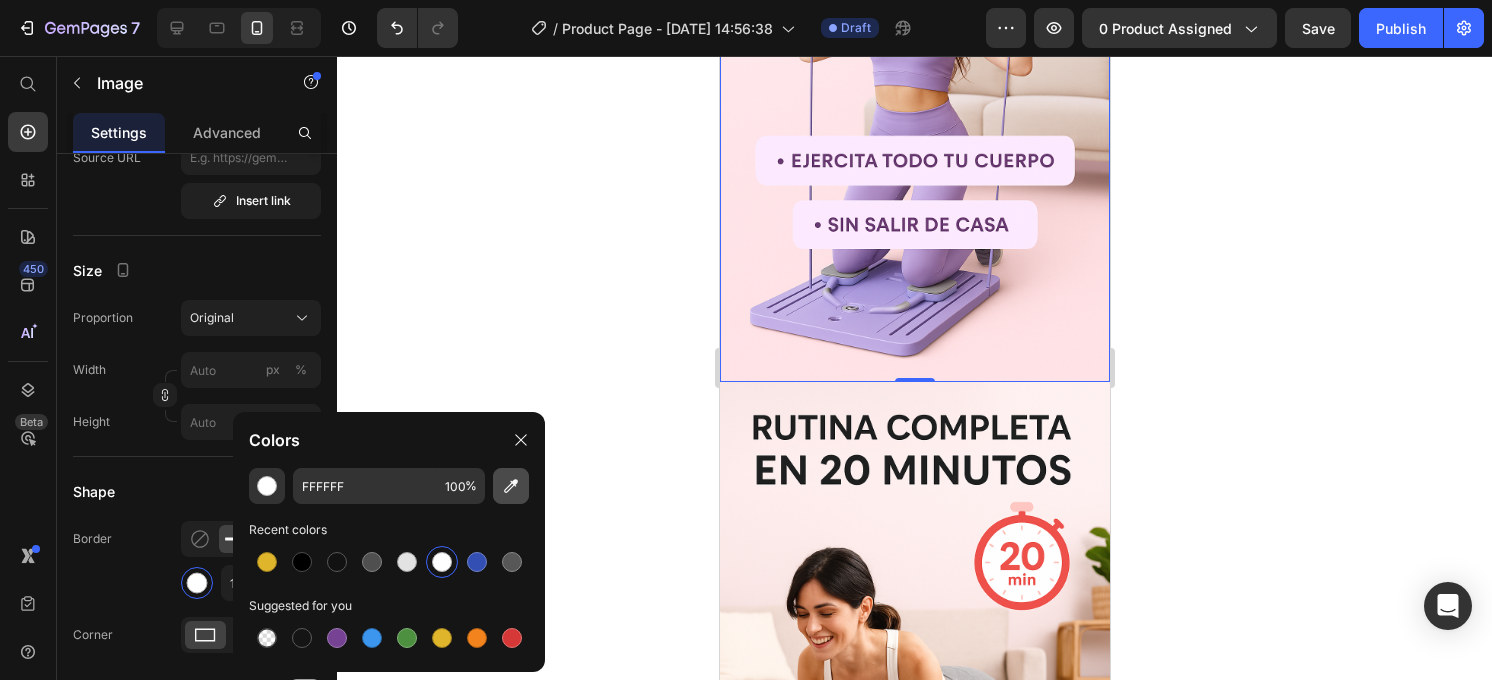 click 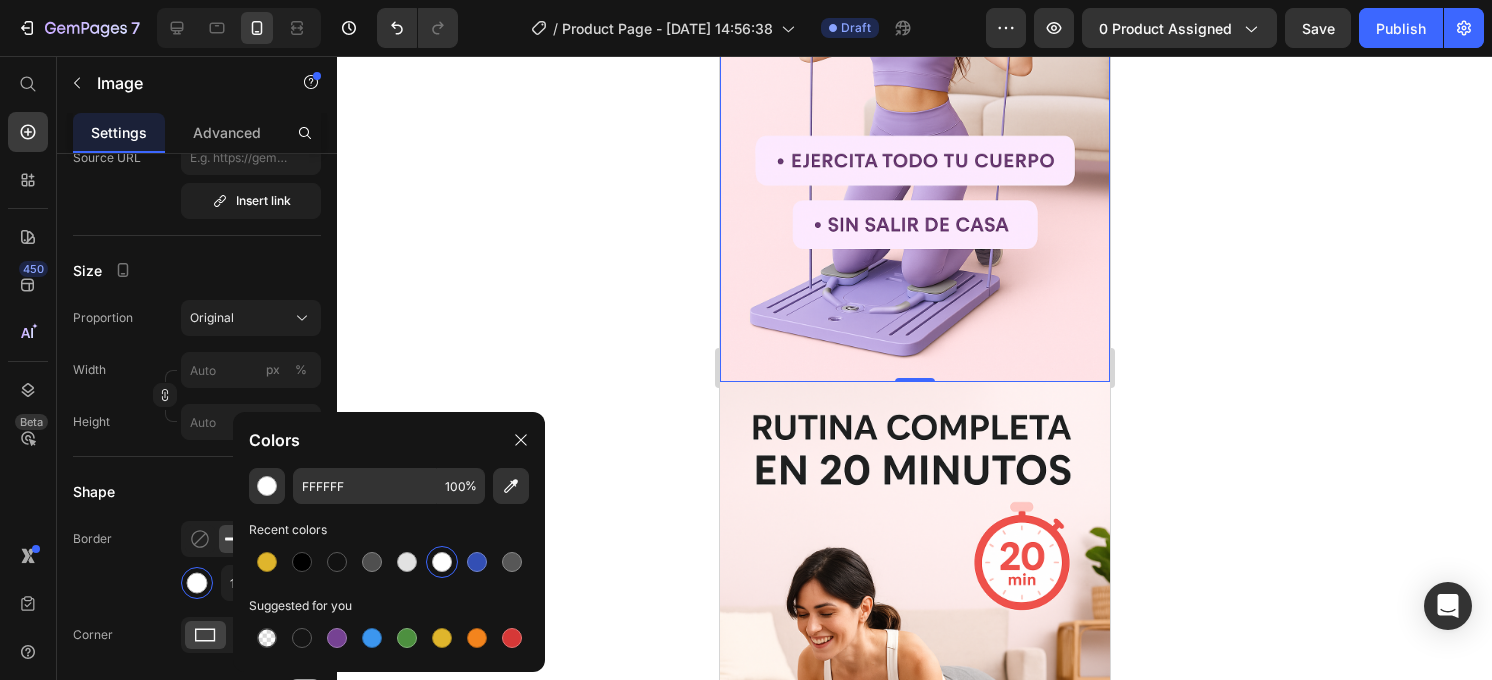 type on "FFE3E8" 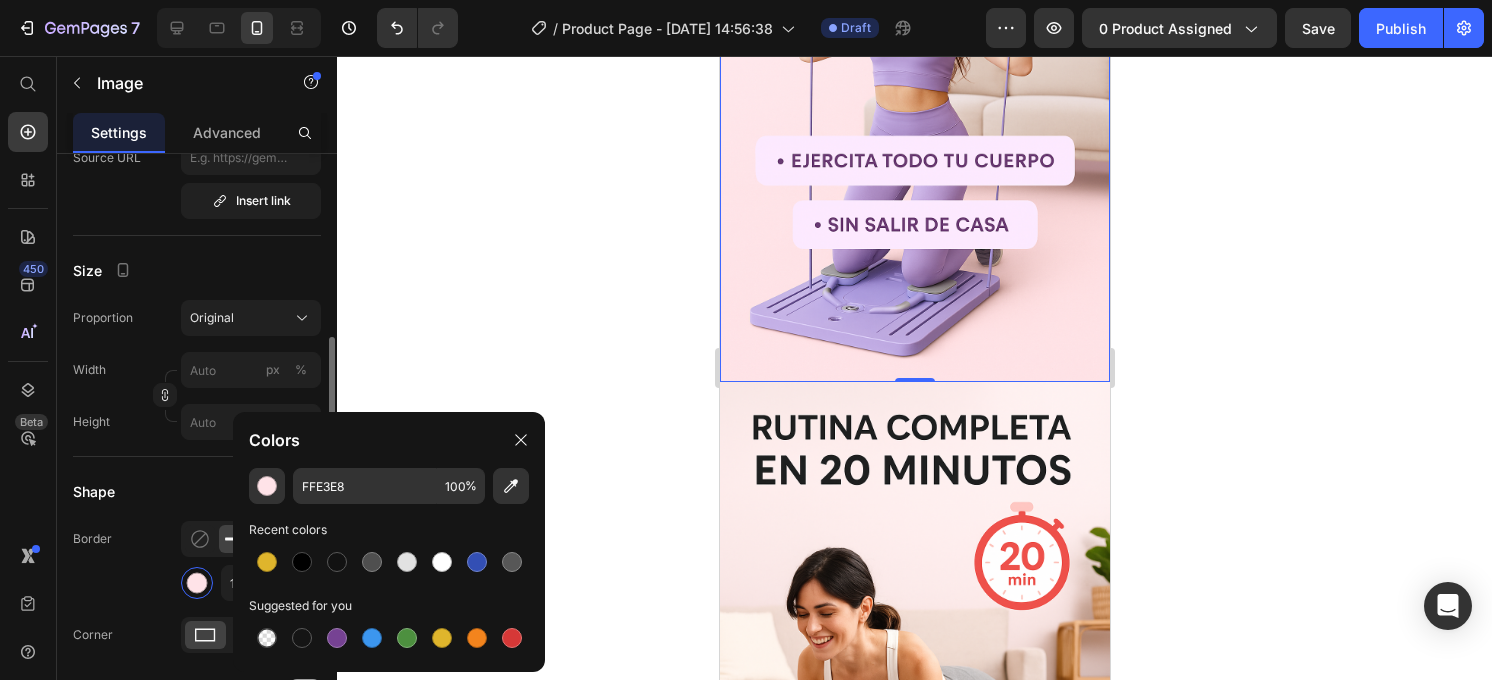 click on "Shape" at bounding box center [197, 491] 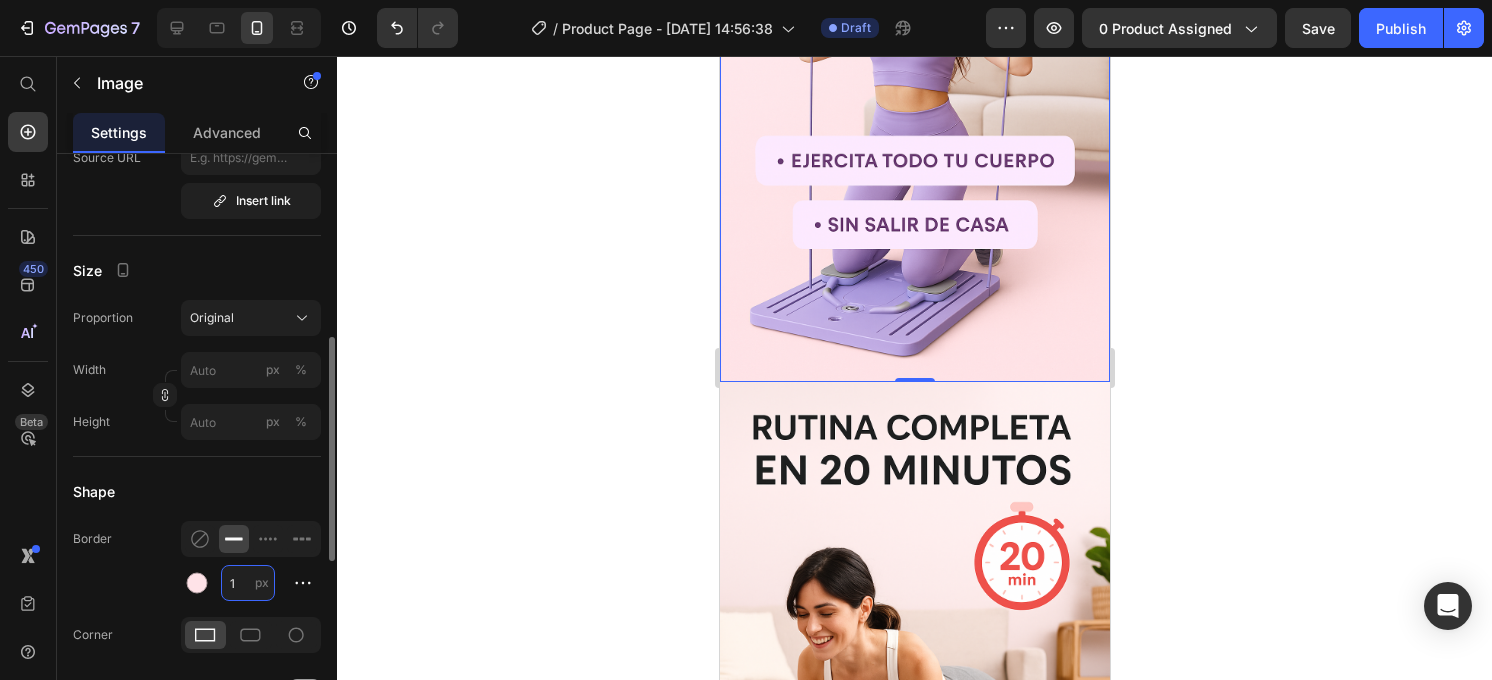 click on "1" at bounding box center [248, 583] 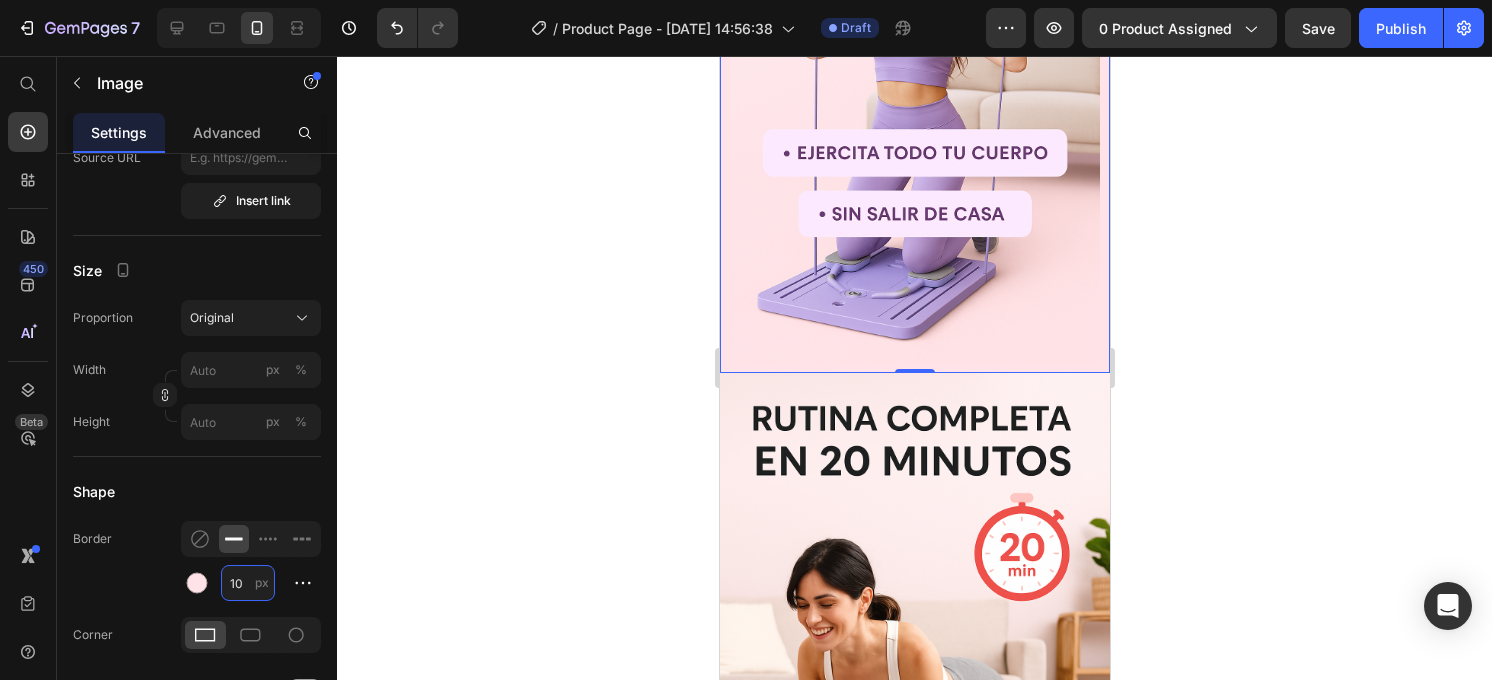 type on "10" 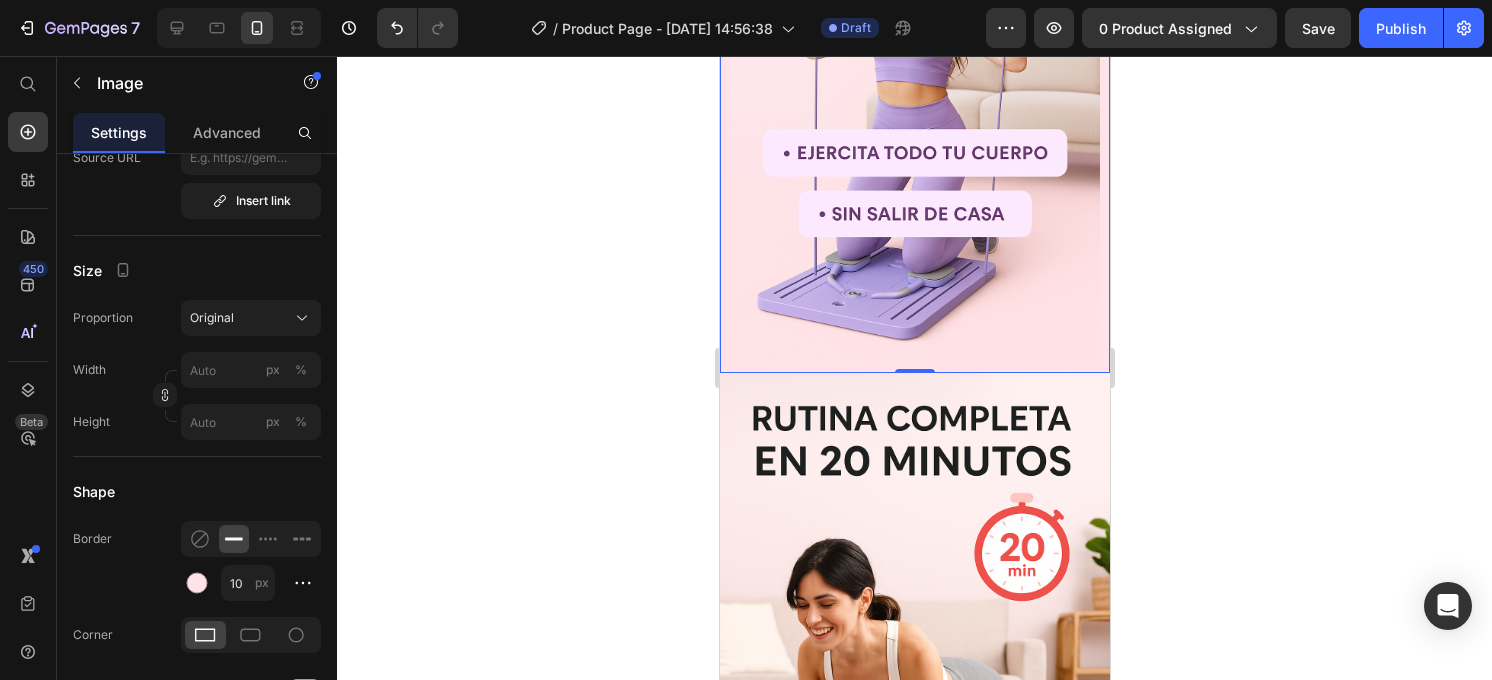 click 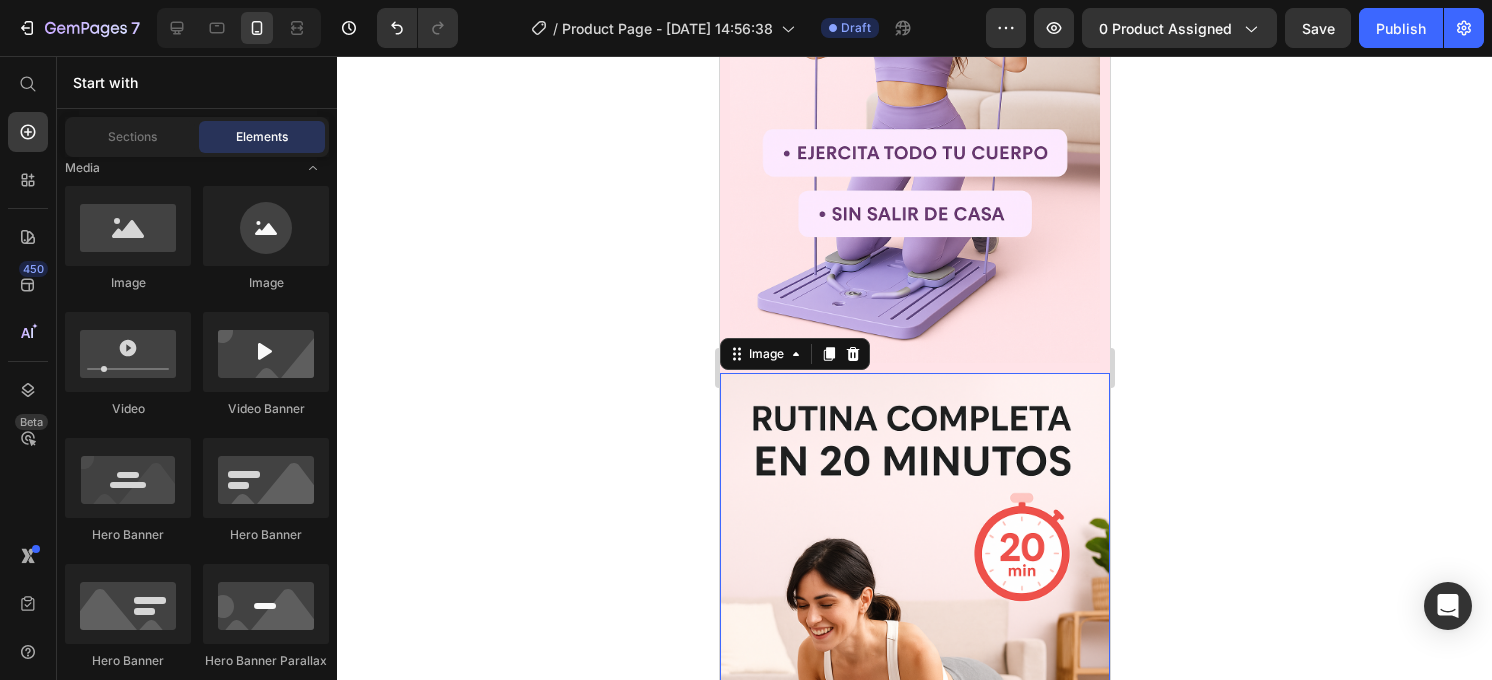 click at bounding box center [914, 665] 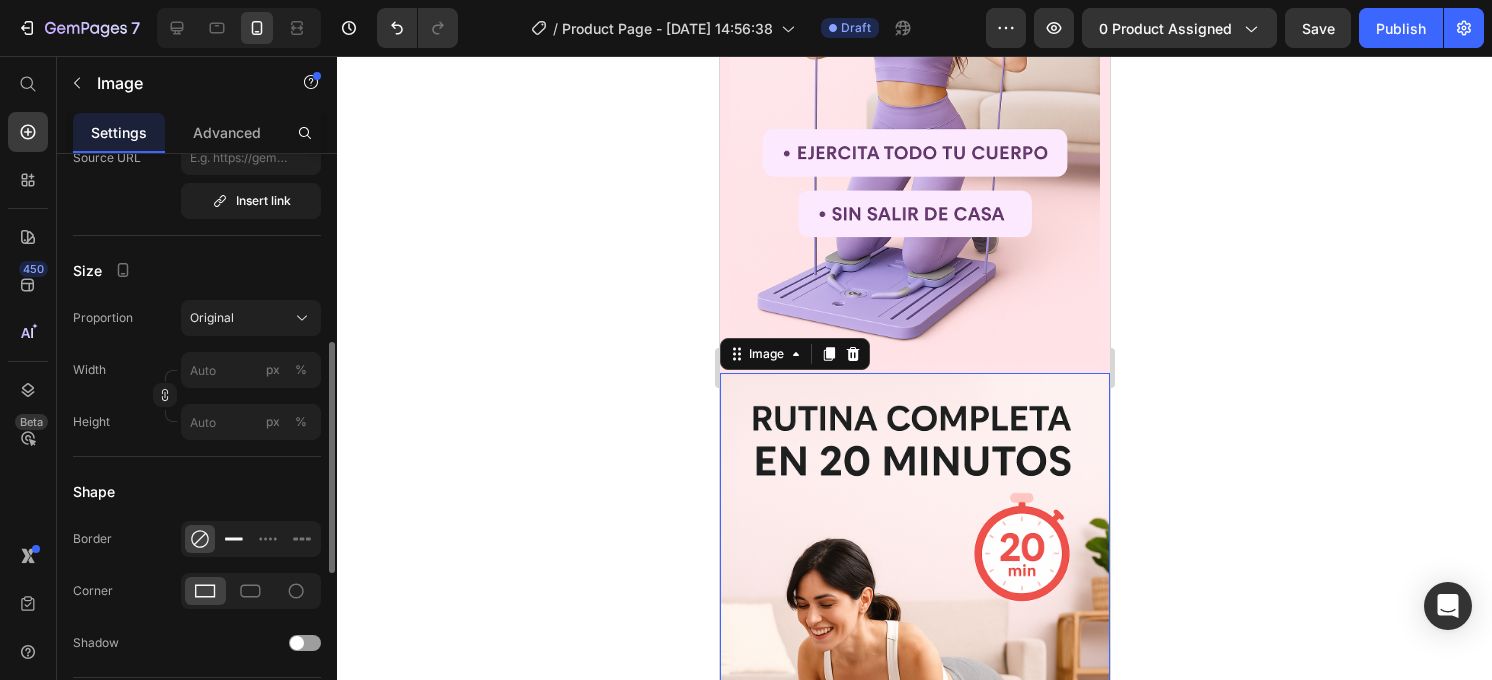 click 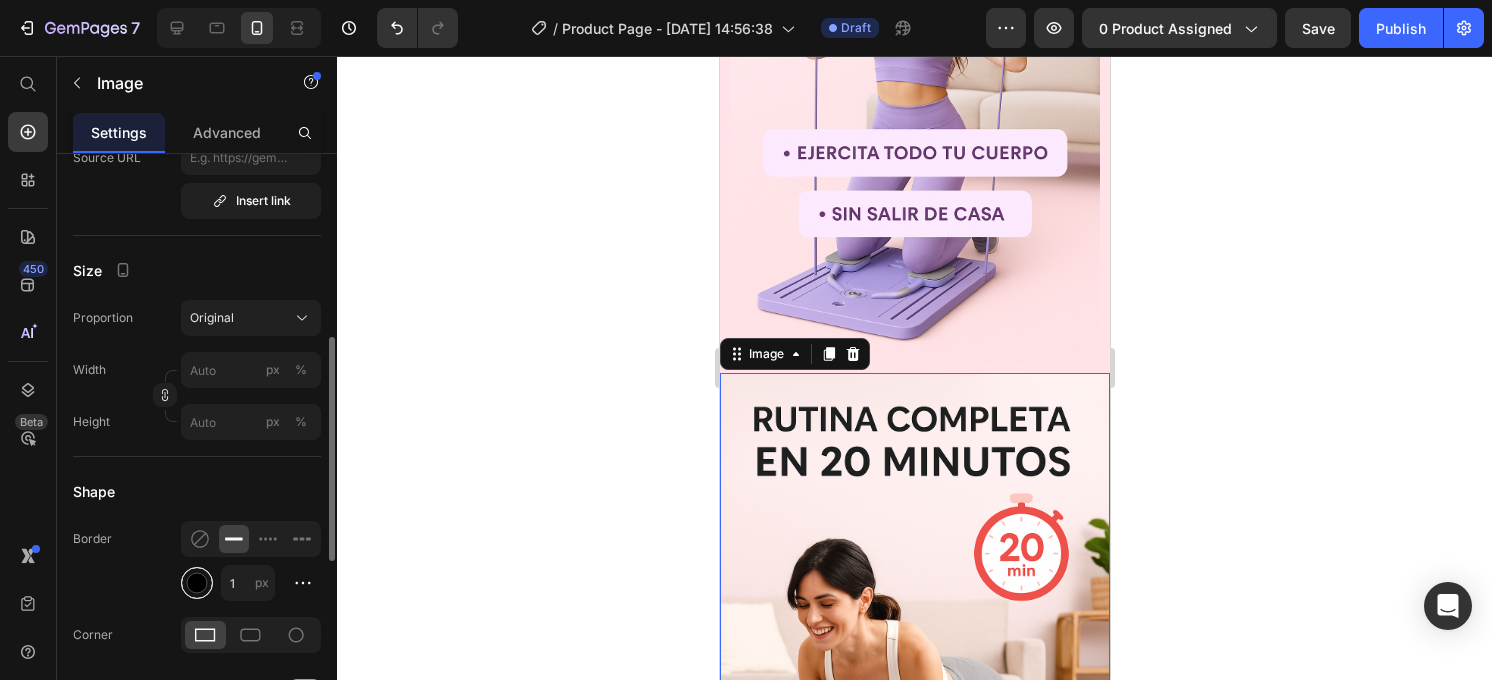 click at bounding box center (197, 583) 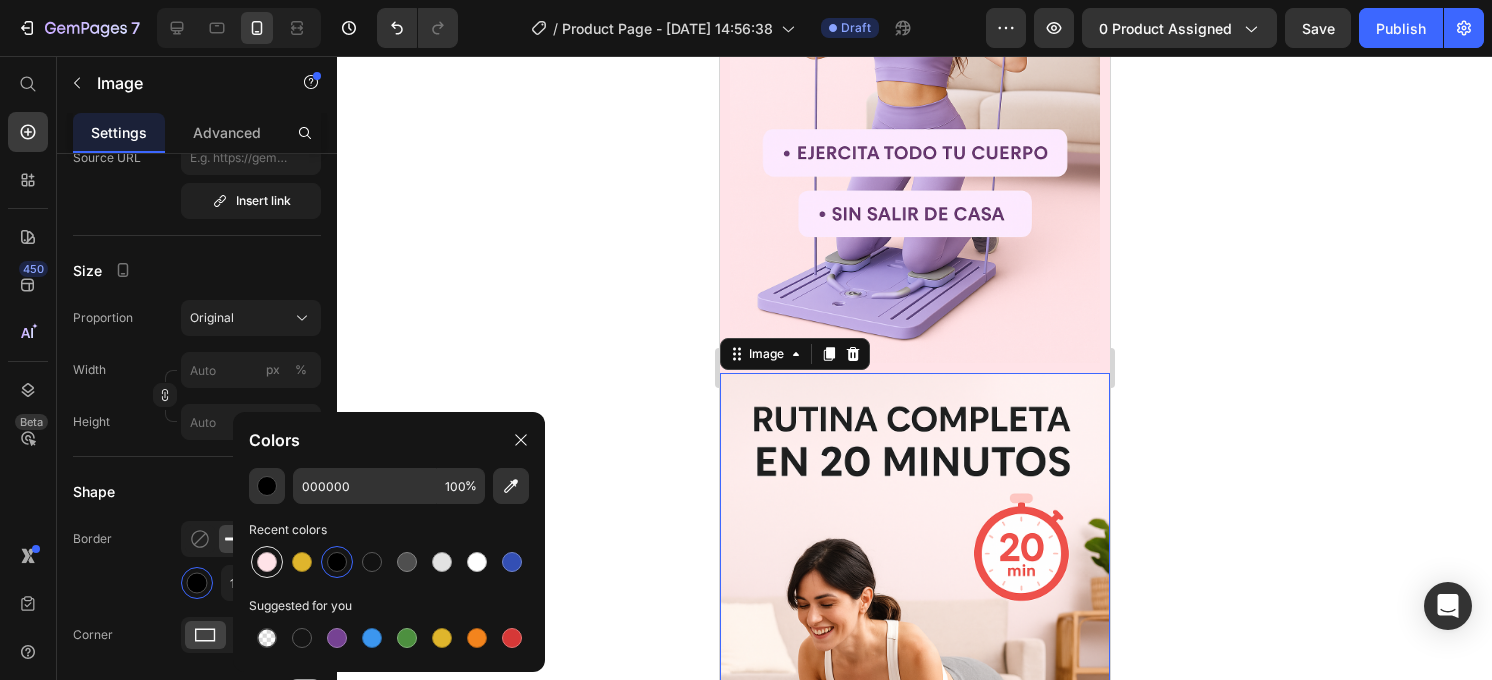 click at bounding box center [267, 562] 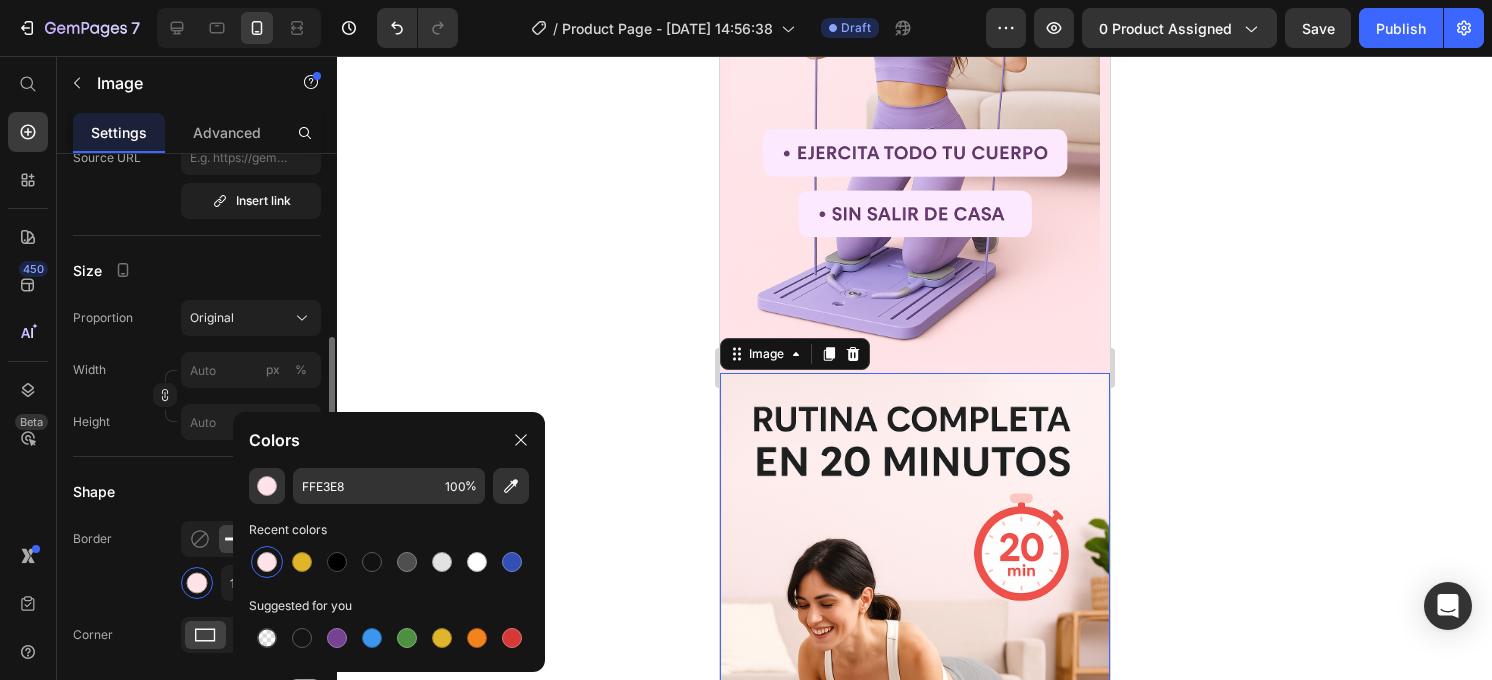 click on "Shape" at bounding box center (197, 491) 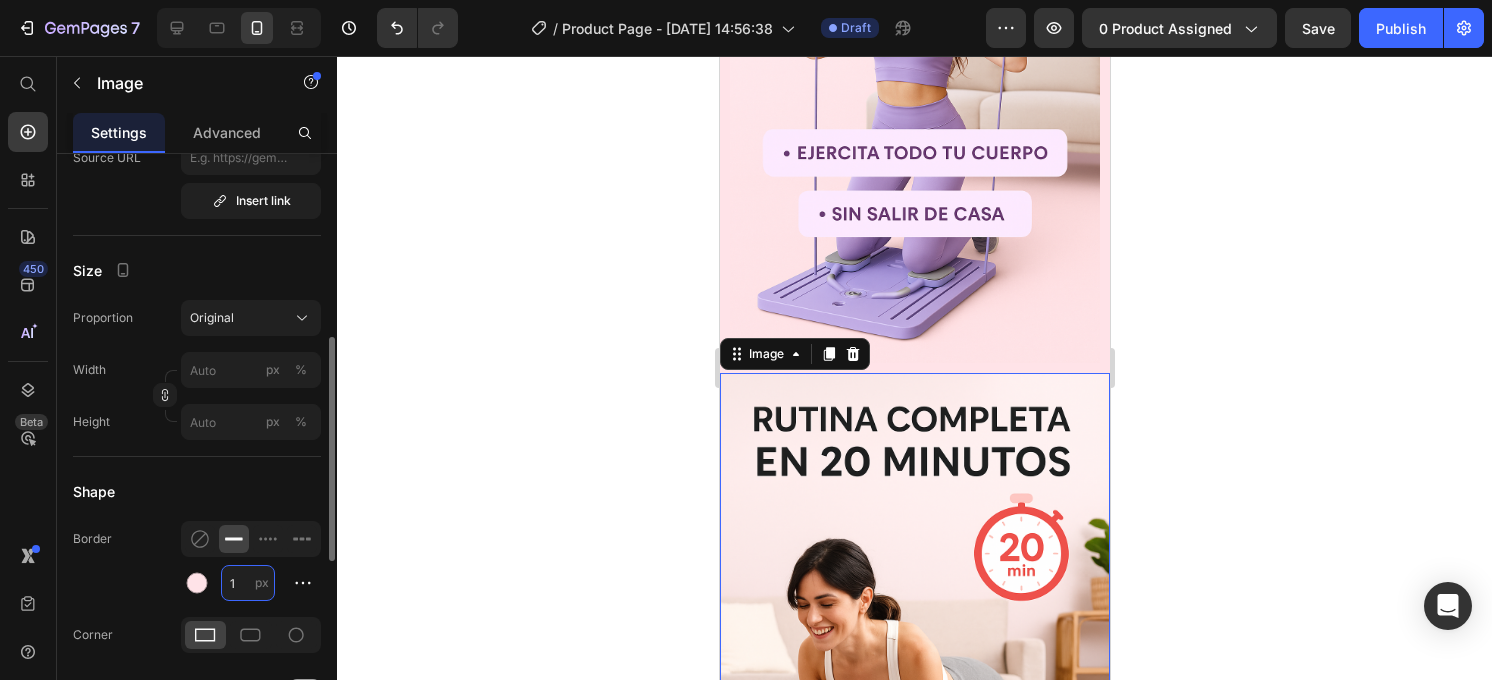 click on "1" at bounding box center [248, 583] 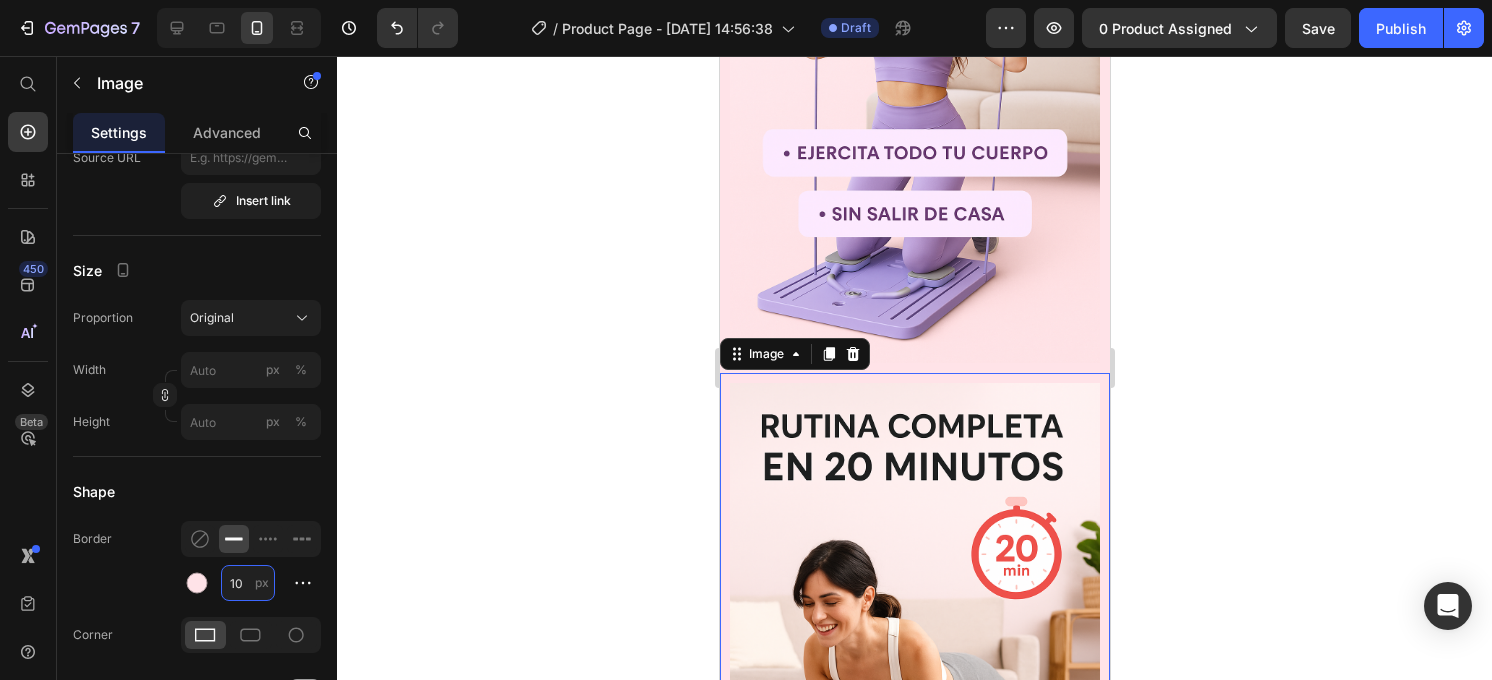 type on "10" 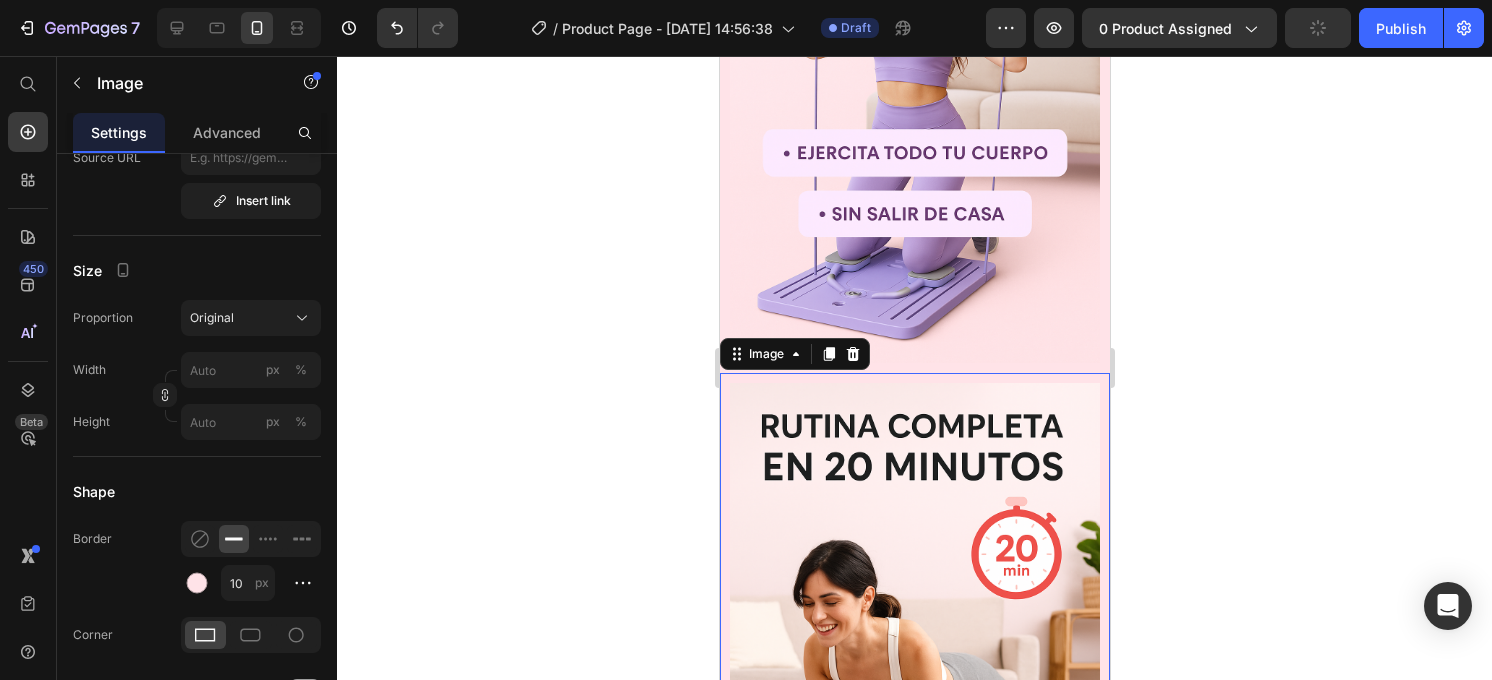 click 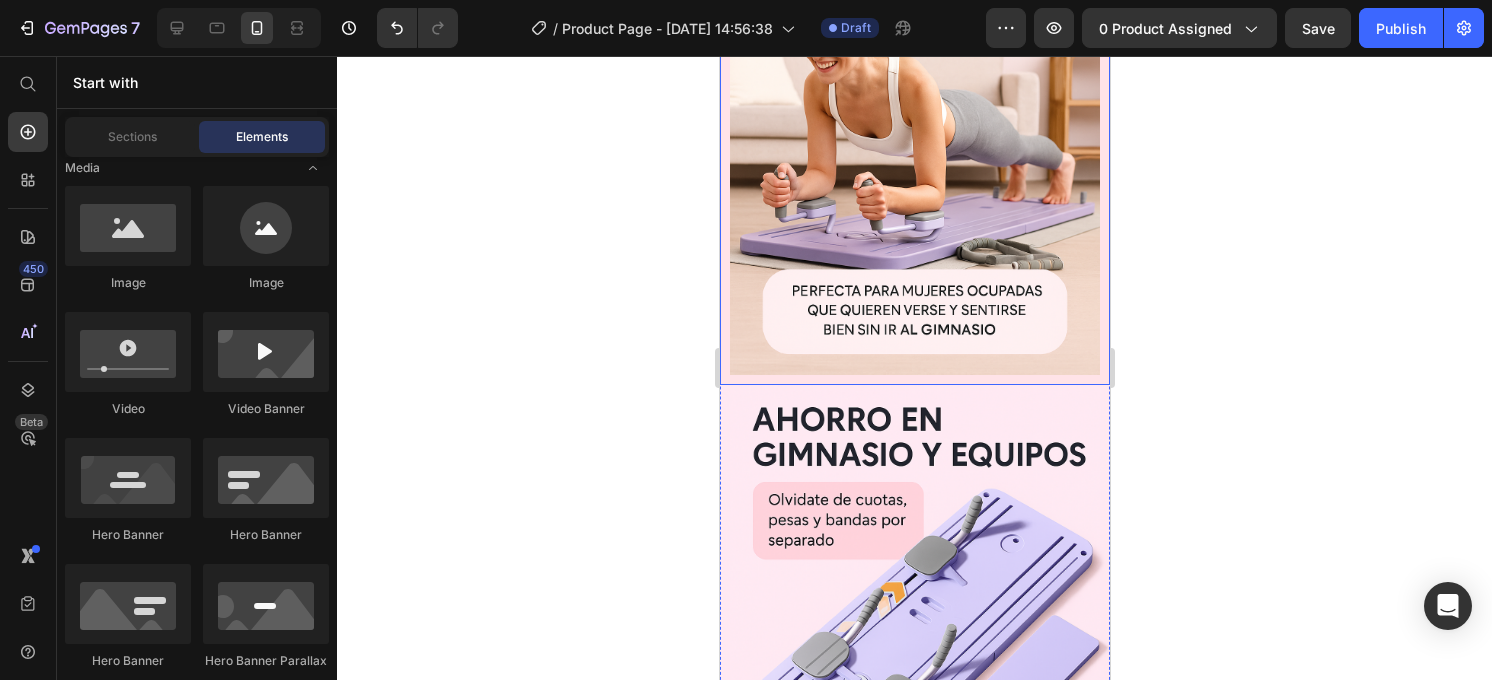 scroll, scrollTop: 996, scrollLeft: 0, axis: vertical 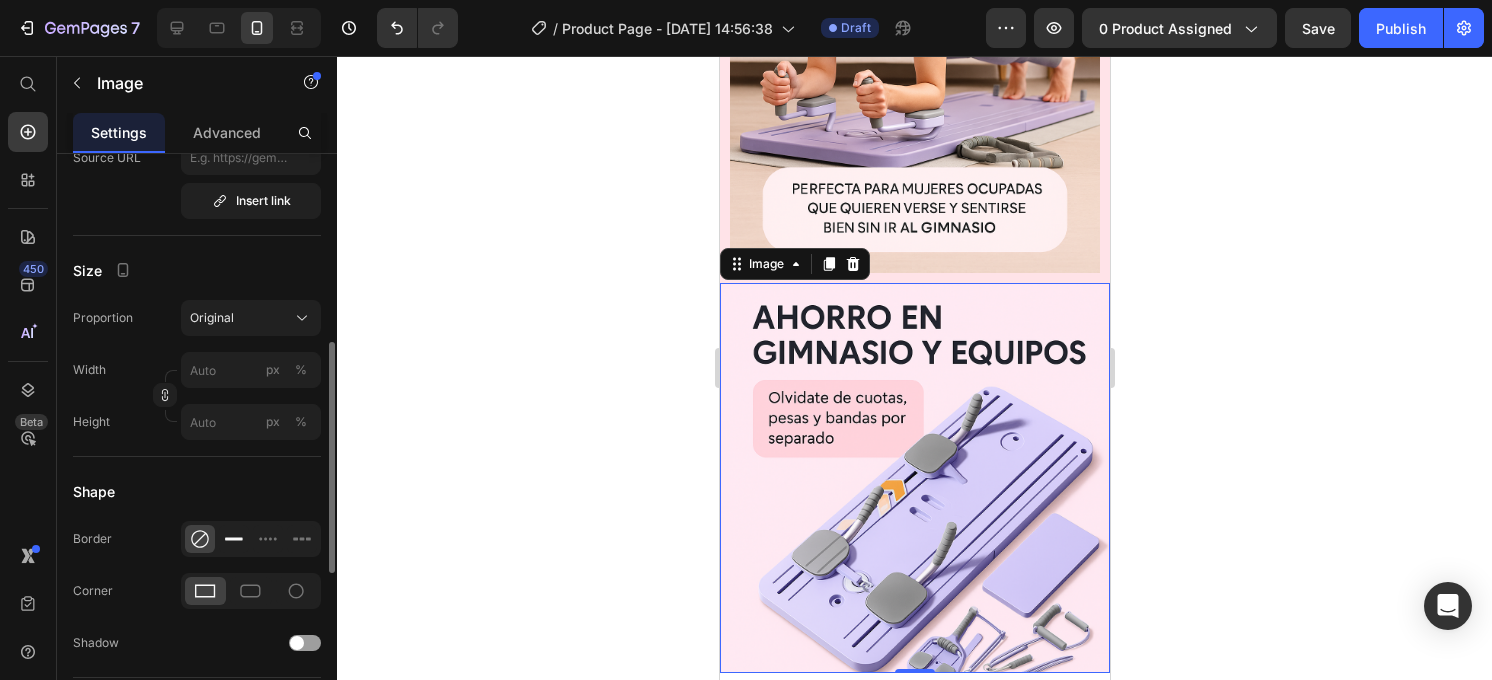 click 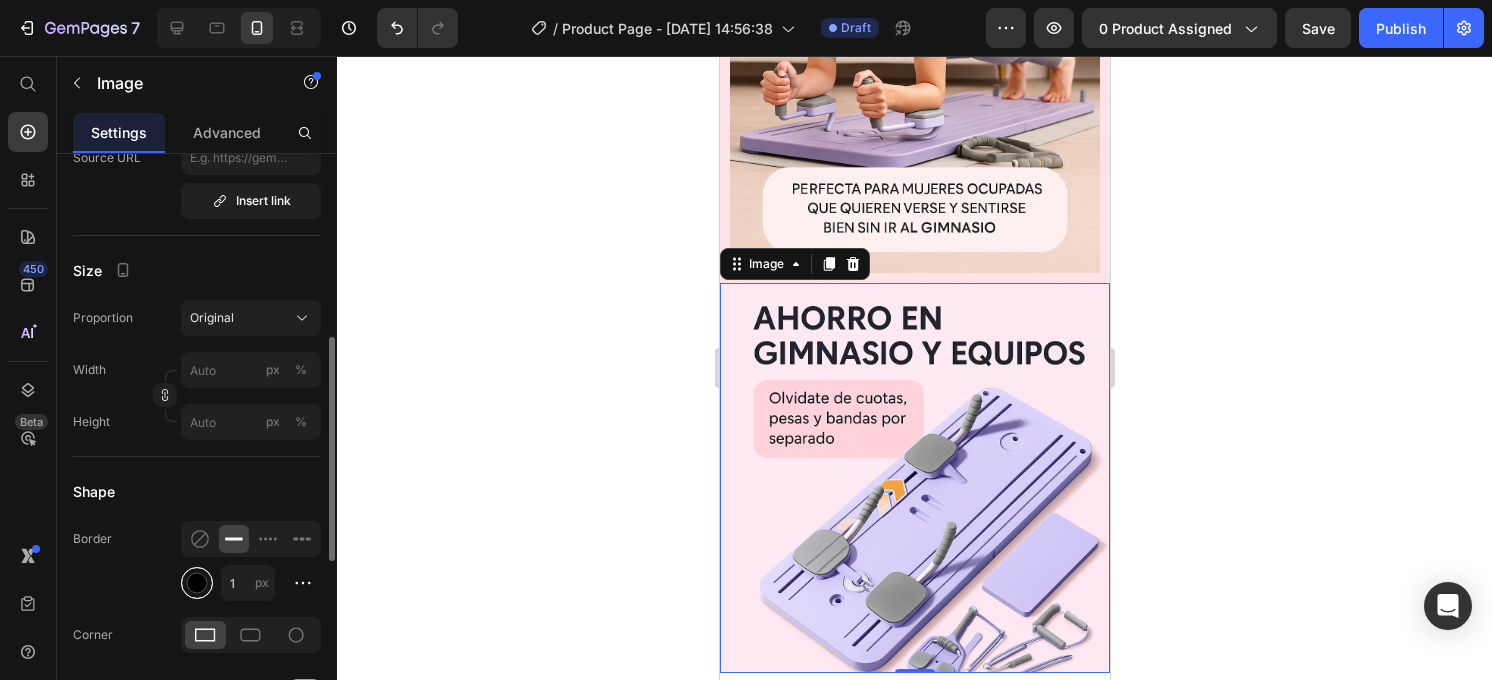 click at bounding box center [197, 583] 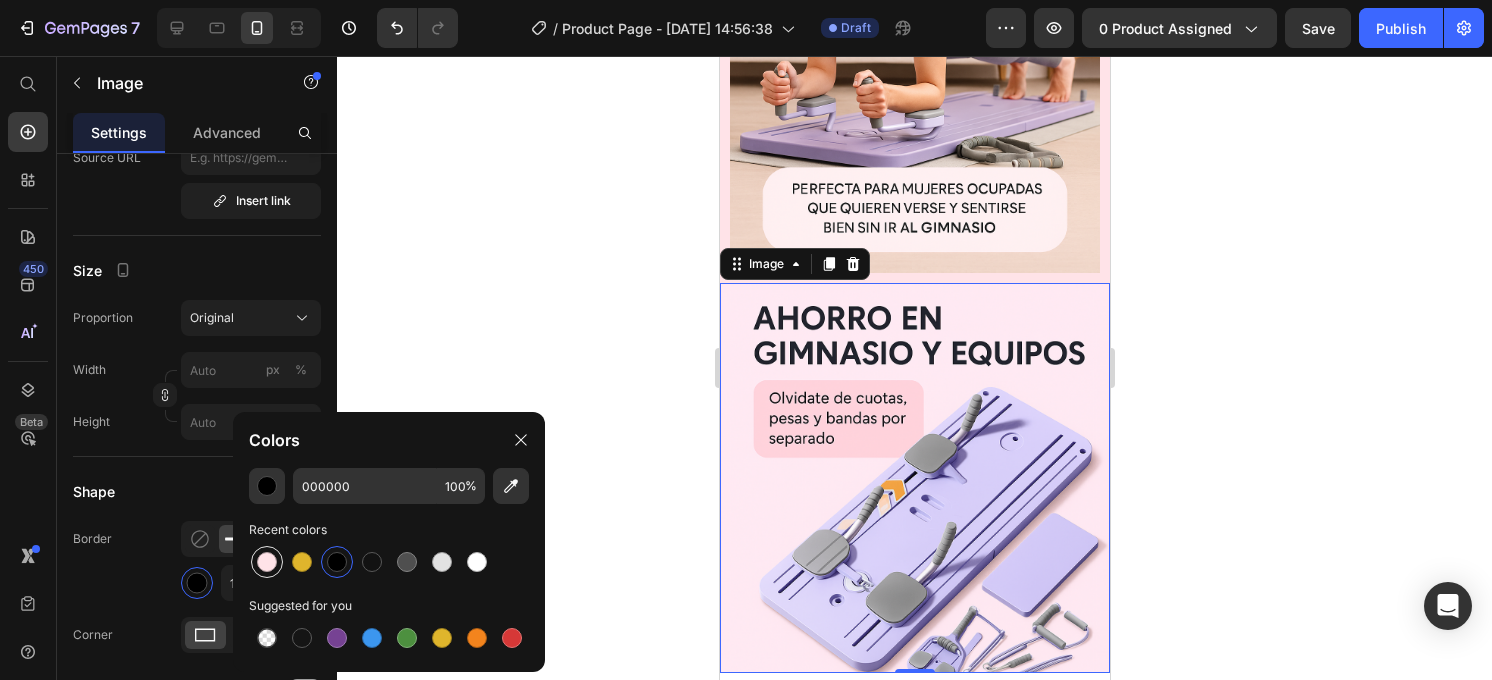click at bounding box center (267, 562) 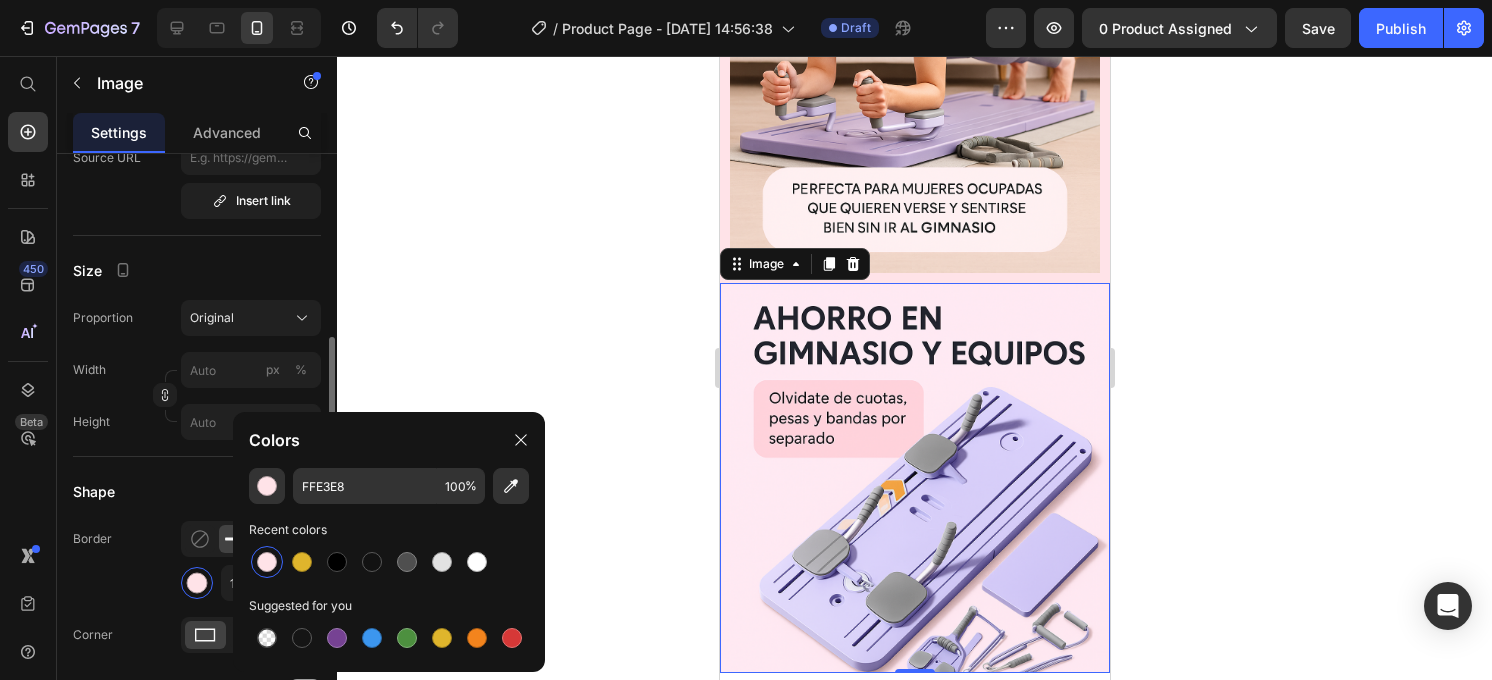 click on "Border 1 px" 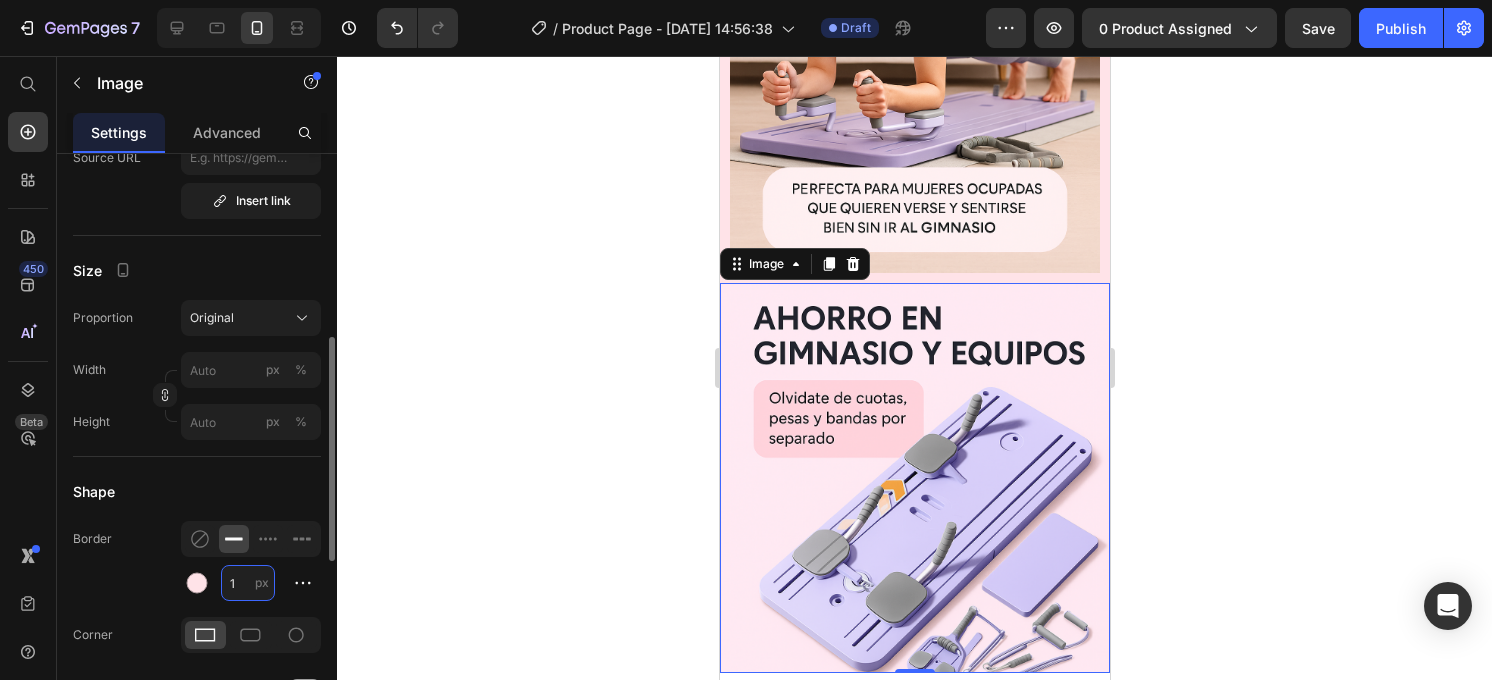 click on "1" at bounding box center (248, 583) 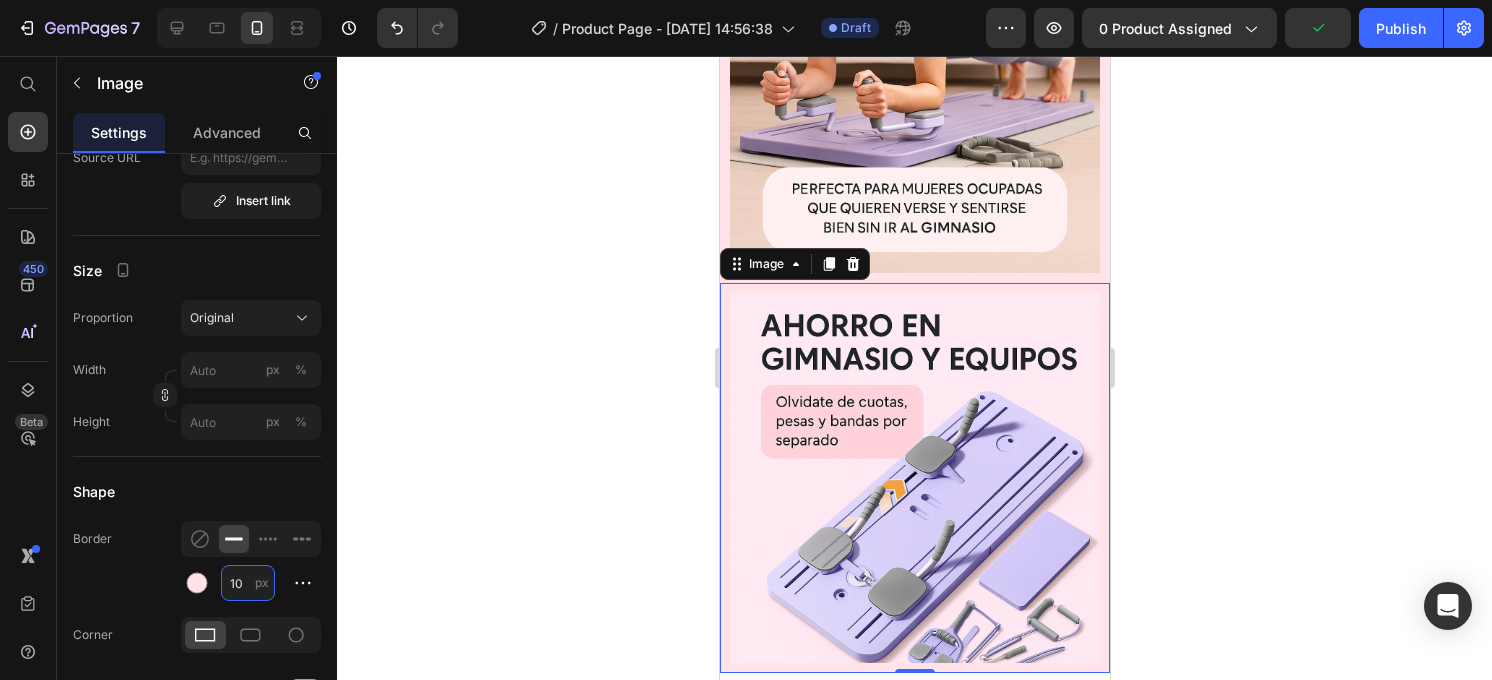 type on "10" 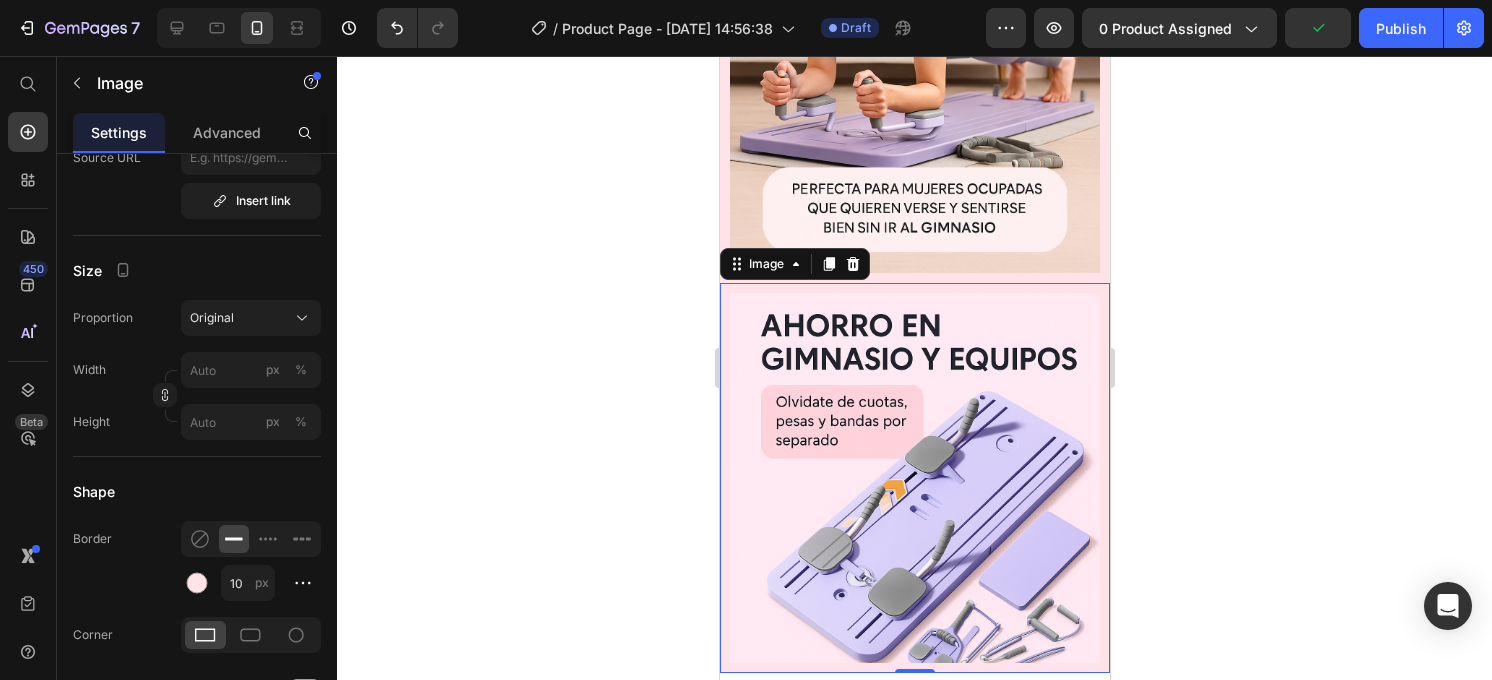 click 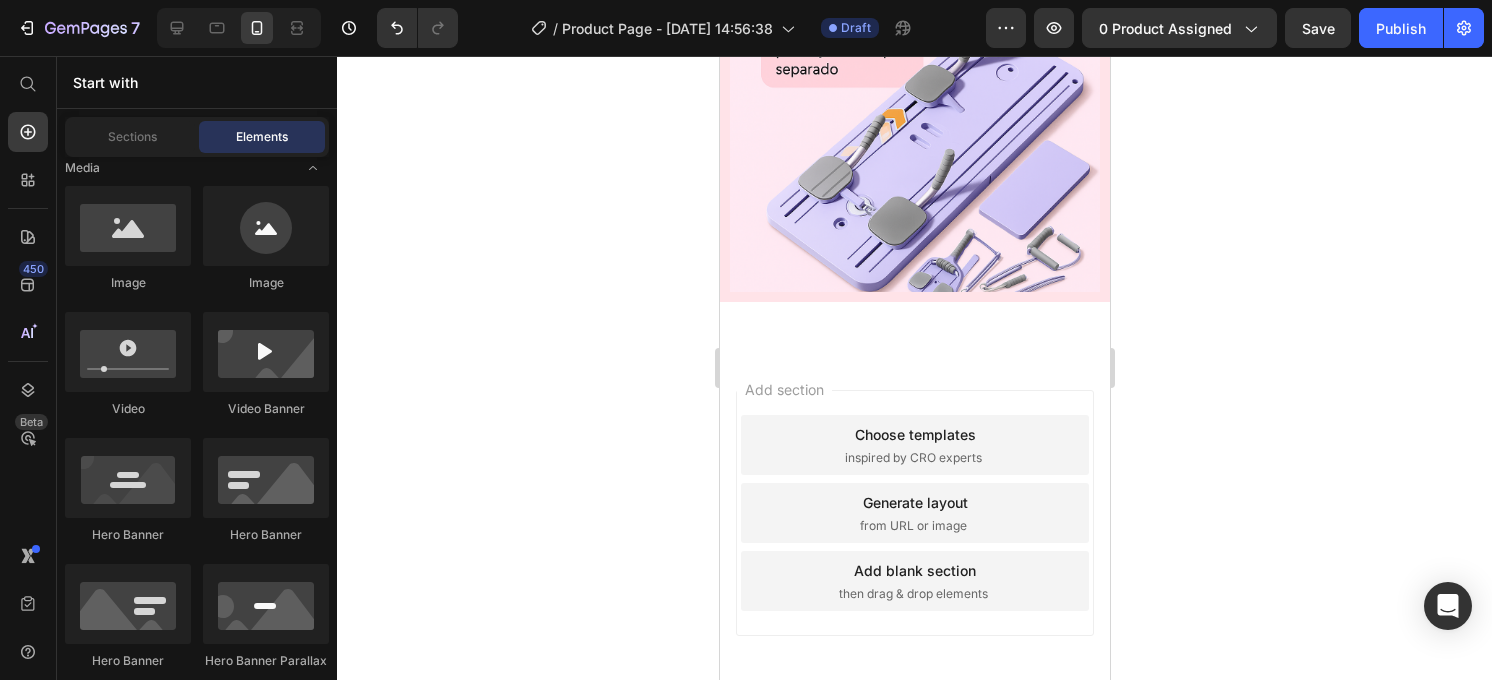 scroll, scrollTop: 1342, scrollLeft: 0, axis: vertical 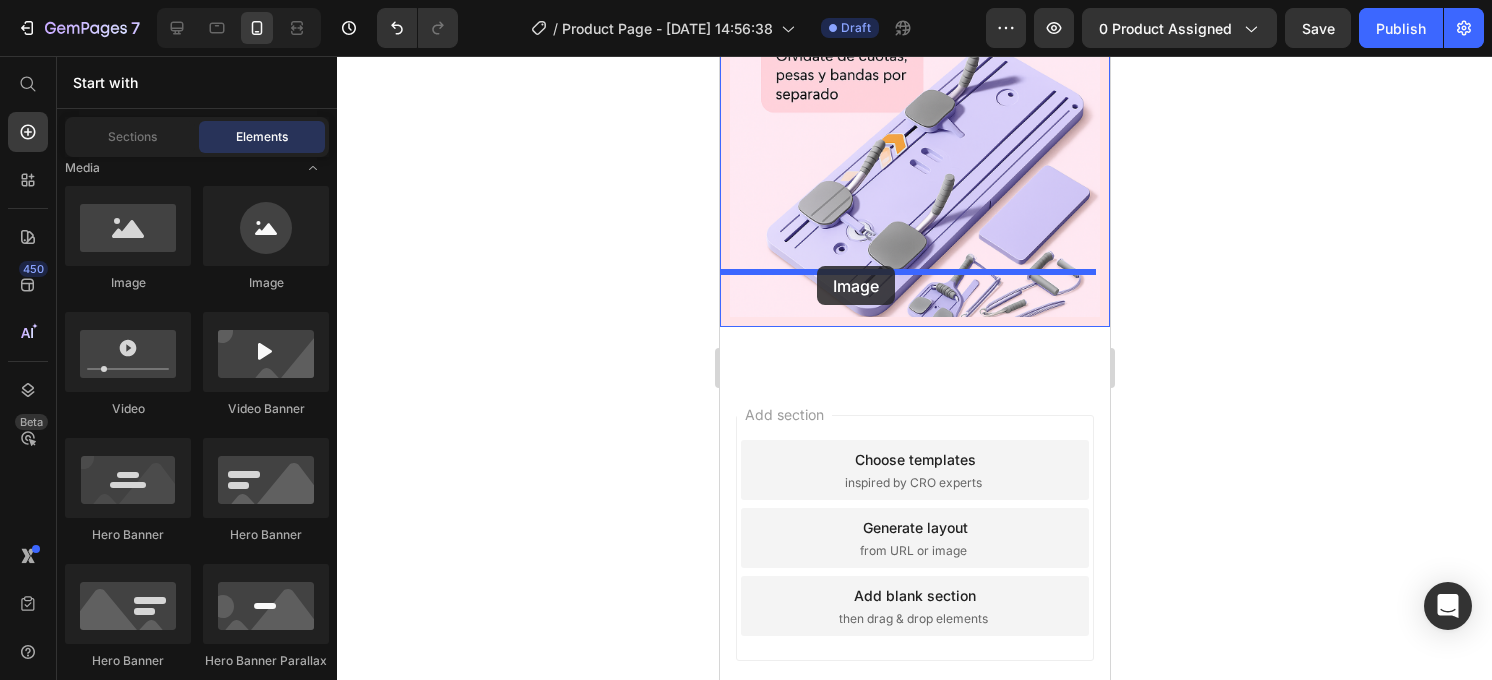 drag, startPoint x: 868, startPoint y: 308, endPoint x: 816, endPoint y: 267, distance: 66.21933 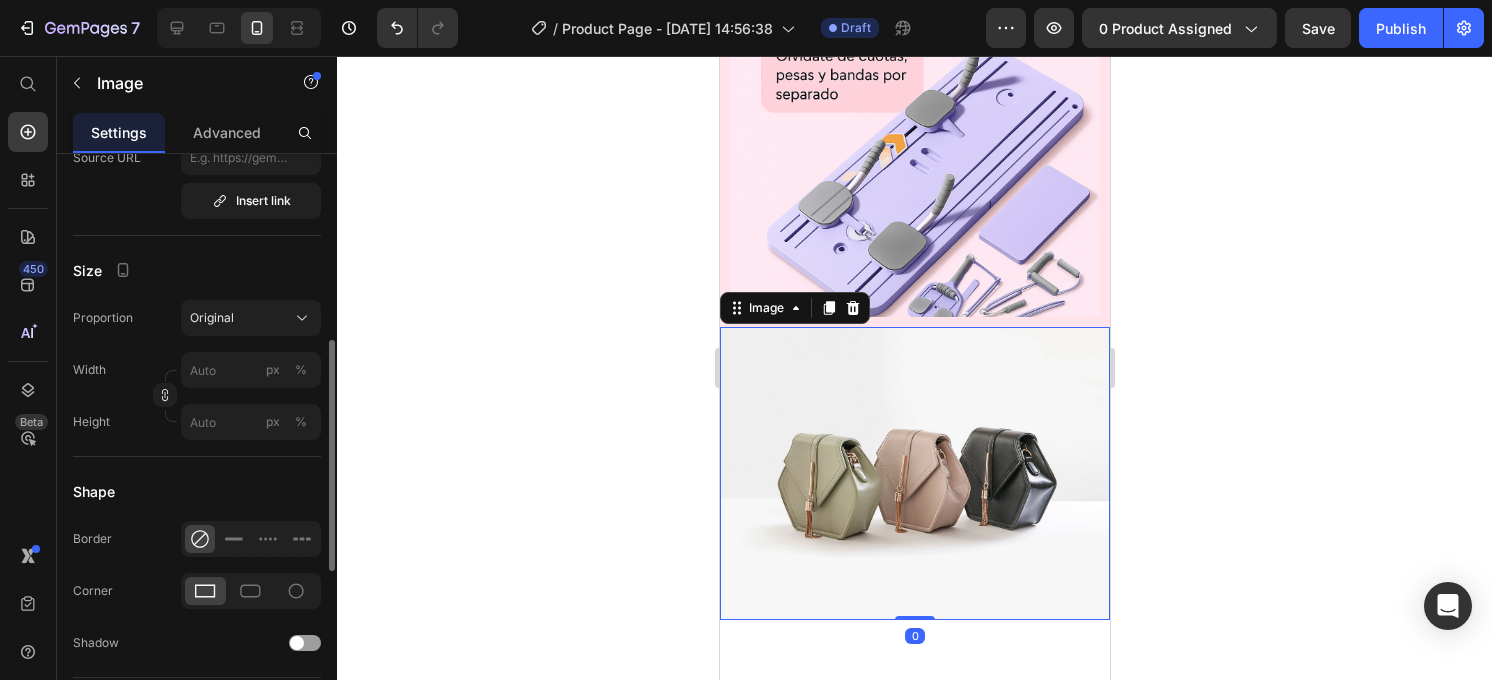 scroll, scrollTop: 1, scrollLeft: 0, axis: vertical 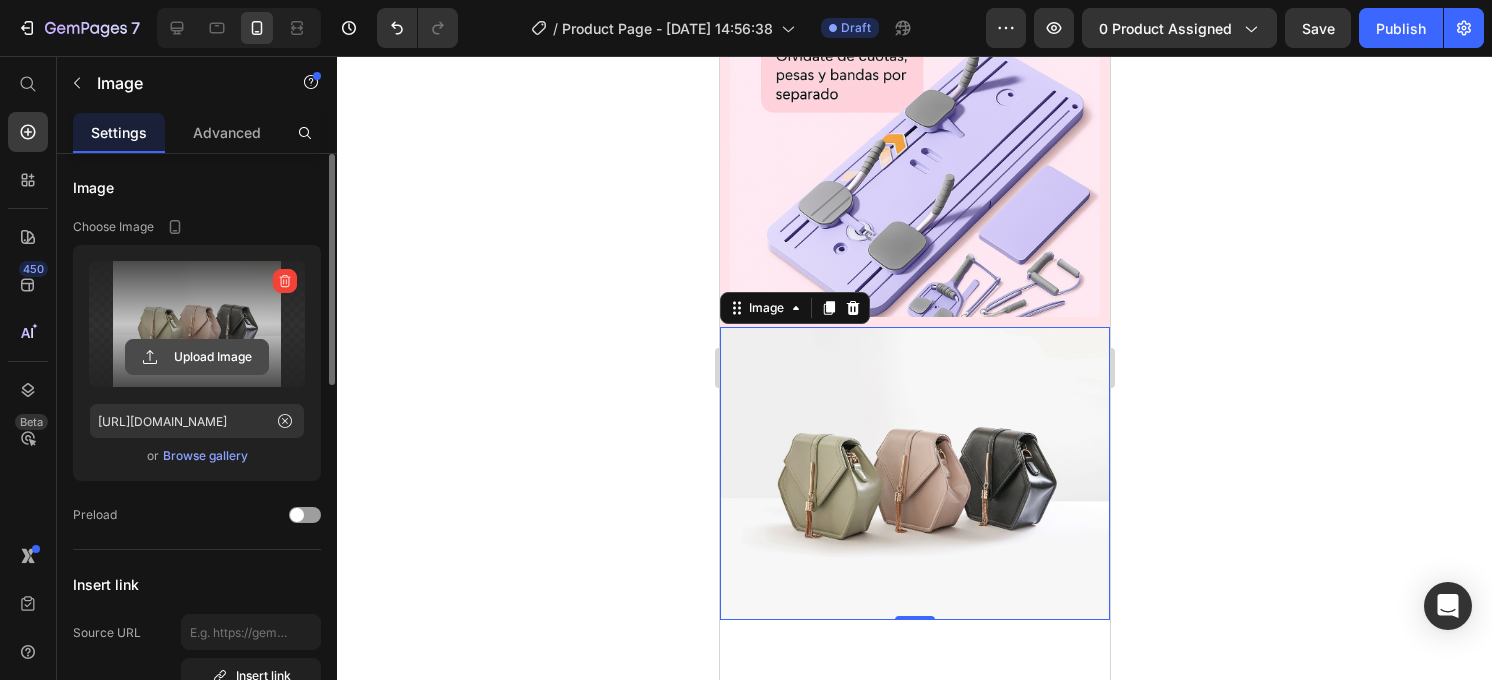 click 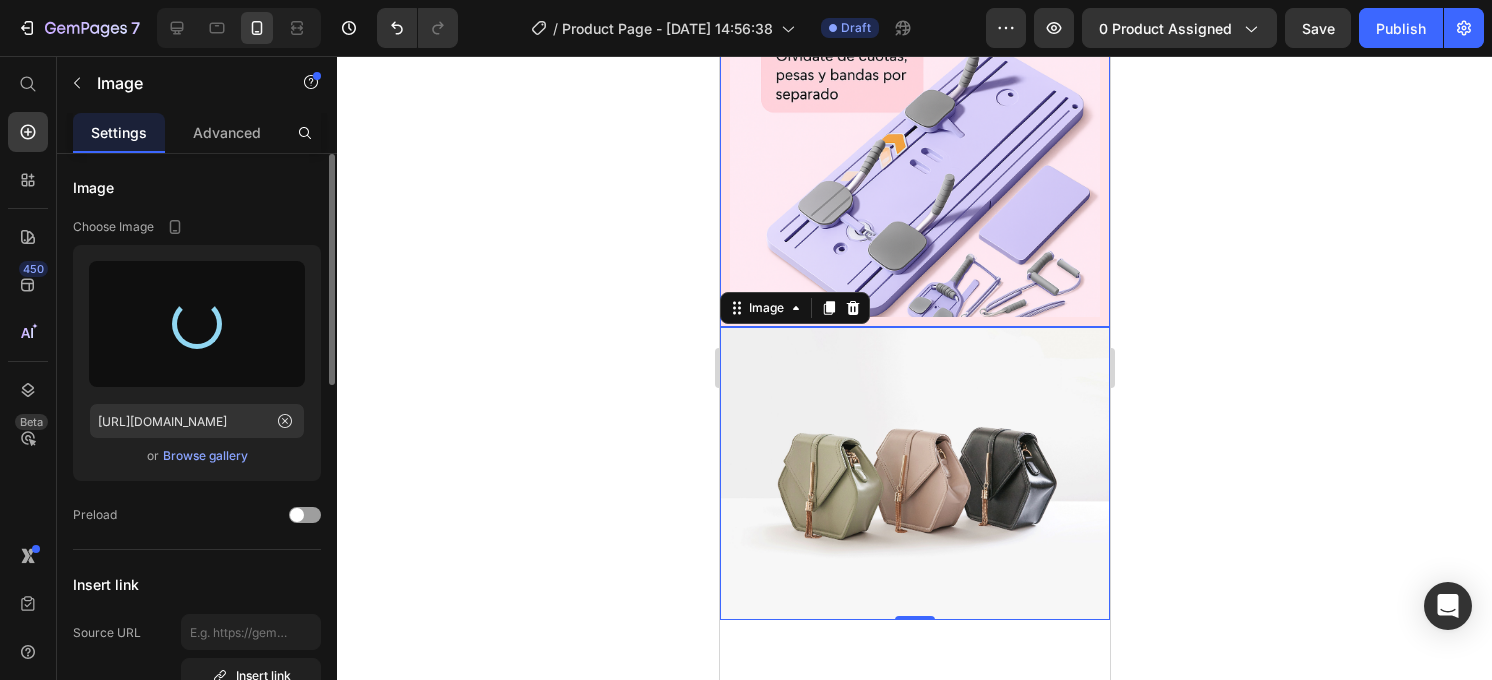 type on "https://cdn.shopify.com/s/files/1/0881/0014/3288/files/gempages_574418618666713956-609c9969-bd85-46c8-bda1-5a23ed4df19d.png" 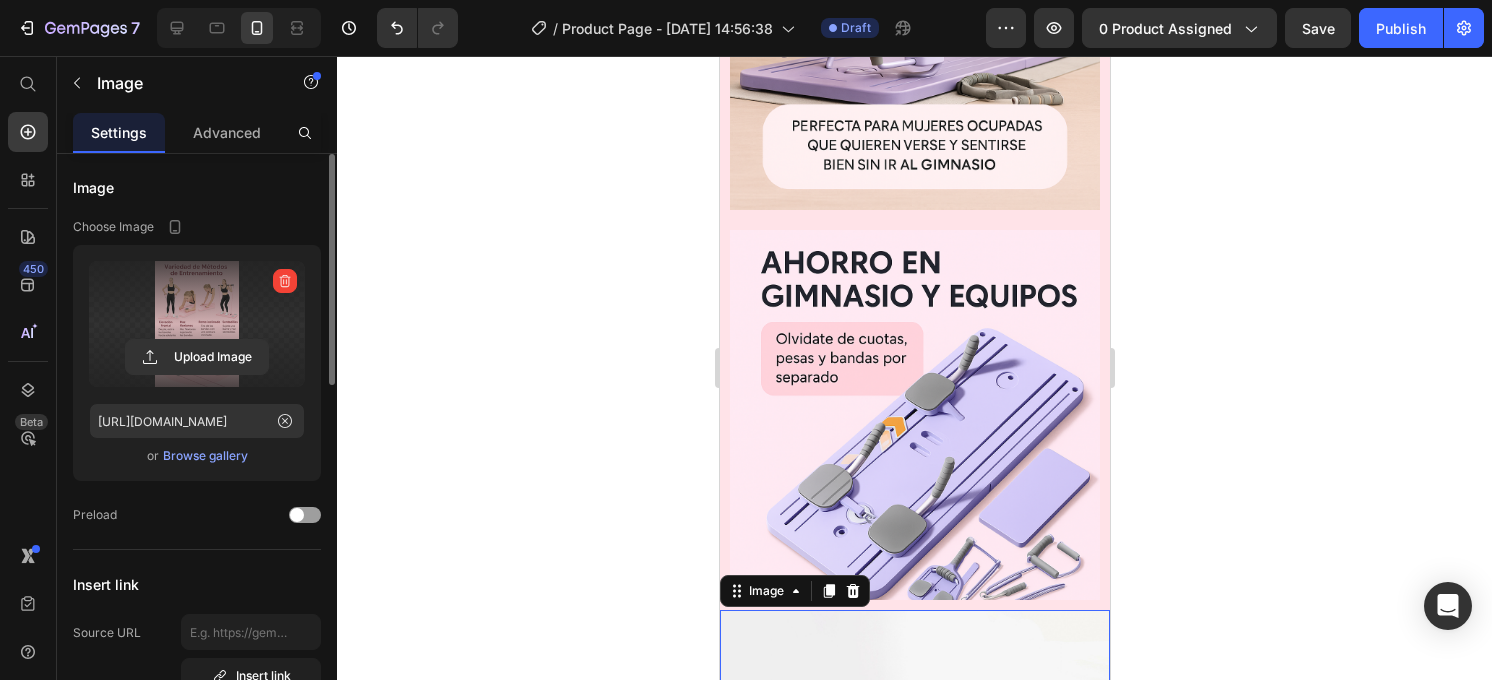 scroll, scrollTop: 1067, scrollLeft: 0, axis: vertical 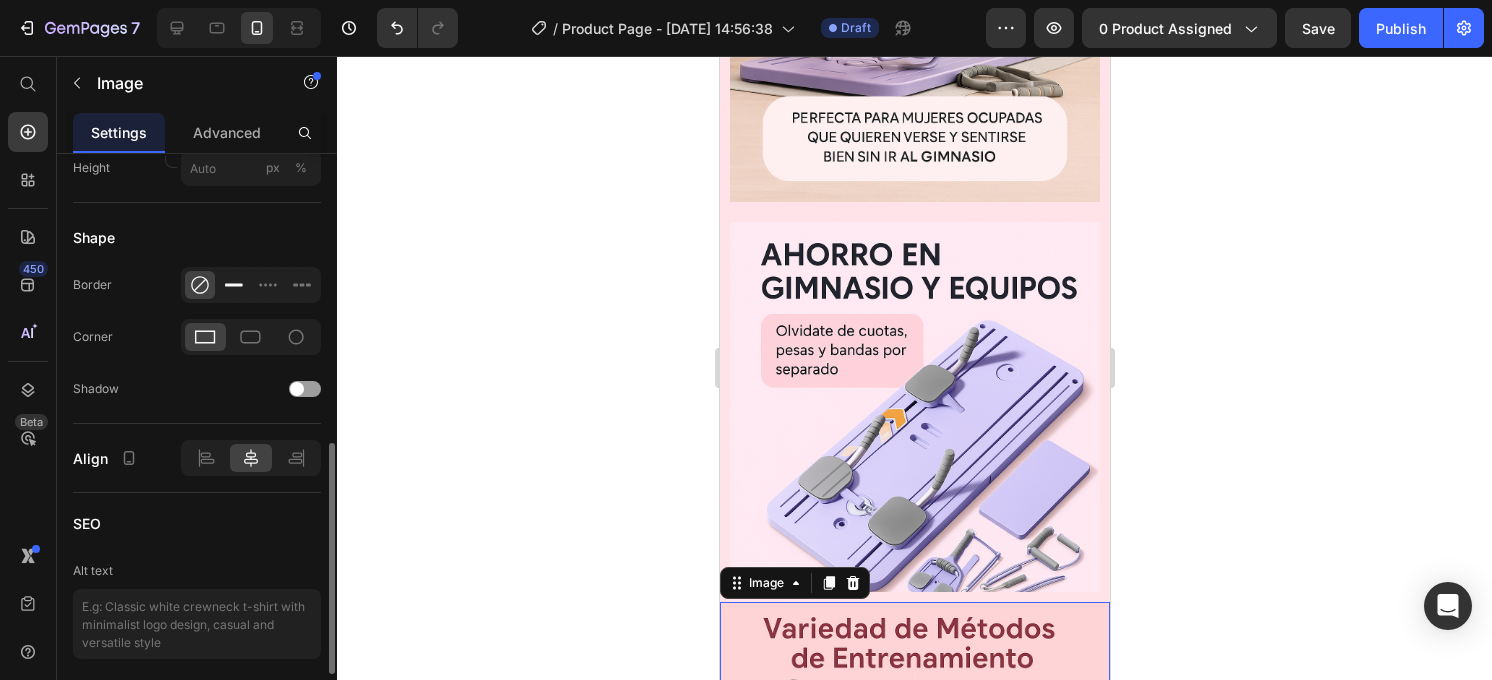 click 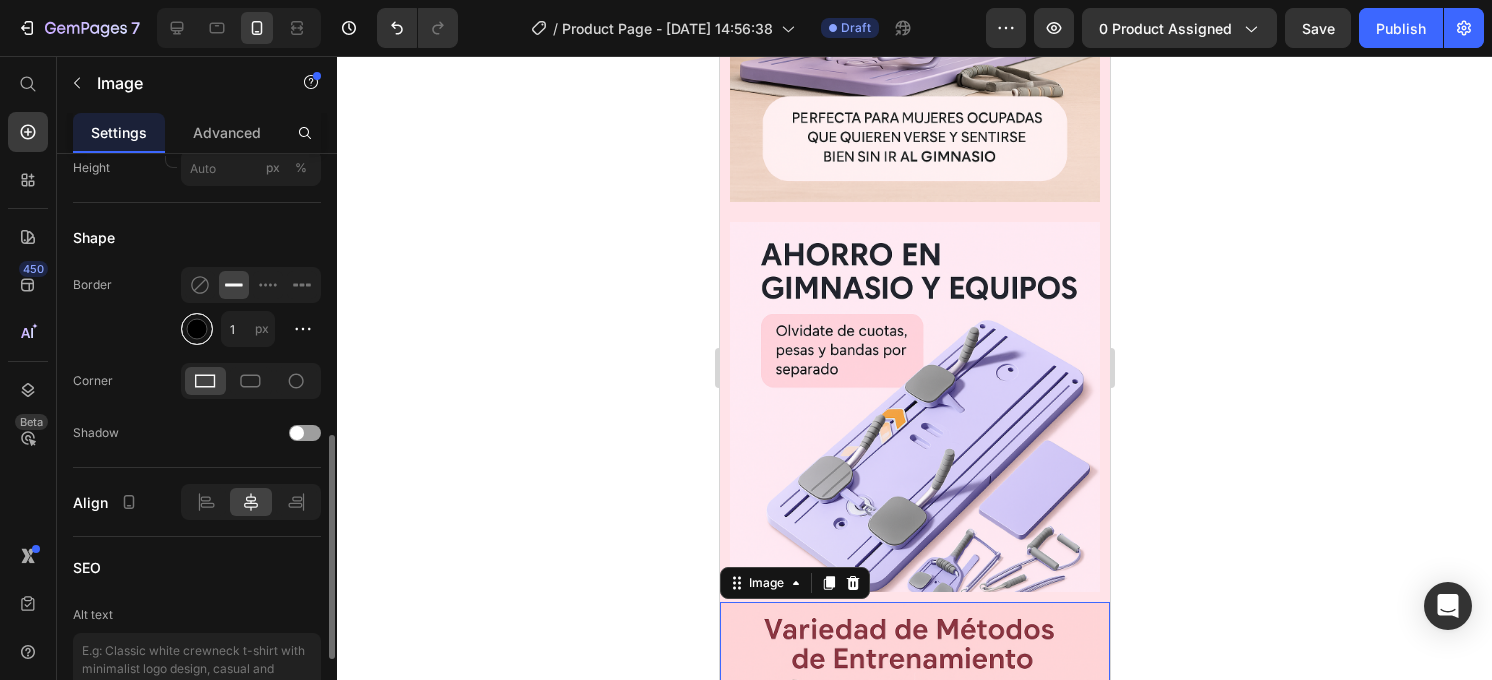 click at bounding box center [197, 329] 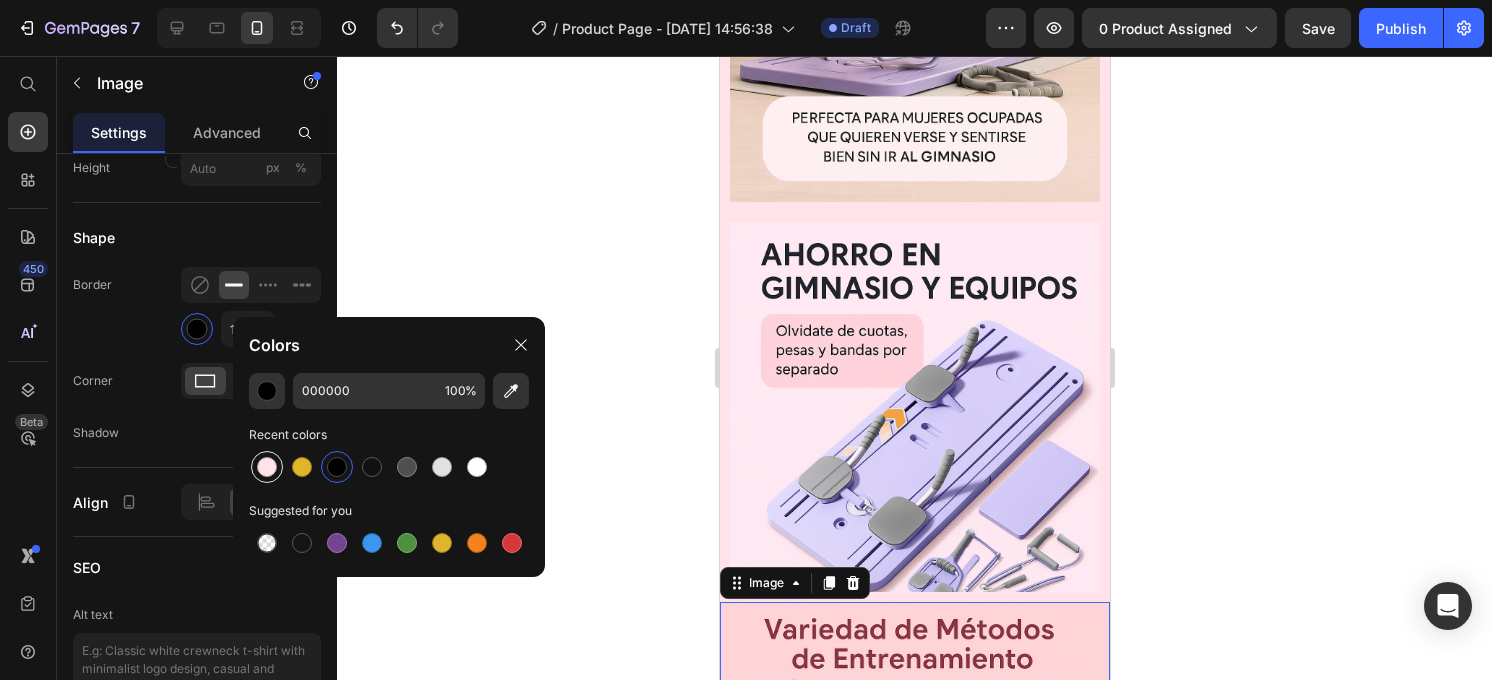 click at bounding box center [267, 467] 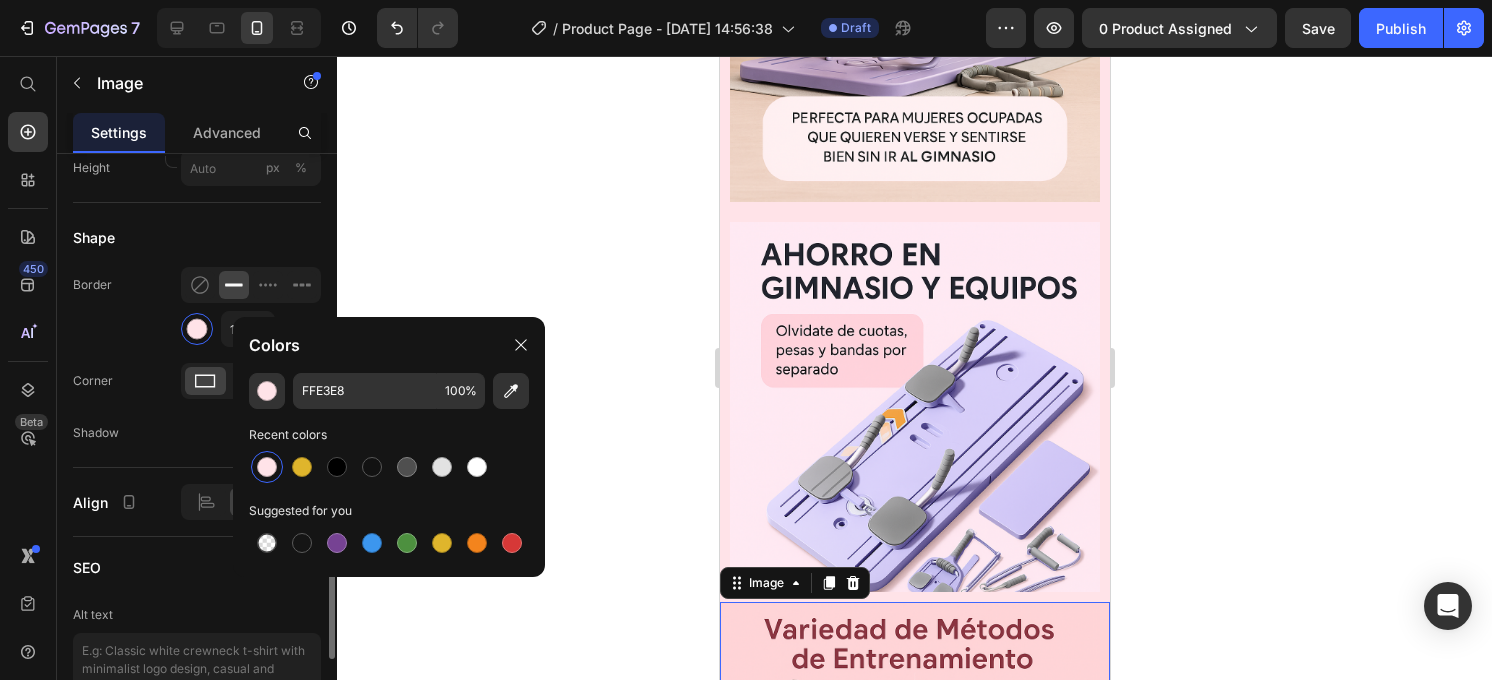 click on "Shape" at bounding box center (197, 237) 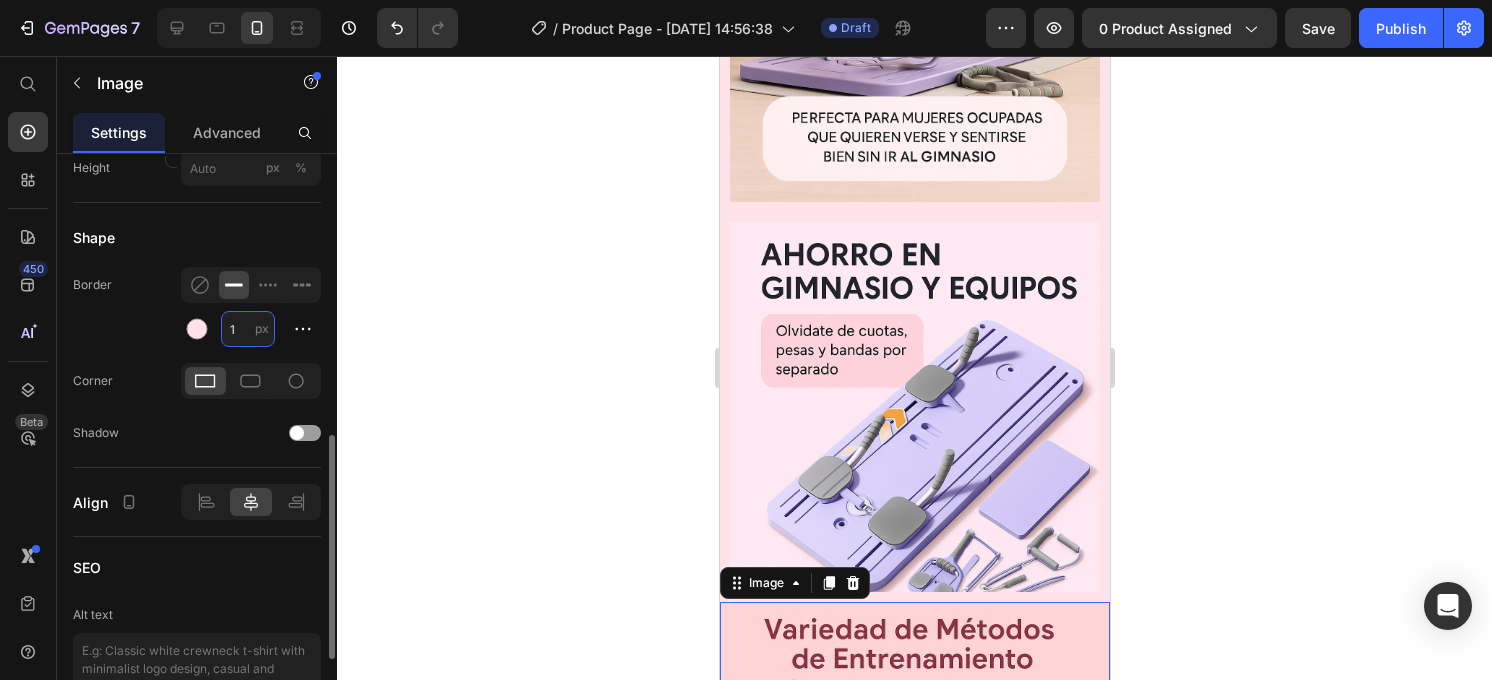 click on "1" at bounding box center (248, 329) 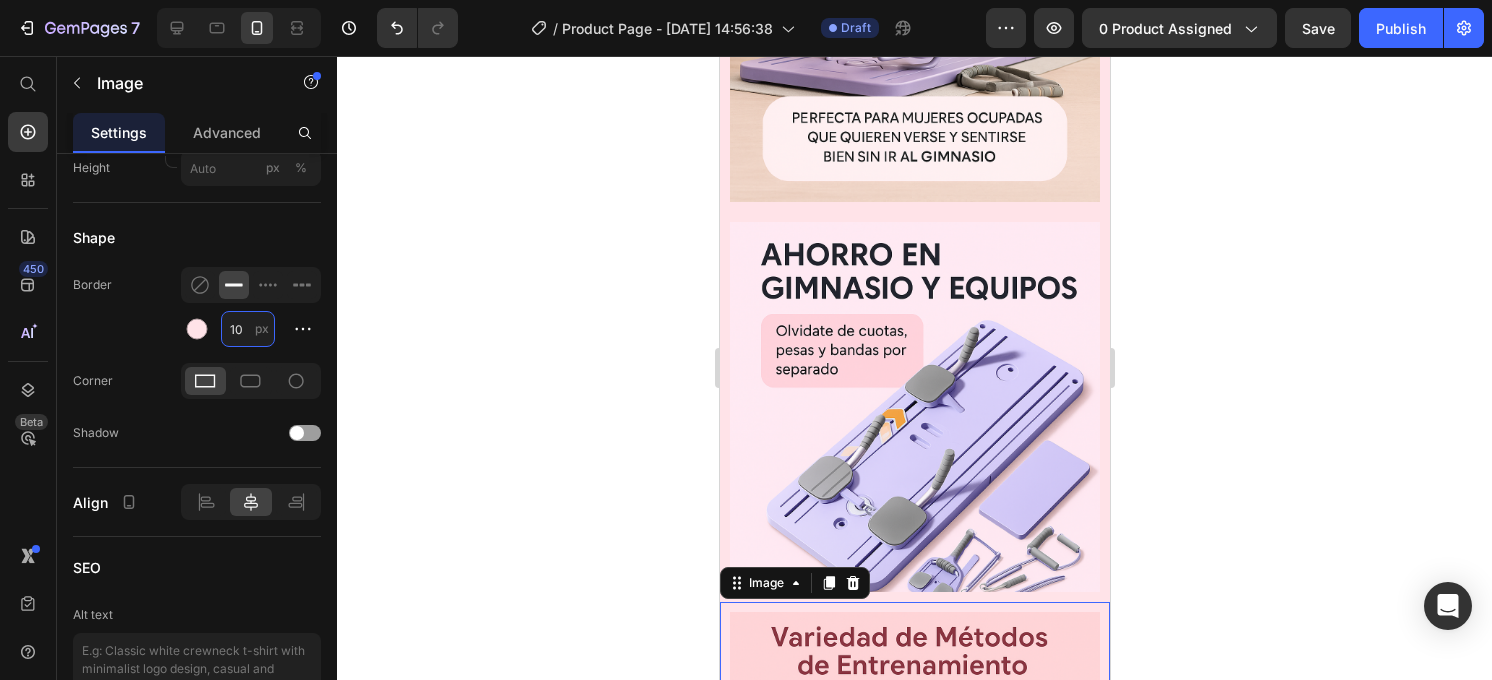 type on "10" 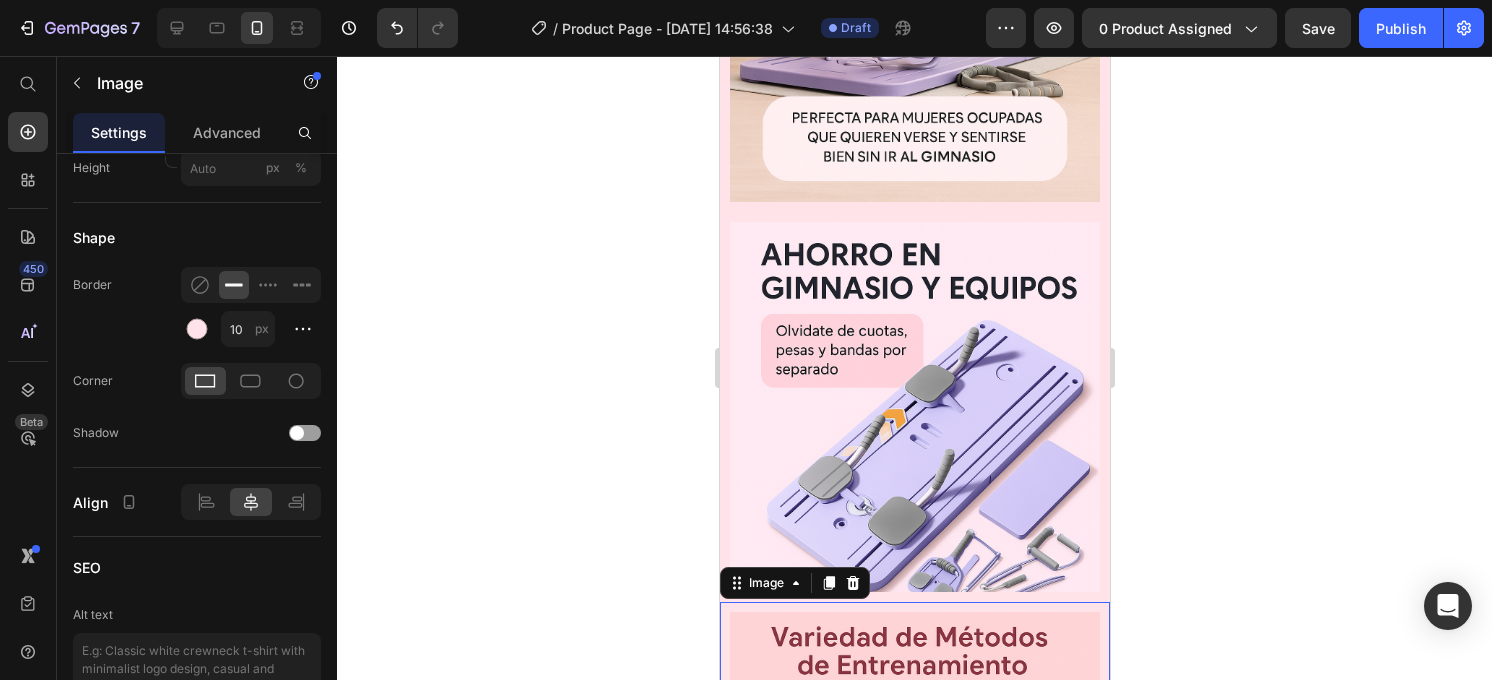 click 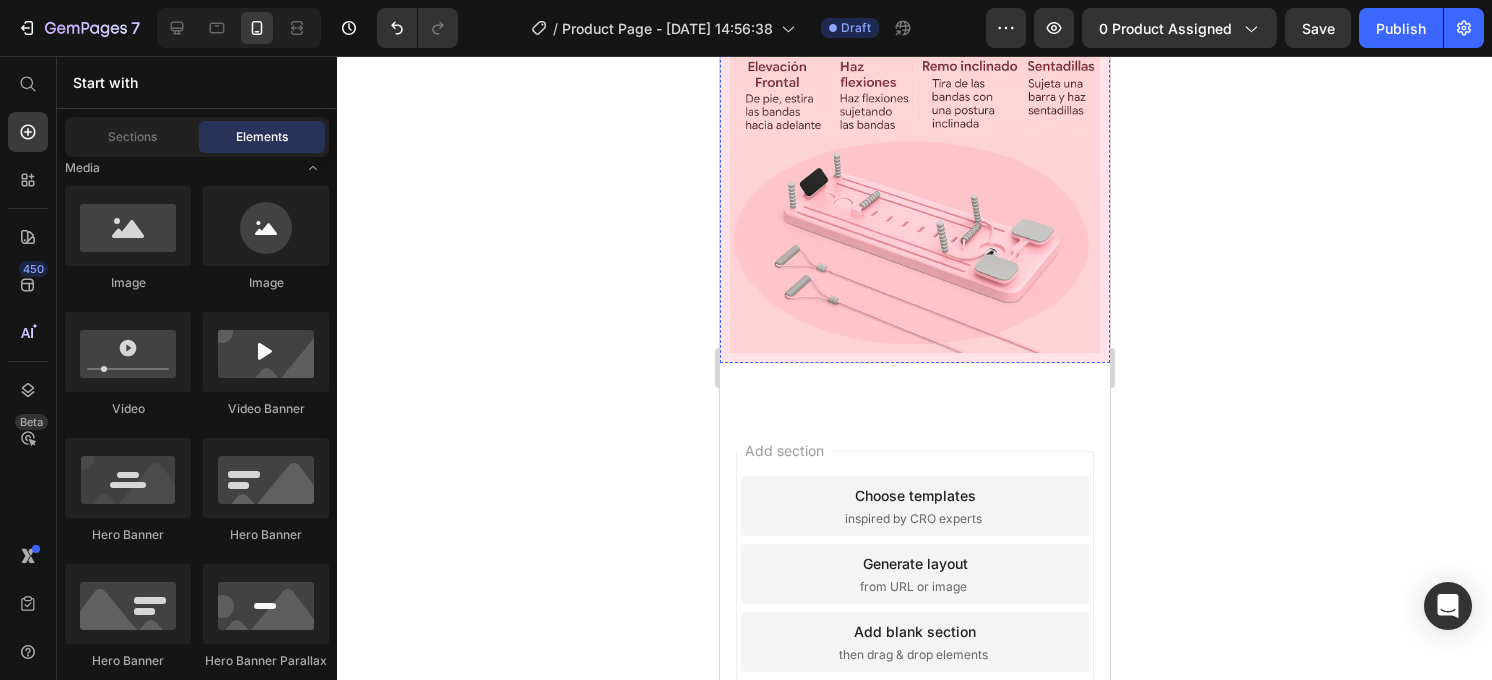 scroll, scrollTop: 1883, scrollLeft: 0, axis: vertical 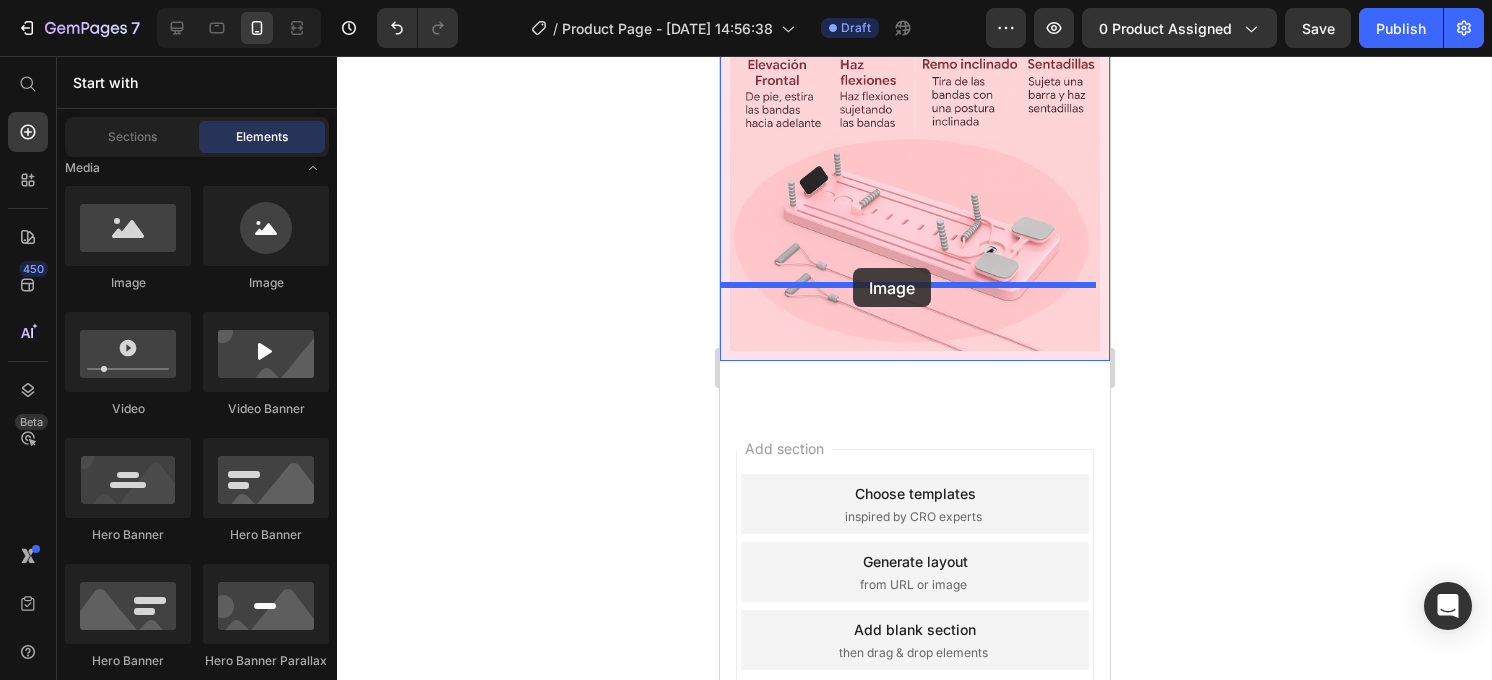 drag, startPoint x: 858, startPoint y: 290, endPoint x: 852, endPoint y: 268, distance: 22.803509 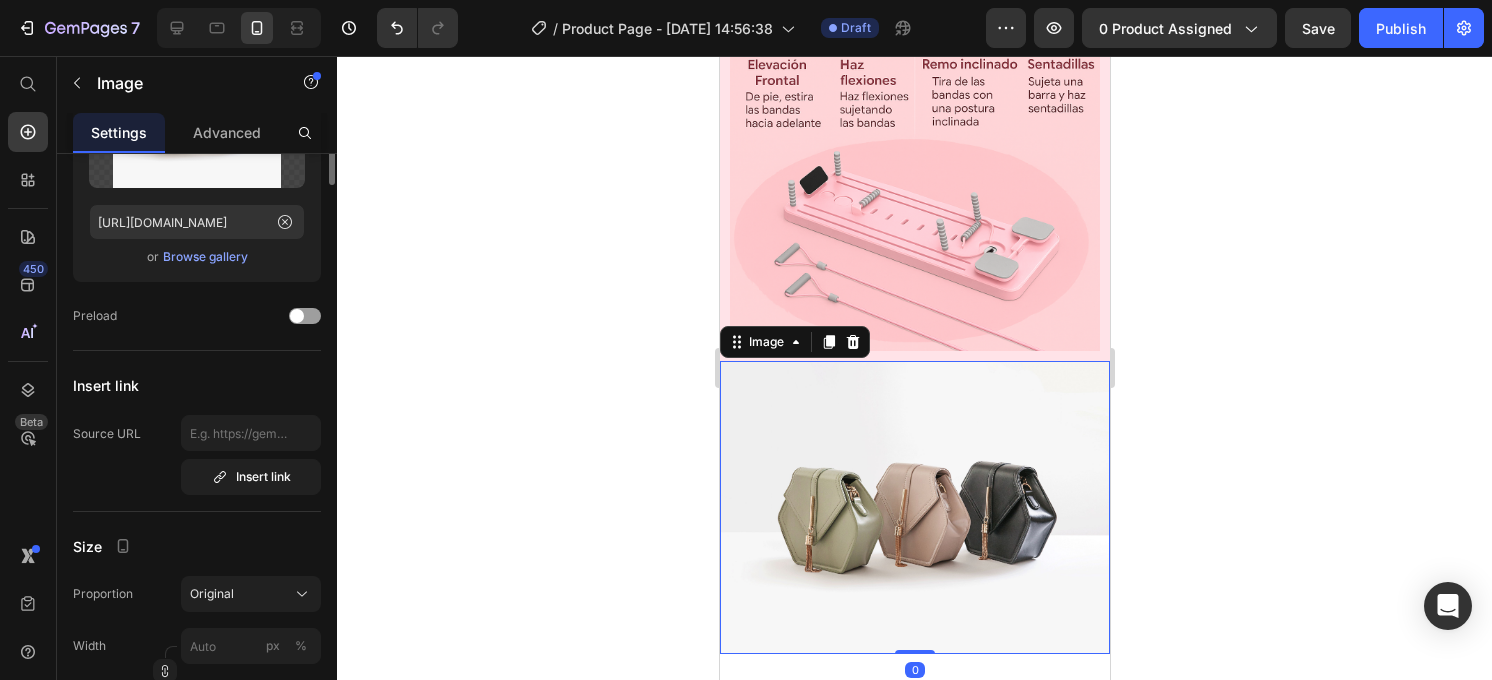 scroll, scrollTop: 0, scrollLeft: 0, axis: both 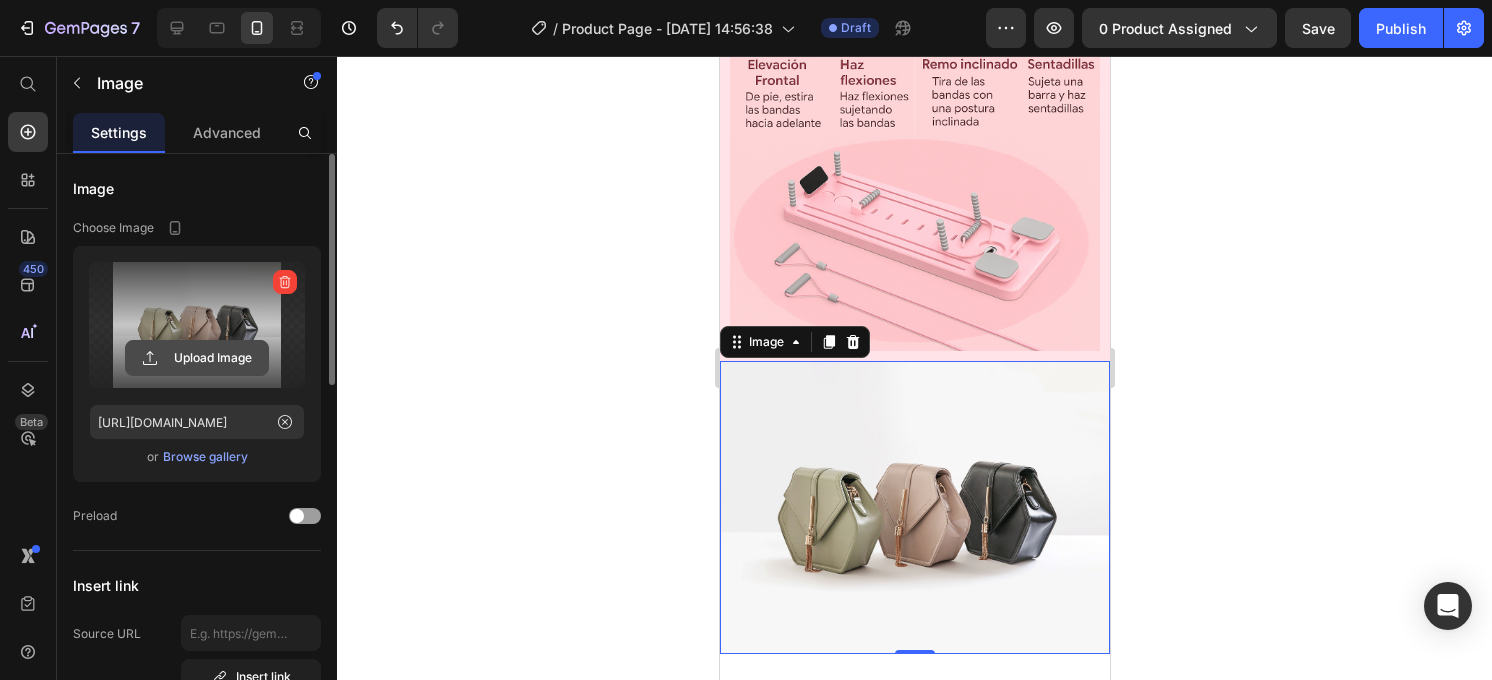 click 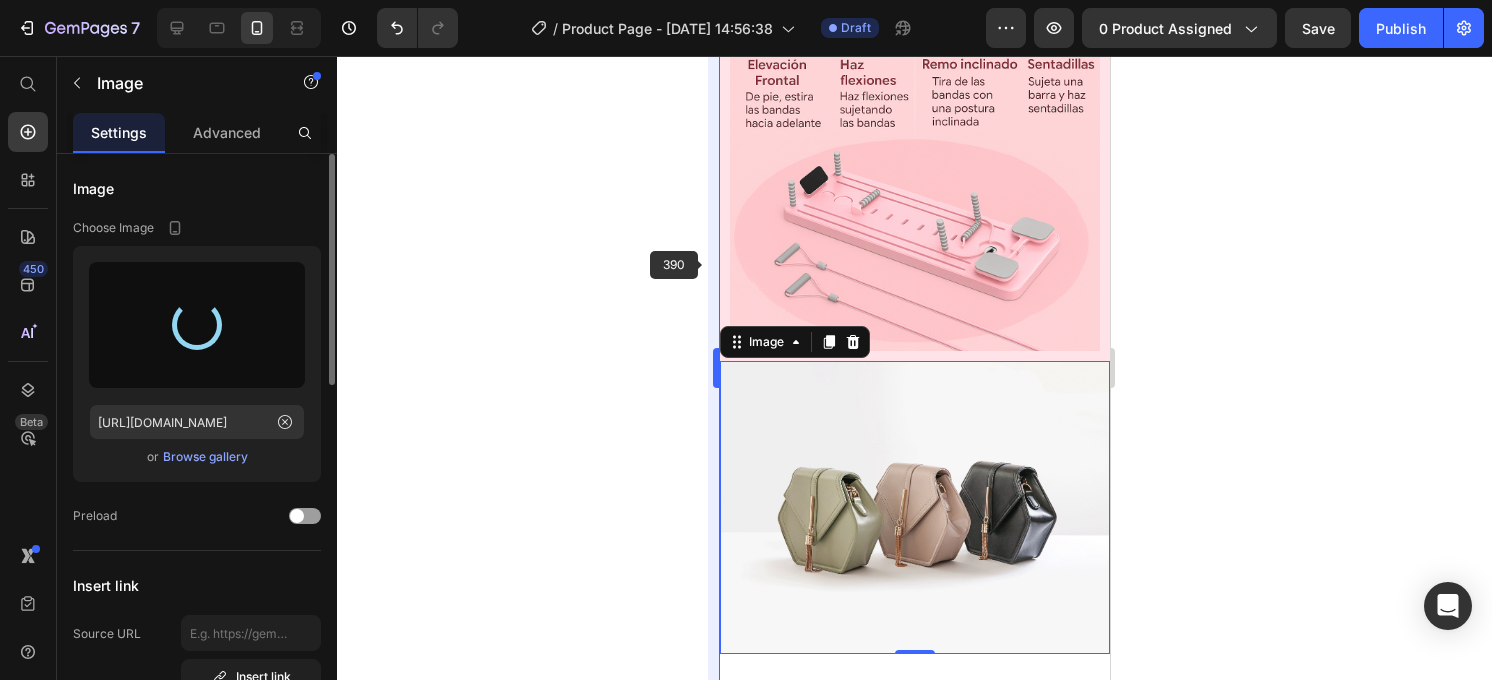 type on "https://cdn.shopify.com/s/files/1/0881/0014/3288/files/gempages_574418618666713956-99ab42f2-4a74-4943-a48f-1a738b724b86.png" 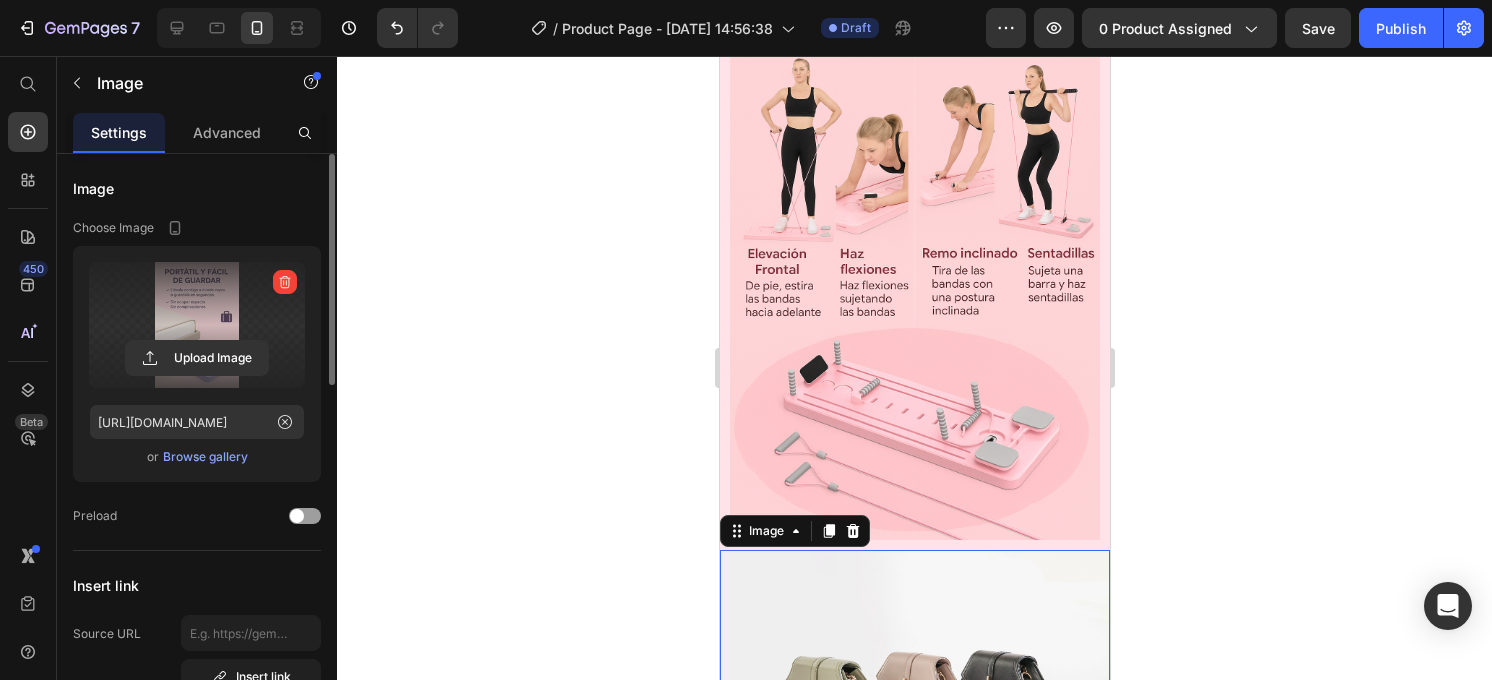 scroll, scrollTop: 1692, scrollLeft: 0, axis: vertical 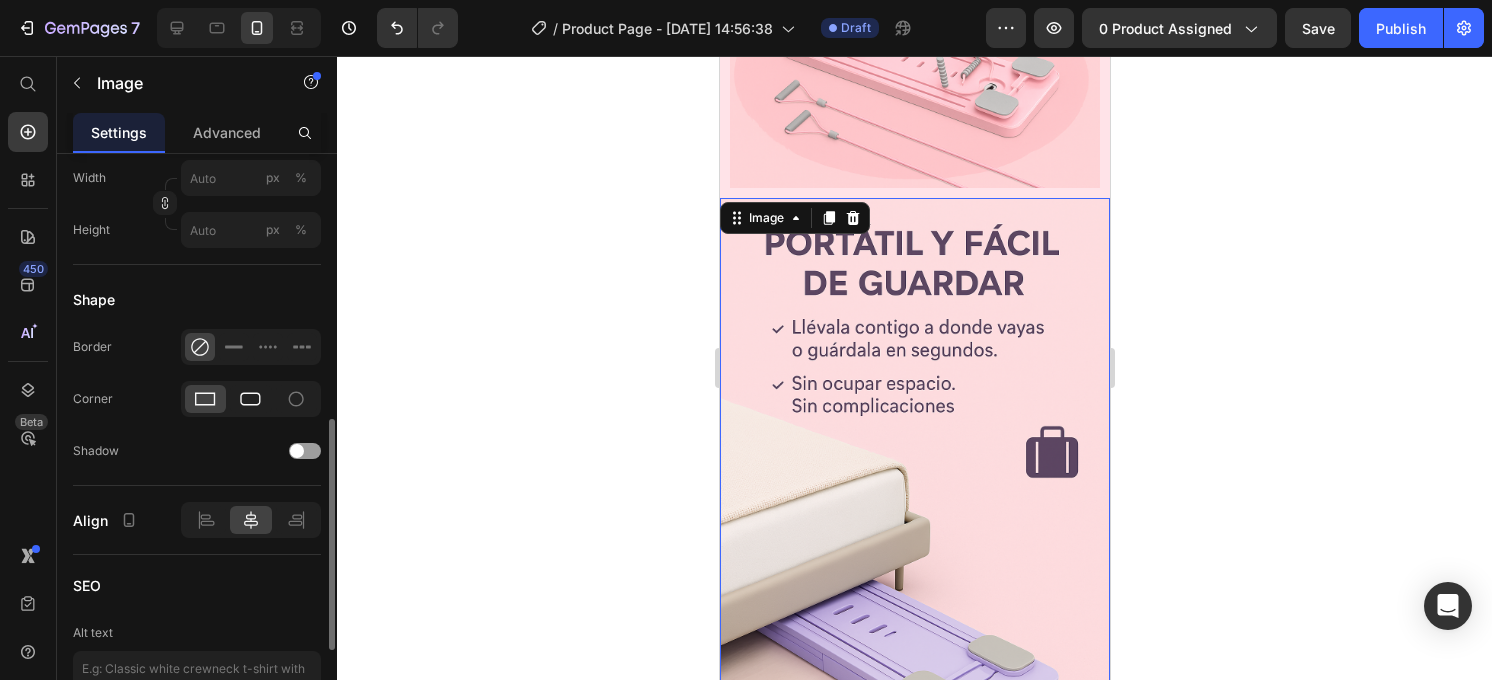 click 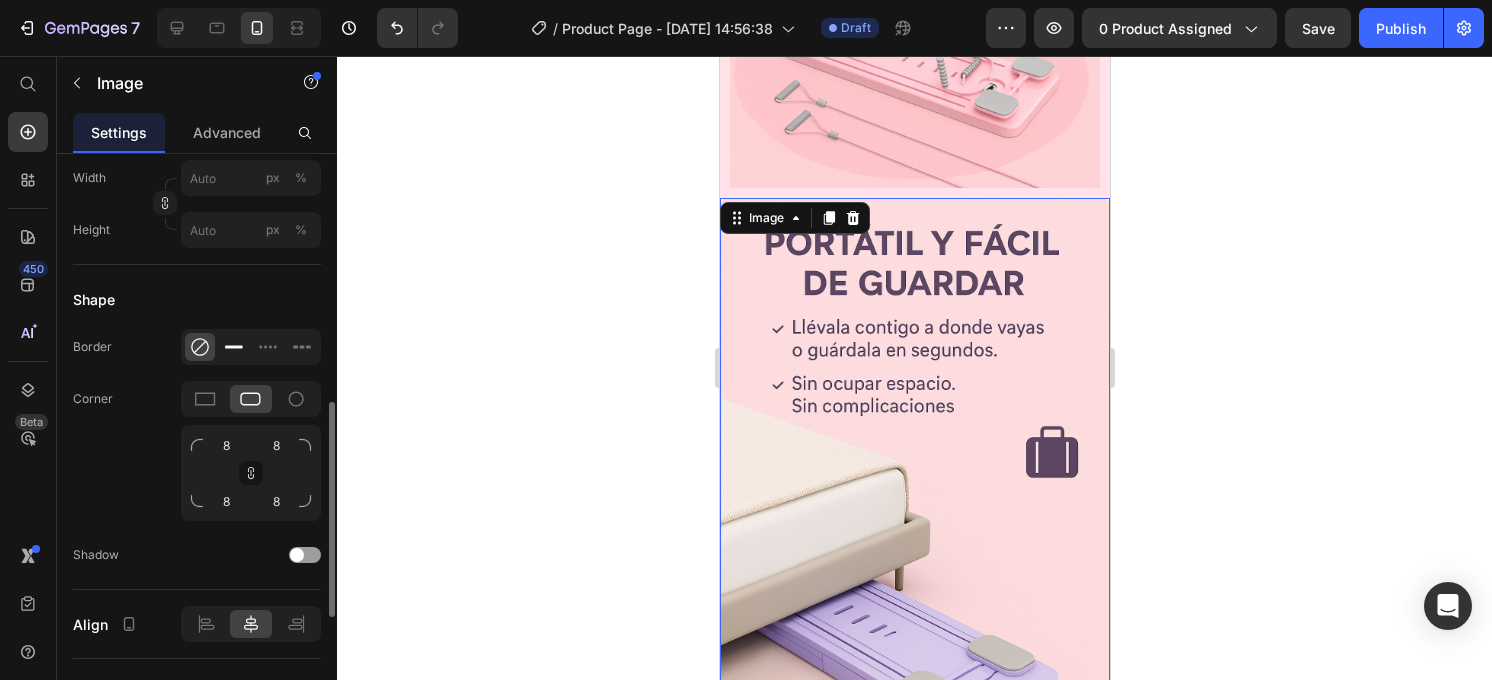 click 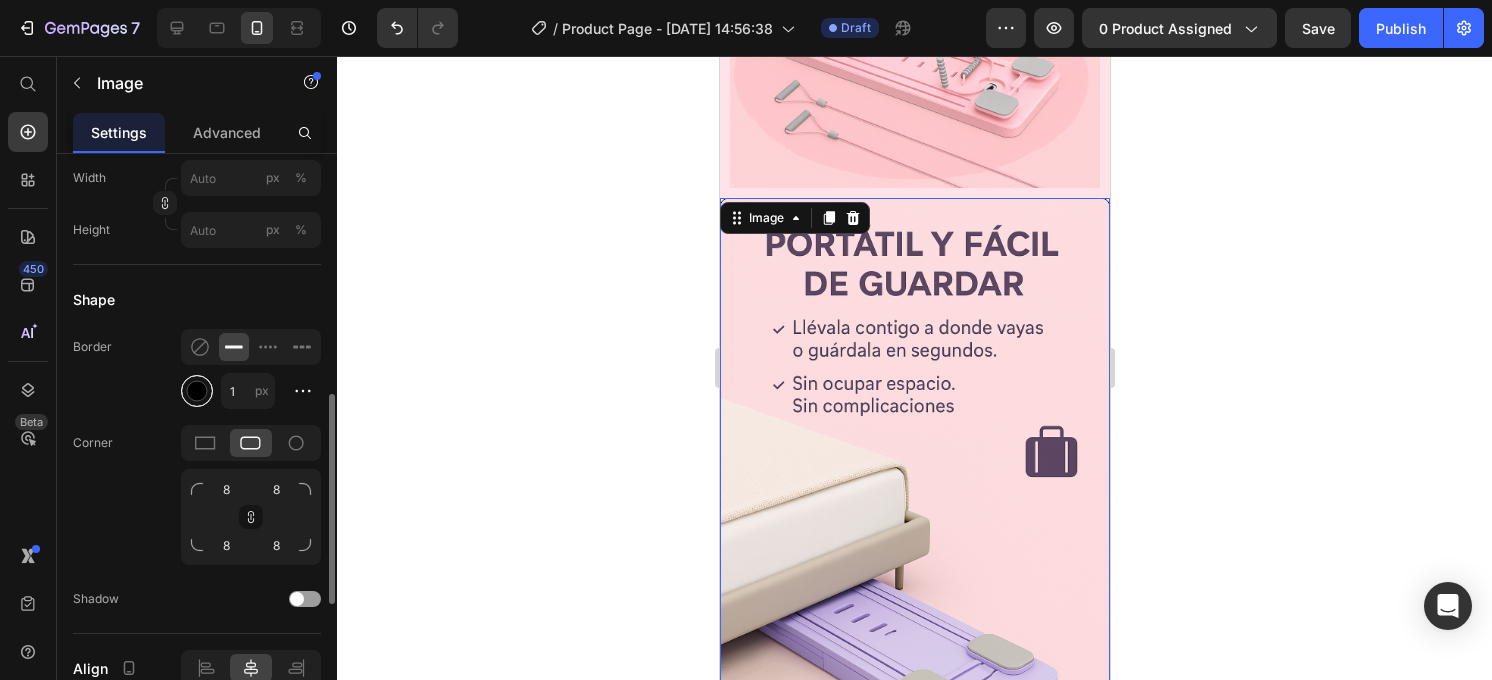 click at bounding box center [197, 391] 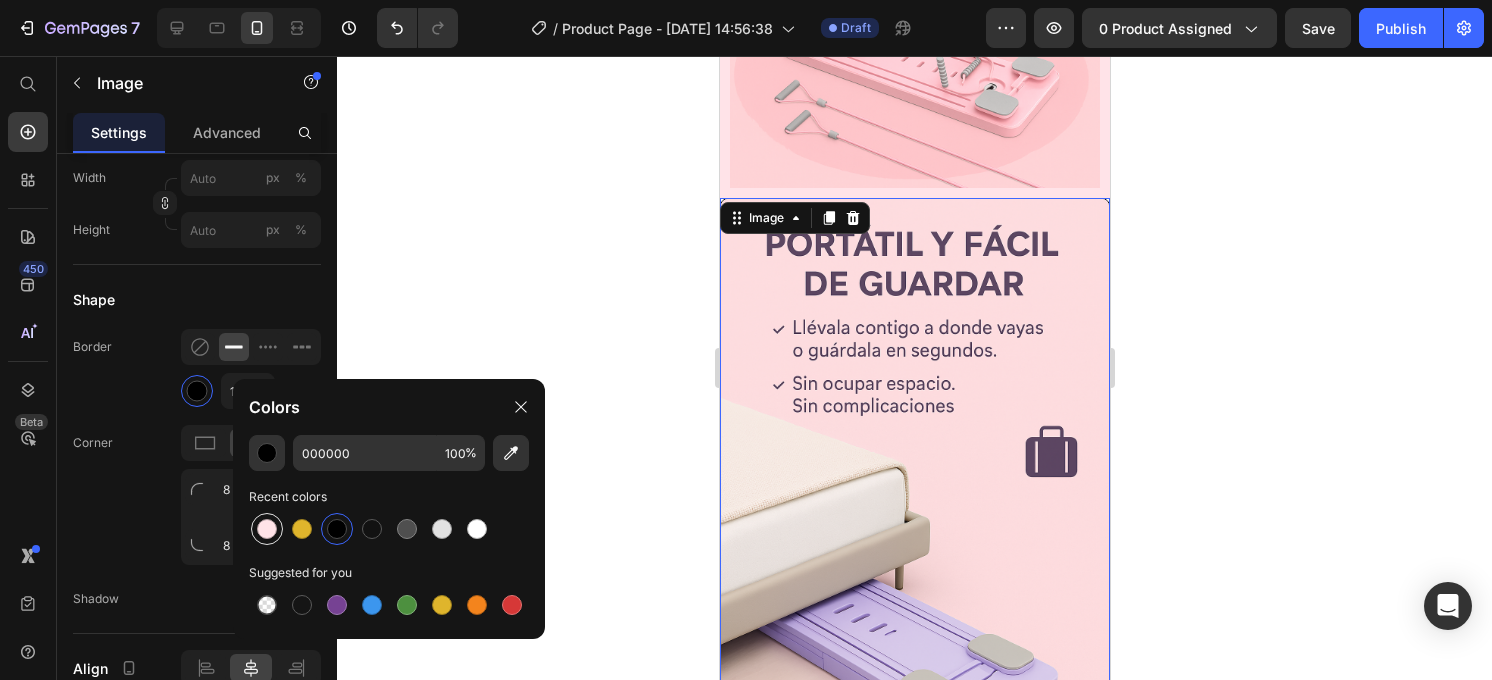 click at bounding box center (267, 529) 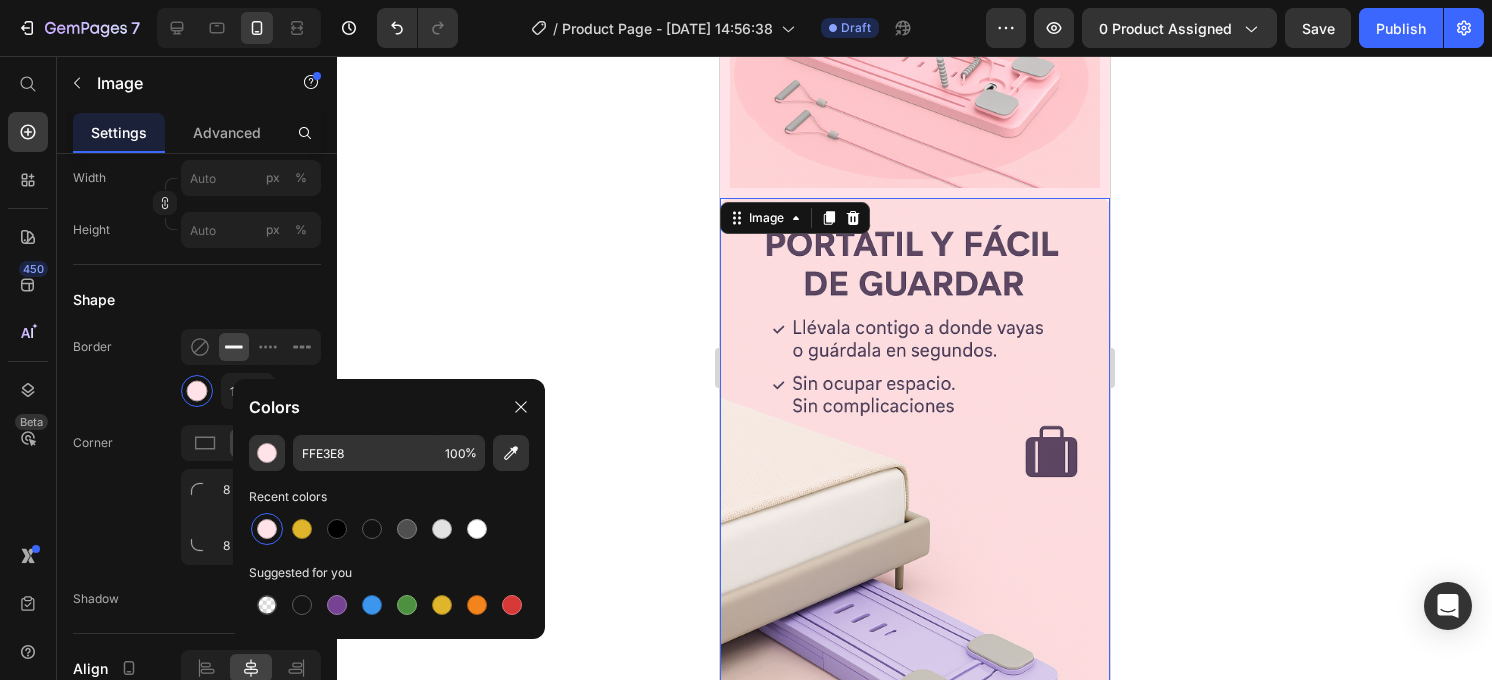 click on "Image Choose Image Upload Image https://cdn.shopify.com/s/files/1/0881/0014/3288/files/gempages_574418618666713956-99ab42f2-4a74-4943-a48f-1a738b724b86.png  or   Browse gallery  Preload Insert link Source URL  Insert link  Size Proportion Original Width px % Height px % Shape Border 1 px Corner 8 8 8 8 Shadow Align SEO Alt text Image title" at bounding box center [197, 246] 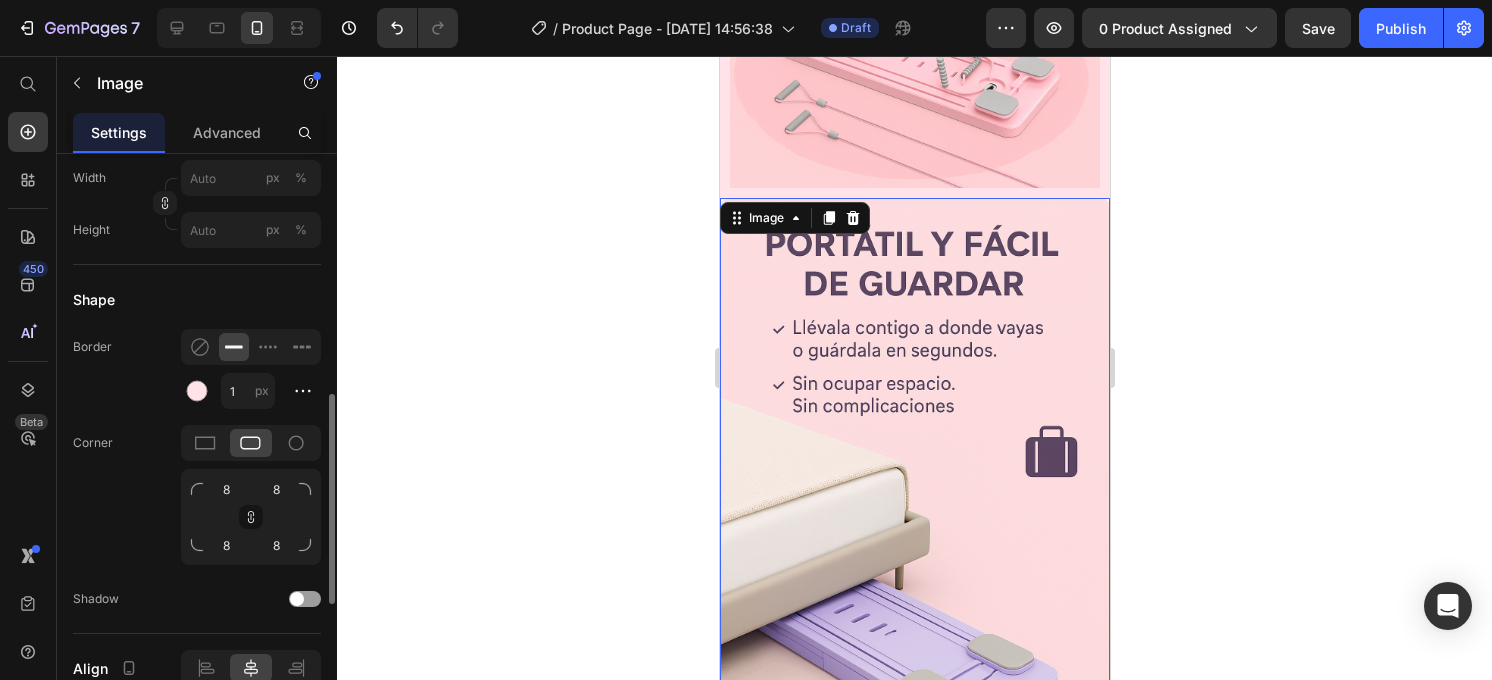click on "Image Choose Image Upload Image https://cdn.shopify.com/s/files/1/0881/0014/3288/files/gempages_574418618666713956-99ab42f2-4a74-4943-a48f-1a738b724b86.png  or   Browse gallery  Preload Insert link Source URL  Insert link  Size Proportion Original Width px % Height px % Shape Border 1 px Corner 8 8 8 8 Shadow Align SEO Alt text Image title" at bounding box center (197, 246) 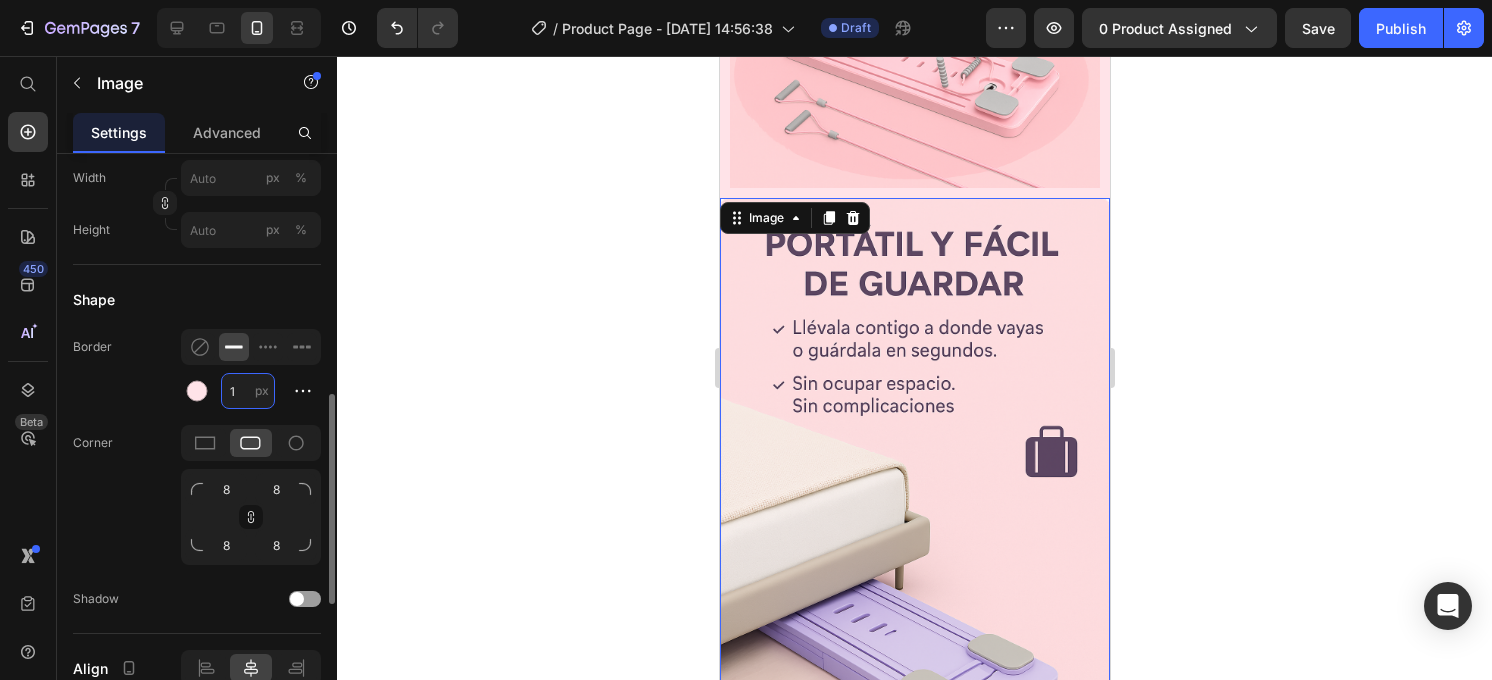 click on "1" at bounding box center (248, 391) 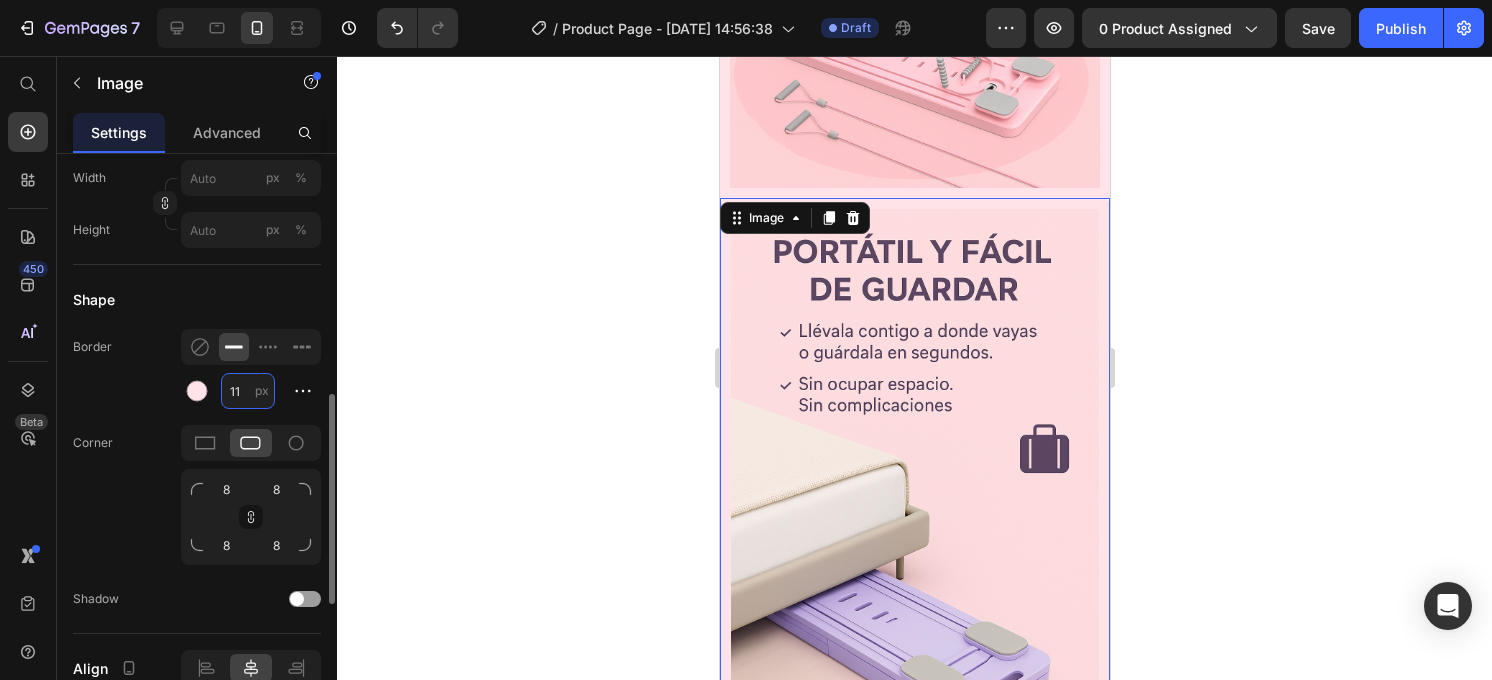 click on "11" at bounding box center [248, 391] 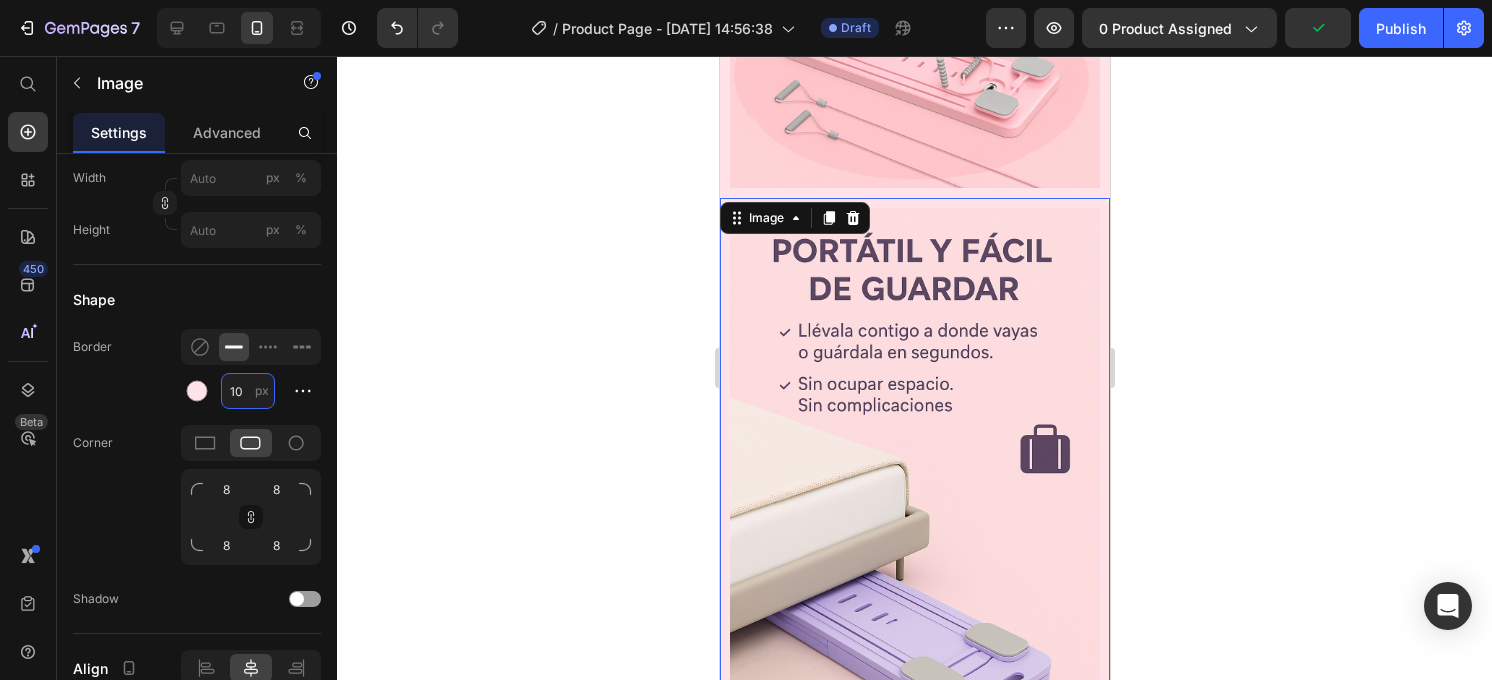 type on "10" 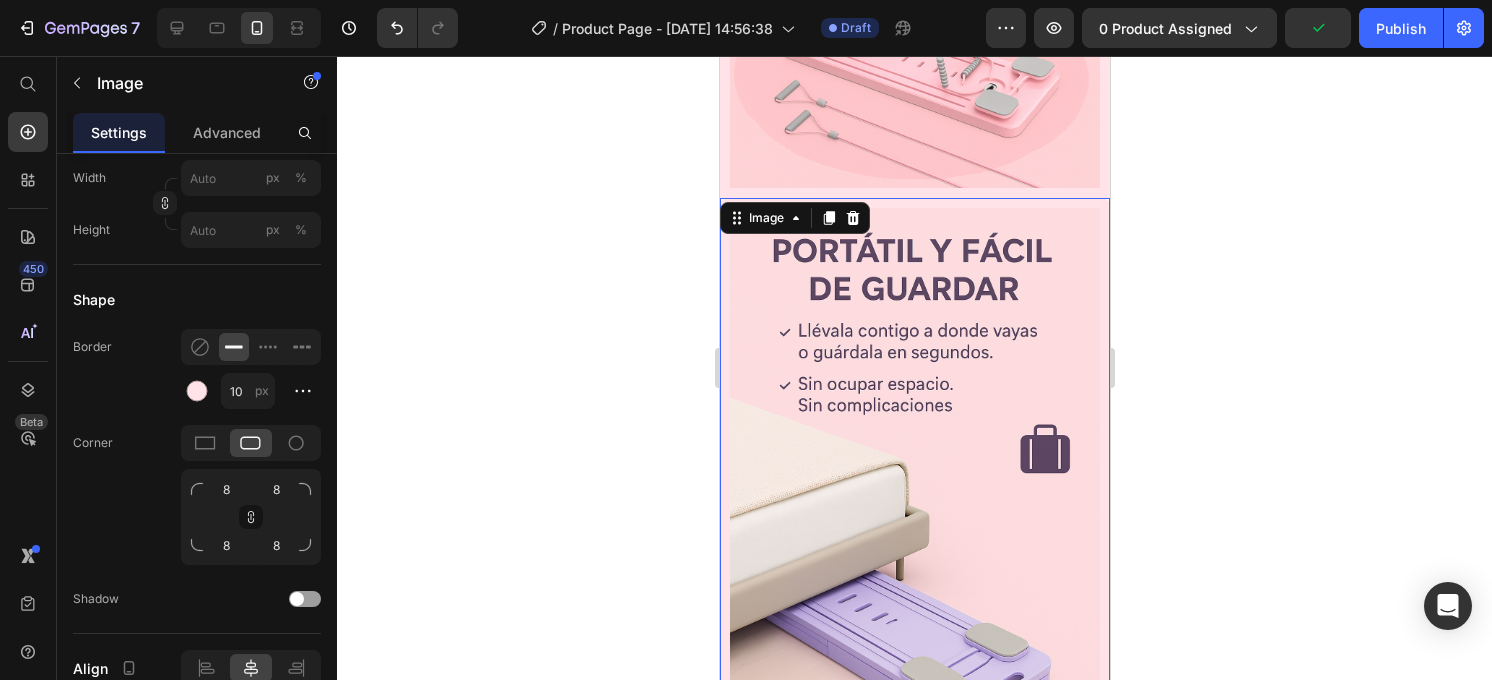 click 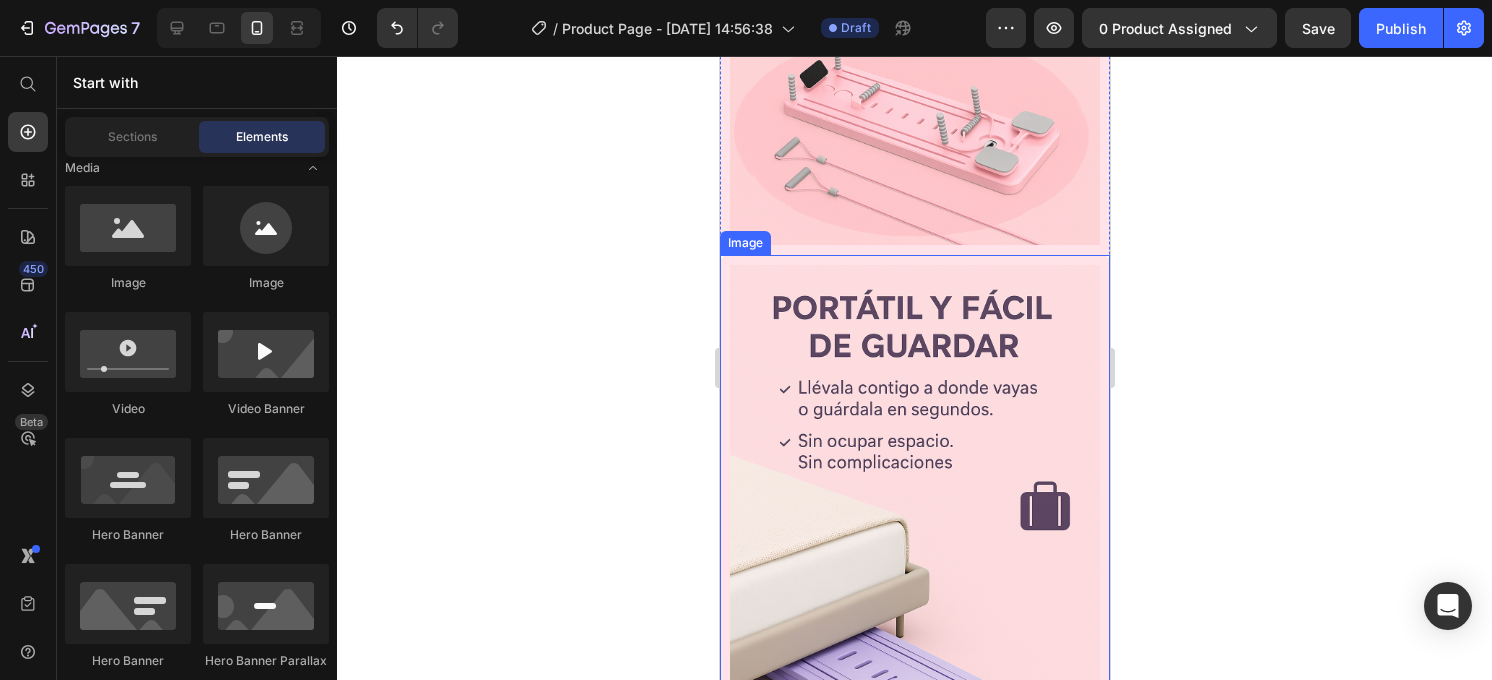 scroll, scrollTop: 1986, scrollLeft: 0, axis: vertical 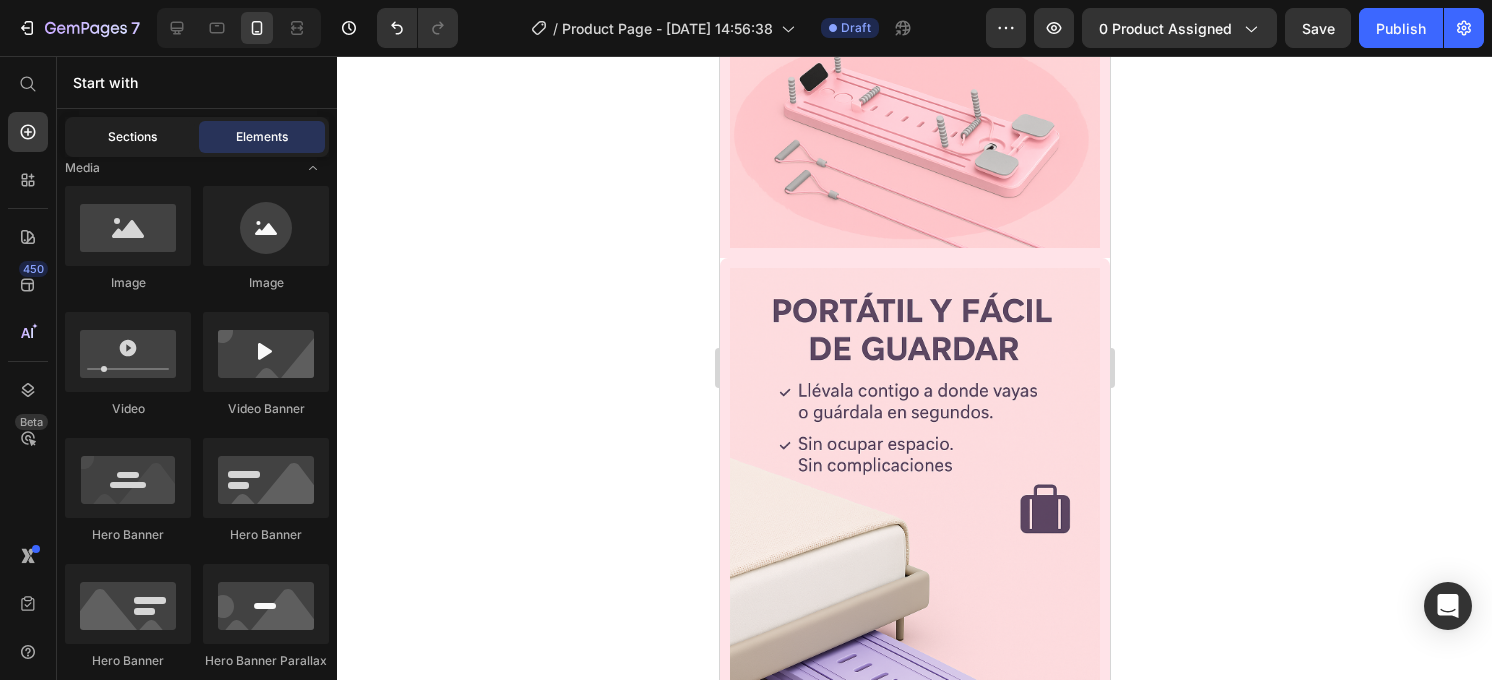 click on "Sections" at bounding box center (132, 137) 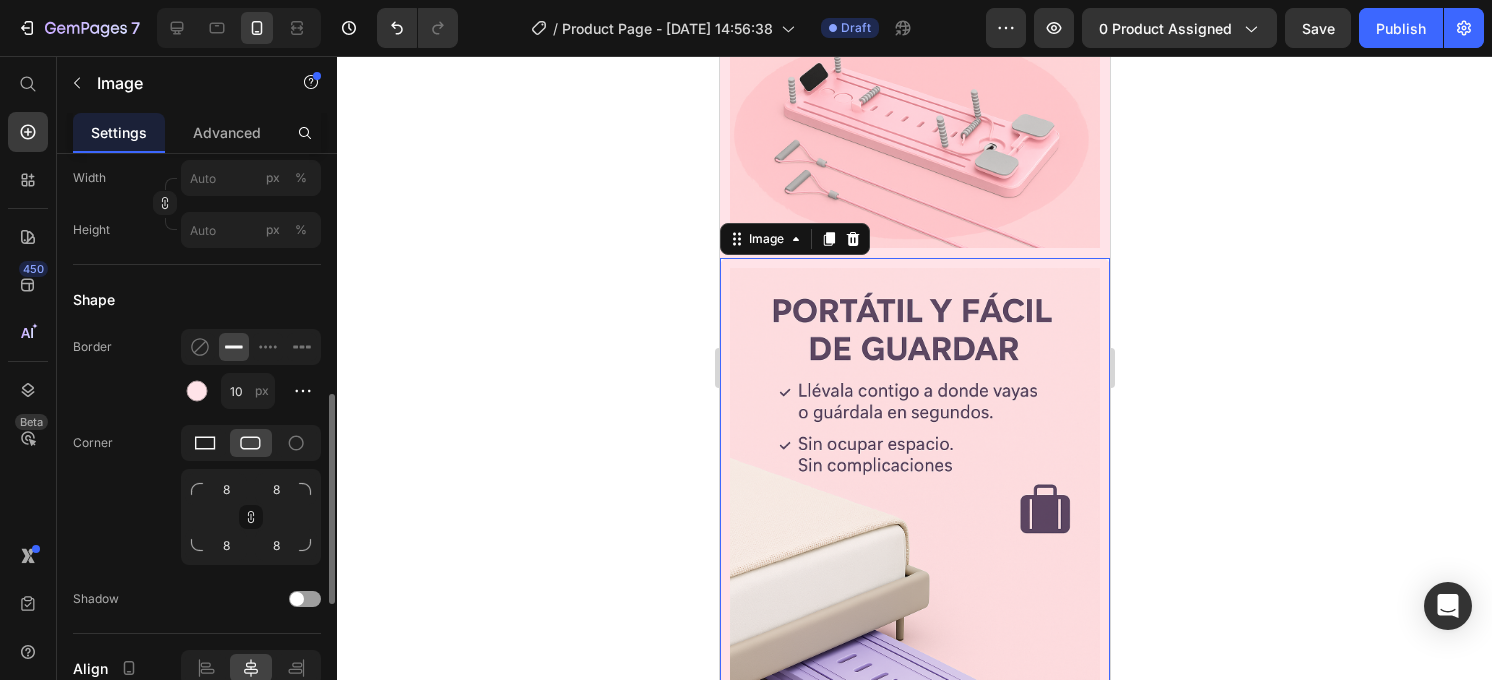 click 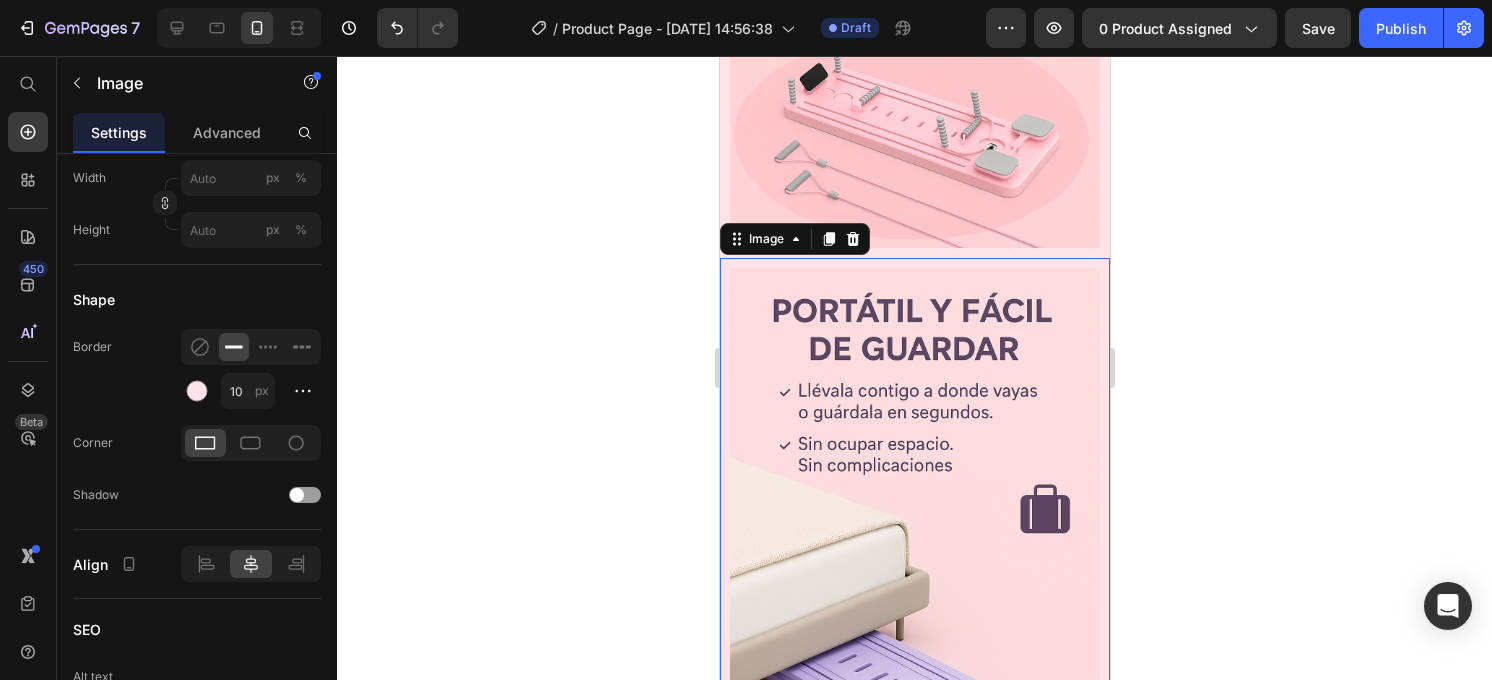 click 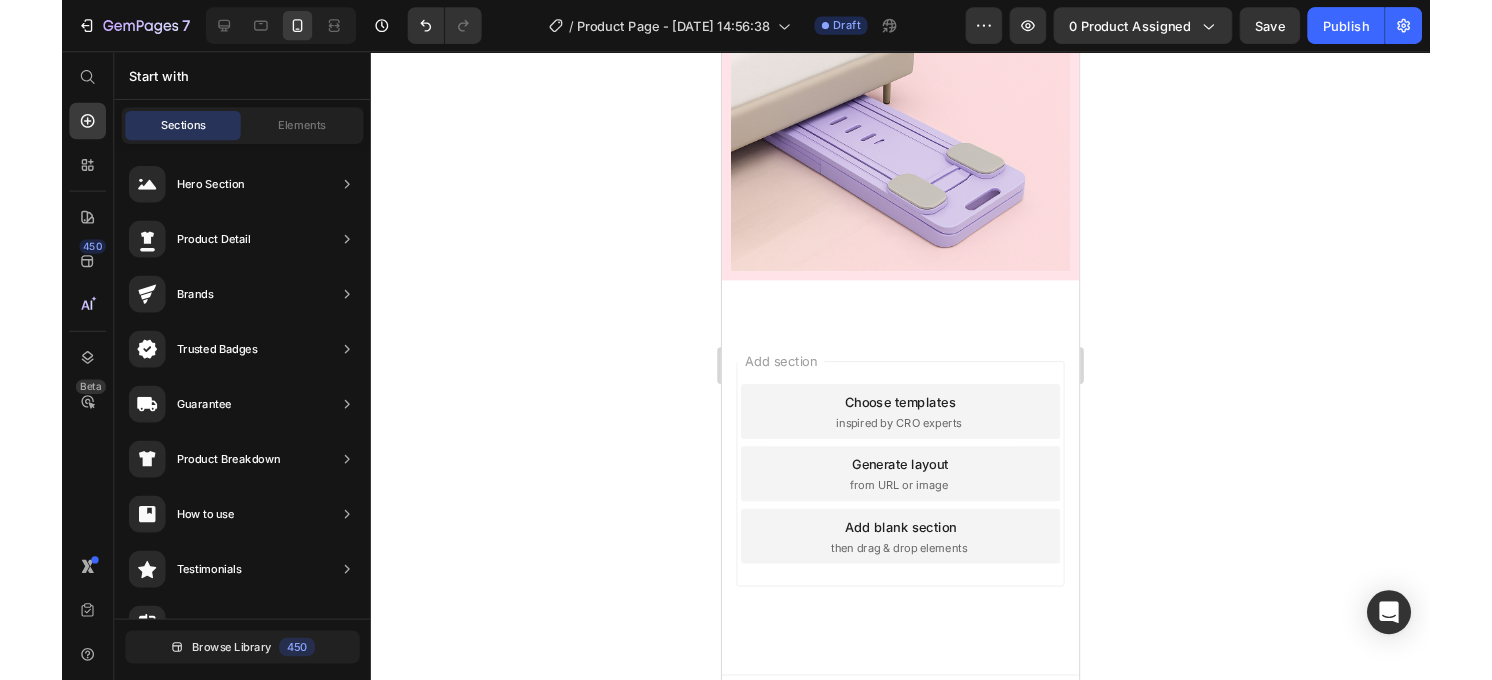 scroll, scrollTop: 2451, scrollLeft: 0, axis: vertical 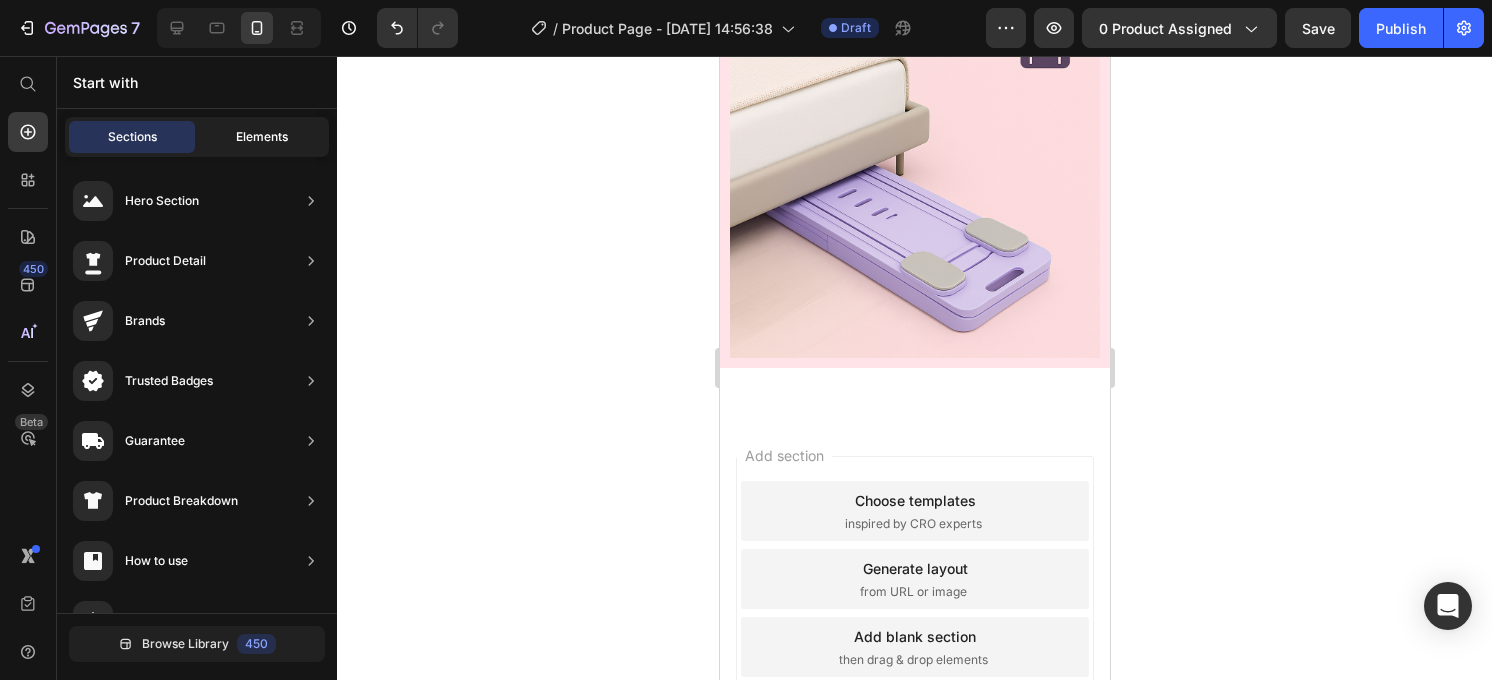 click on "Elements" at bounding box center [262, 137] 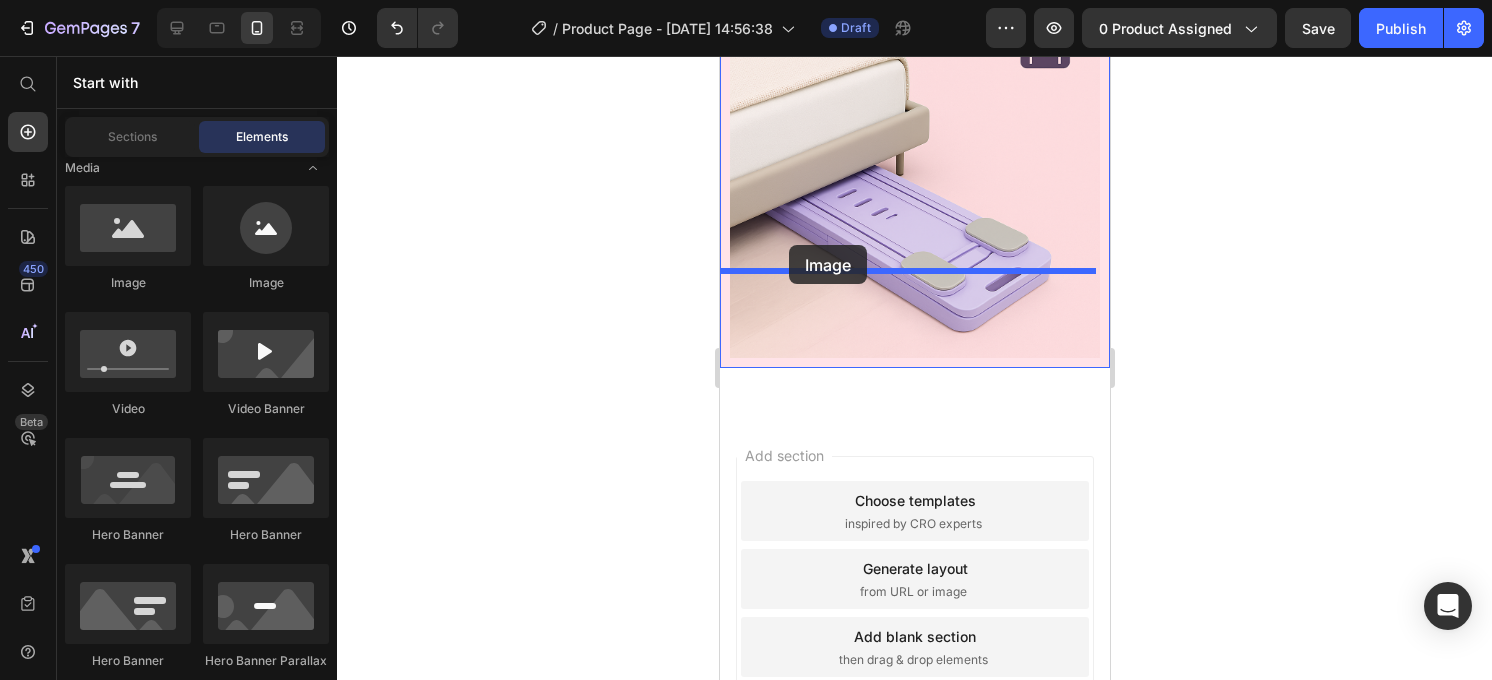 drag, startPoint x: 847, startPoint y: 312, endPoint x: 788, endPoint y: 245, distance: 89.27486 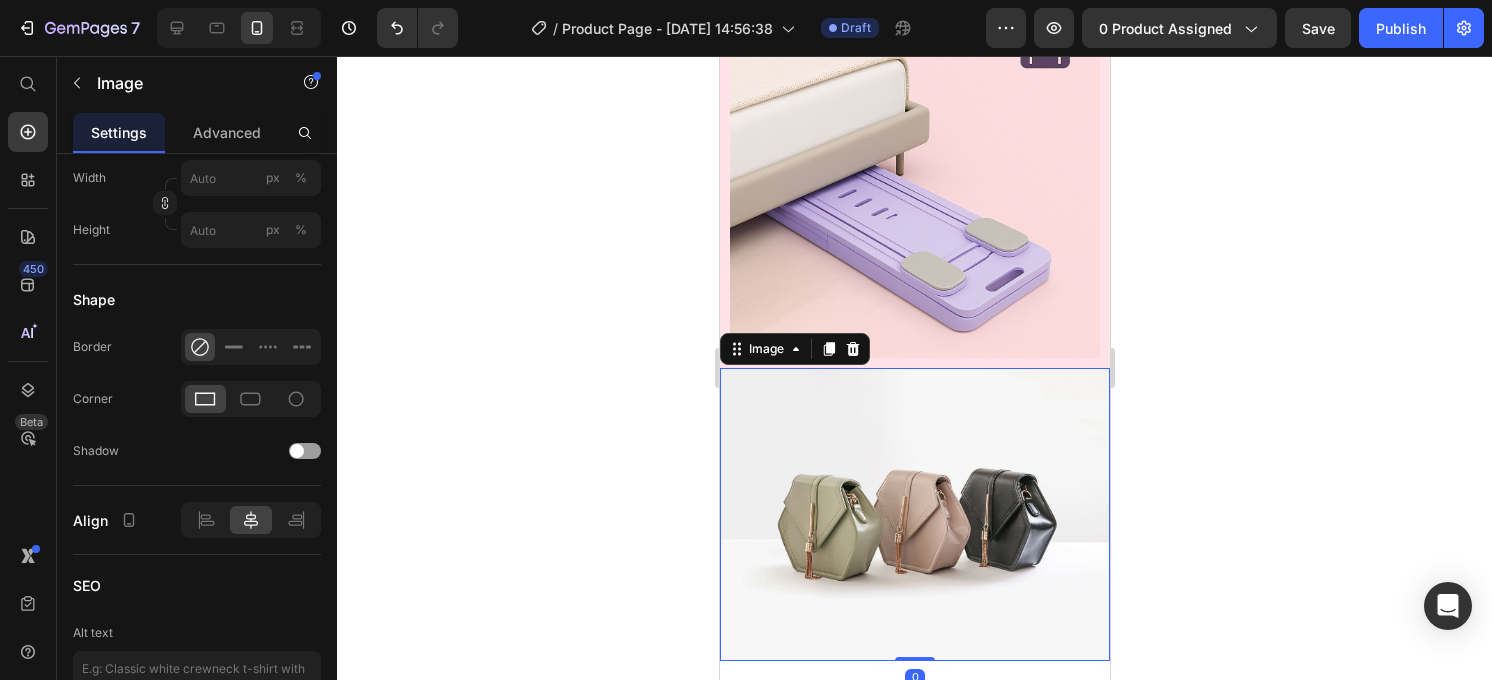 click at bounding box center (914, 514) 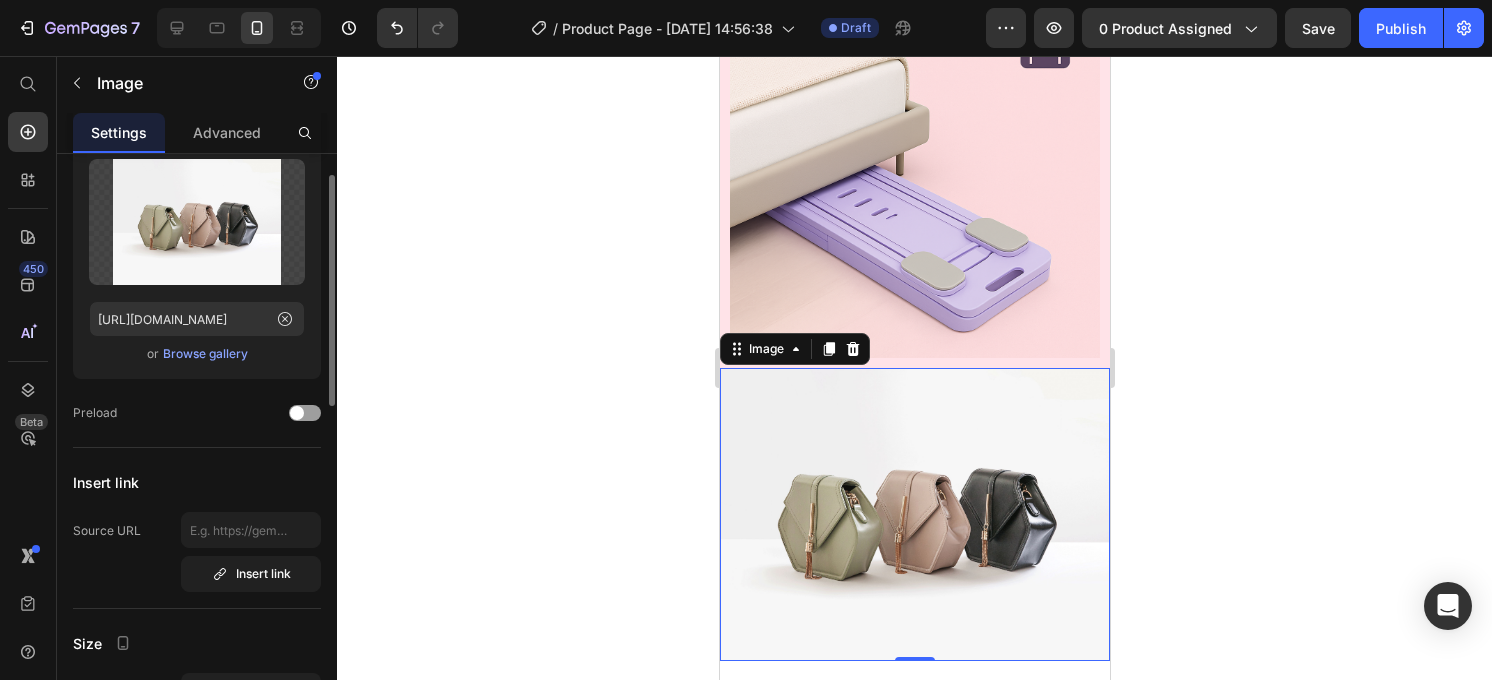 scroll, scrollTop: 28, scrollLeft: 0, axis: vertical 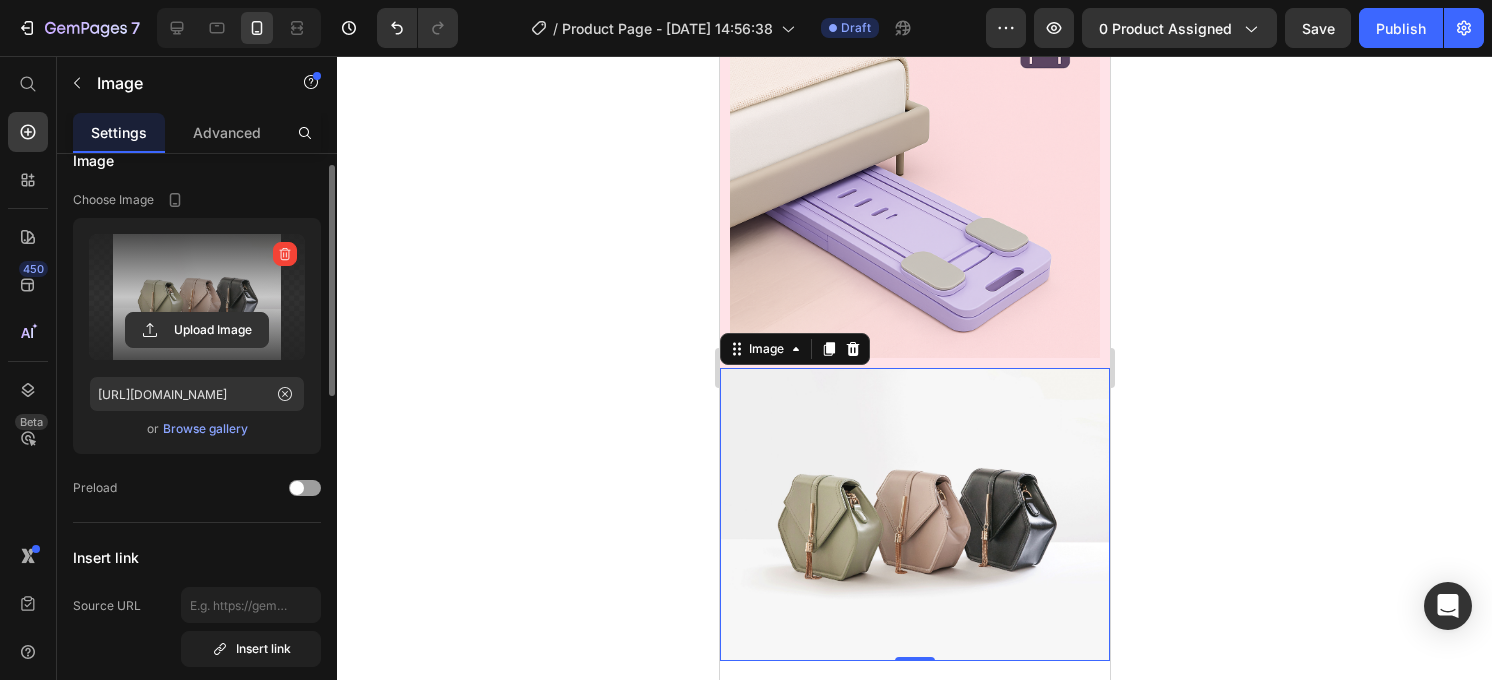 click at bounding box center [197, 297] 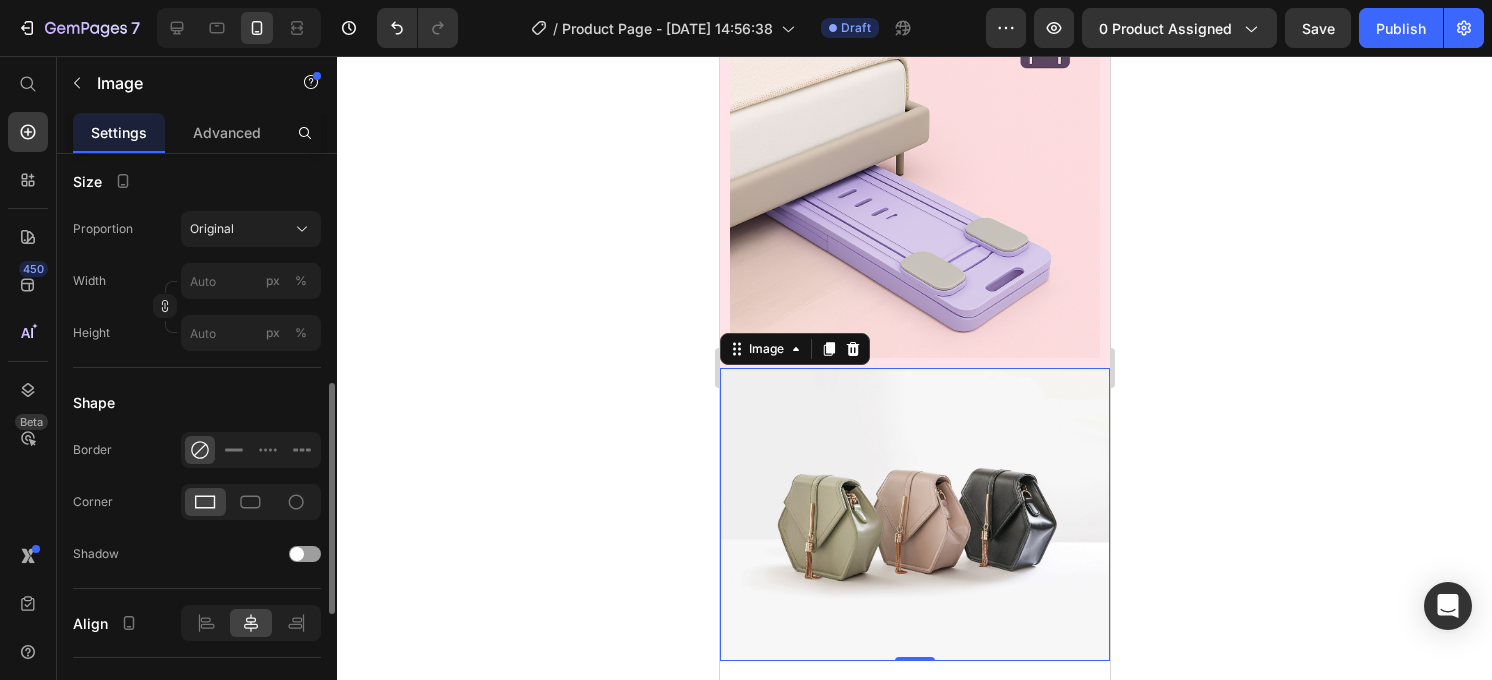 scroll, scrollTop: 569, scrollLeft: 0, axis: vertical 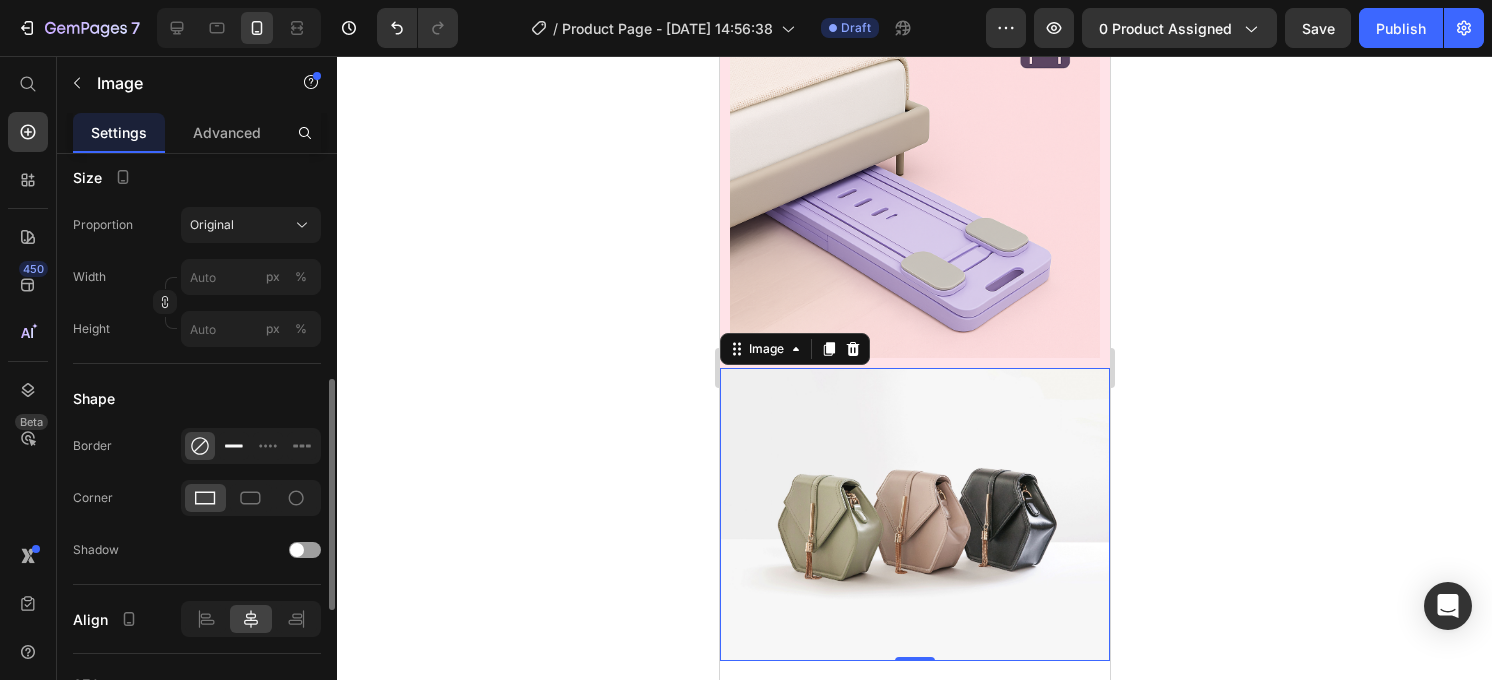 click 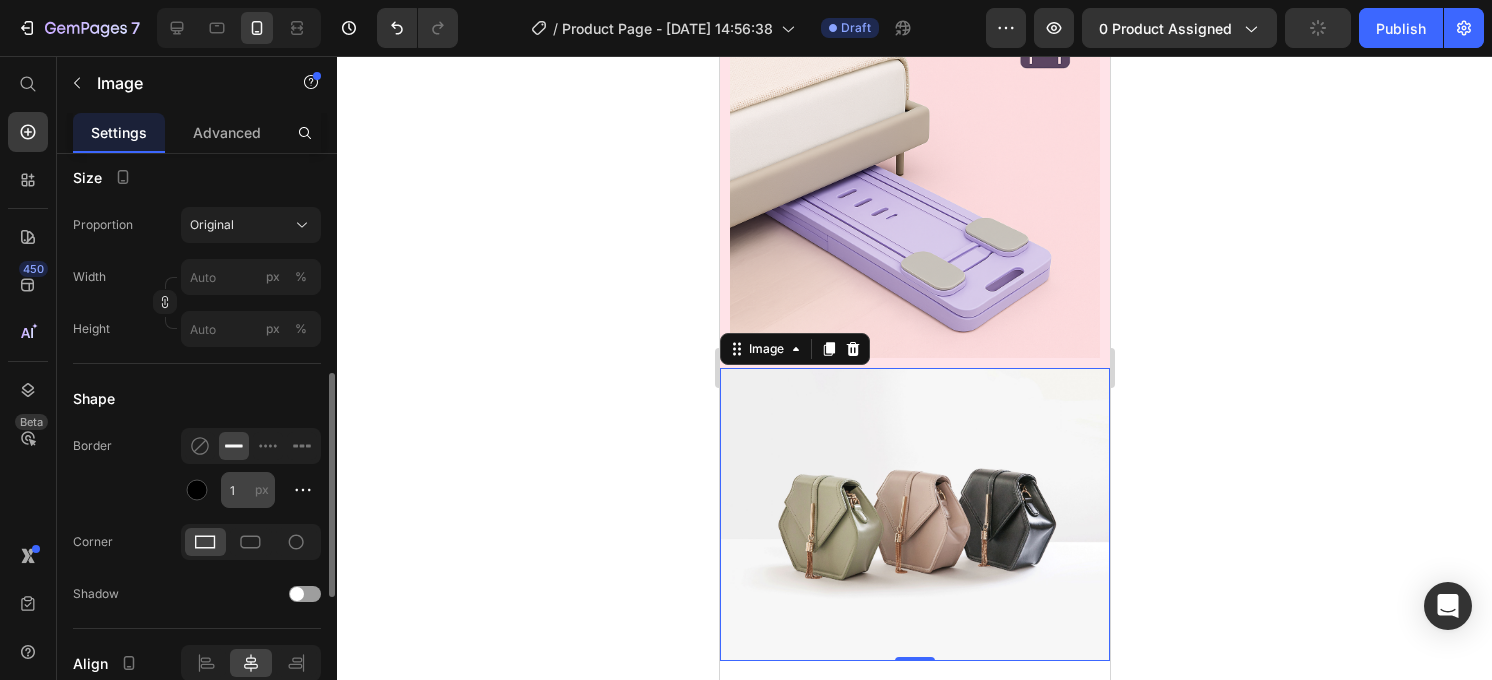 type on "https://cdn.shopify.com/s/files/1/0881/0014/3288/files/gempages_574418618666713956-78cef04b-886a-4298-a6b8-3de4fd4044aa.png" 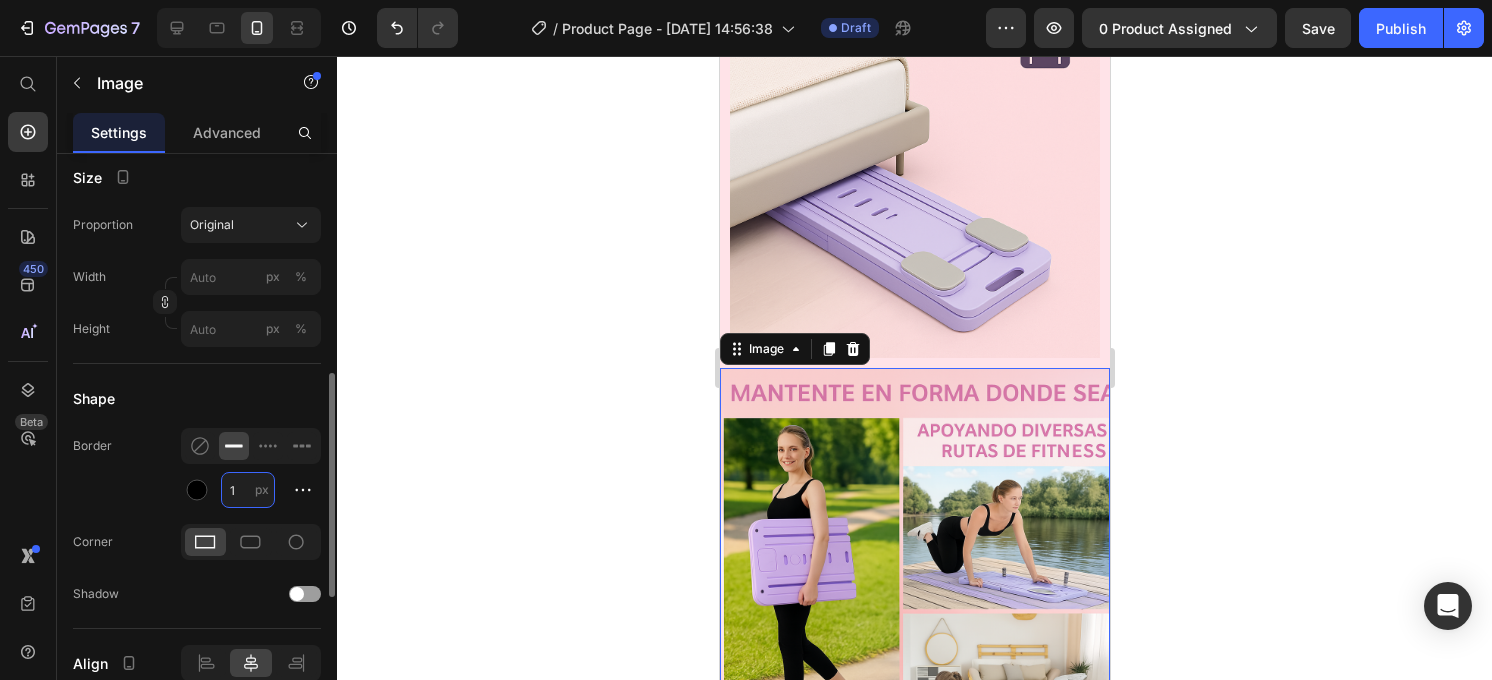 click on "1" at bounding box center (248, 490) 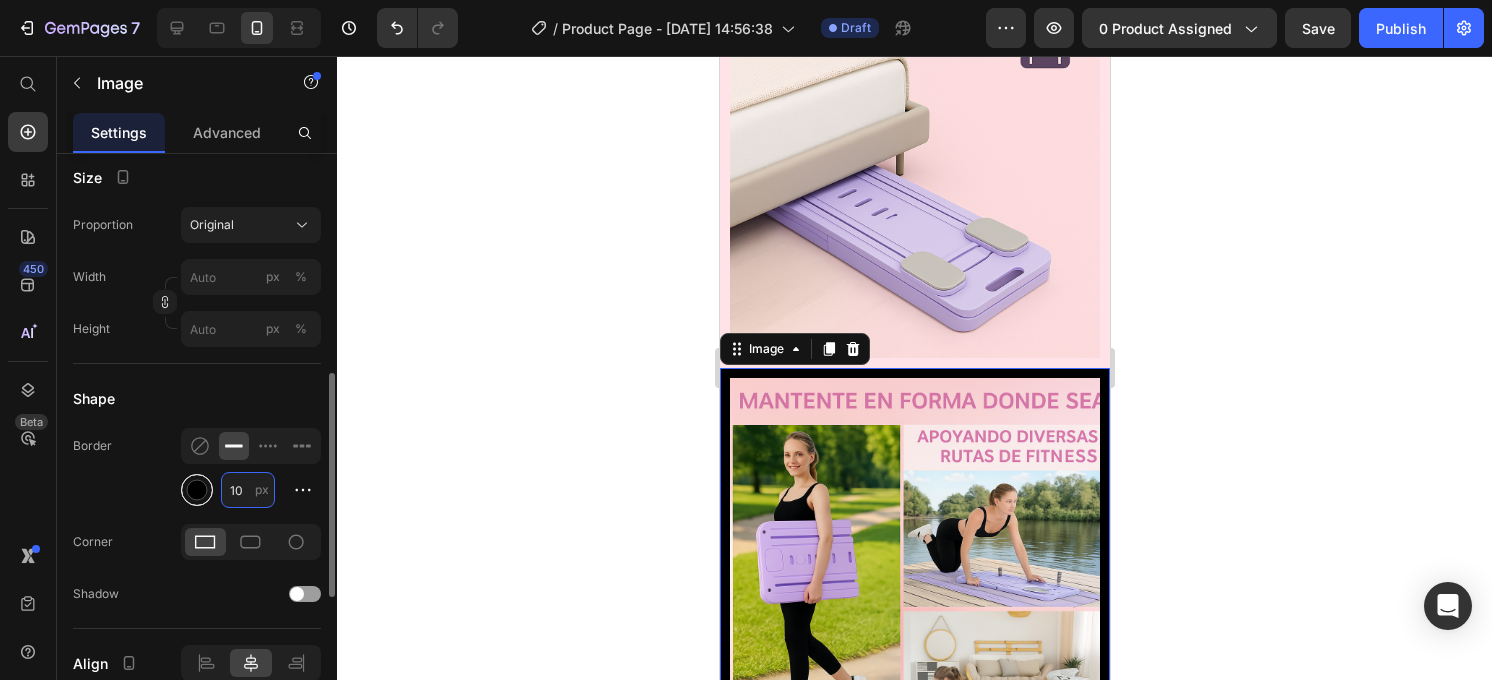 type on "10" 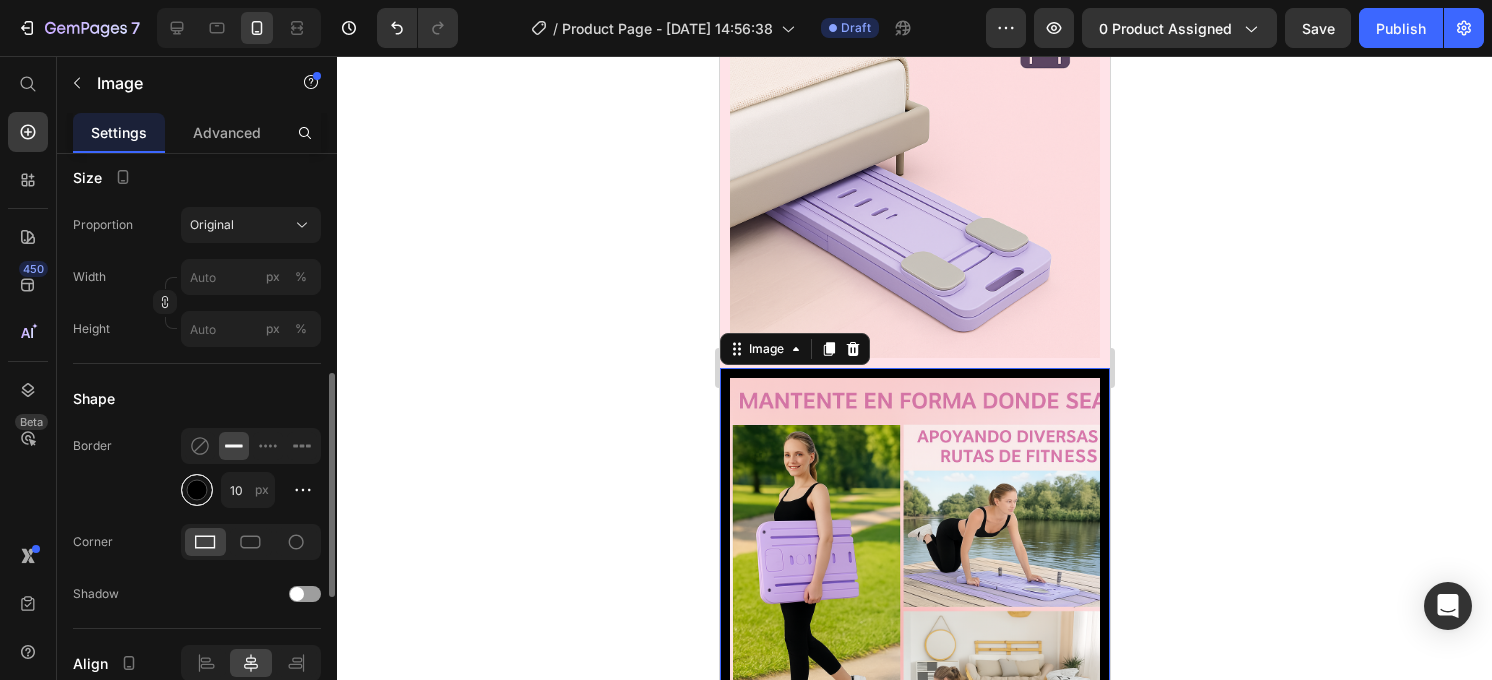click at bounding box center (197, 490) 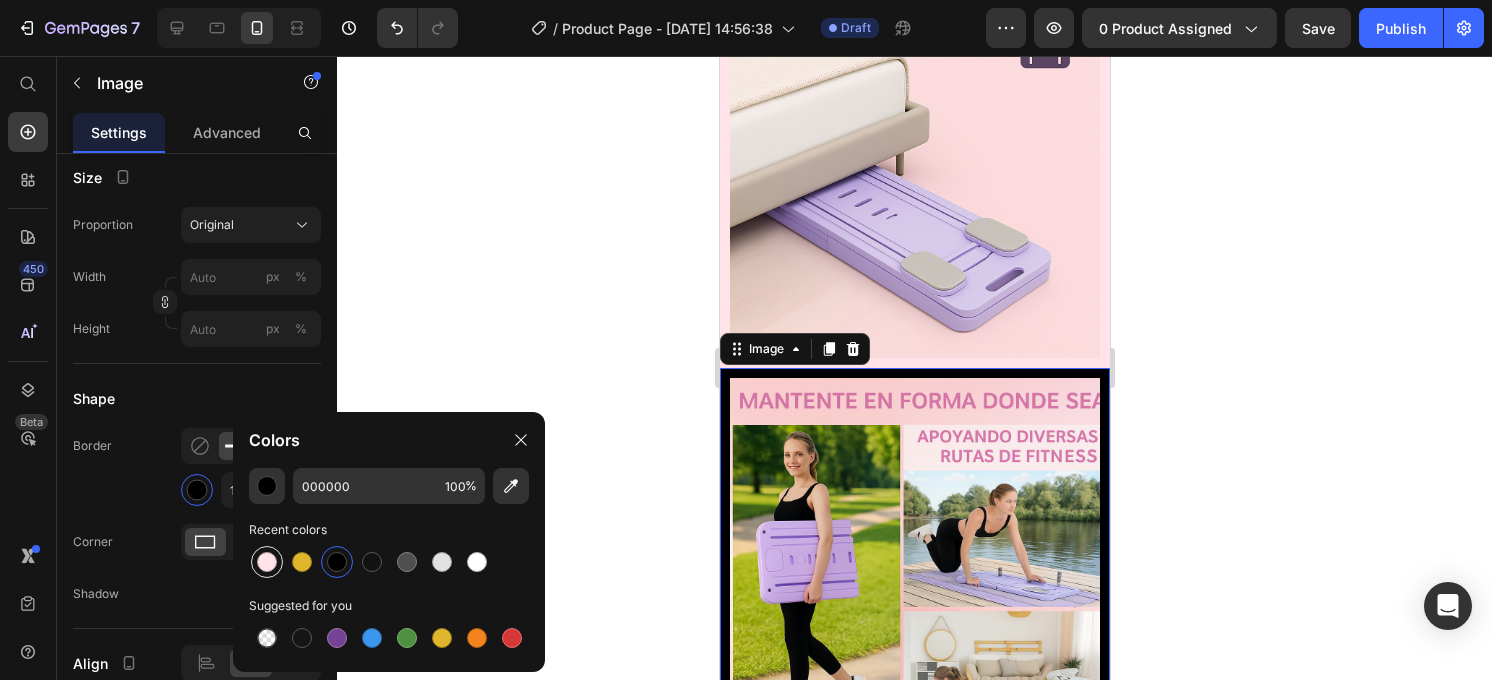 click at bounding box center [267, 562] 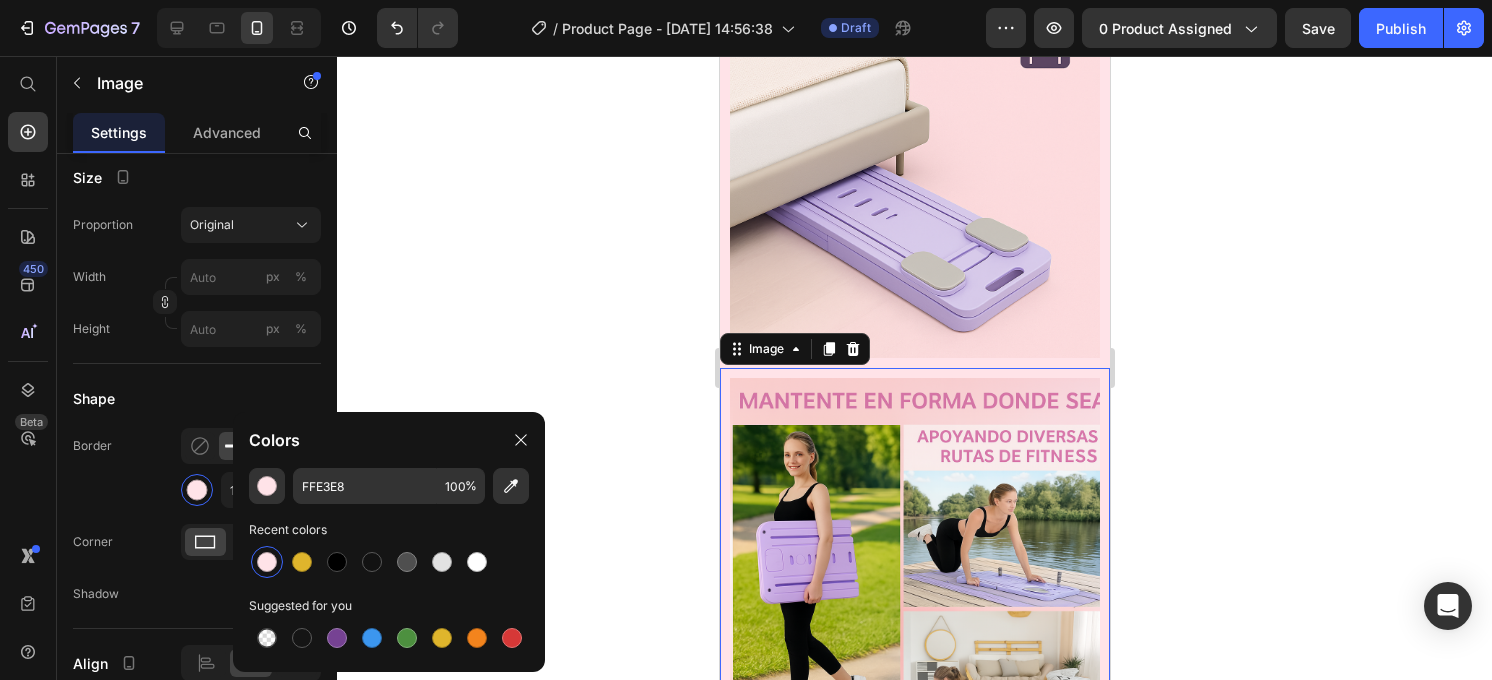 click 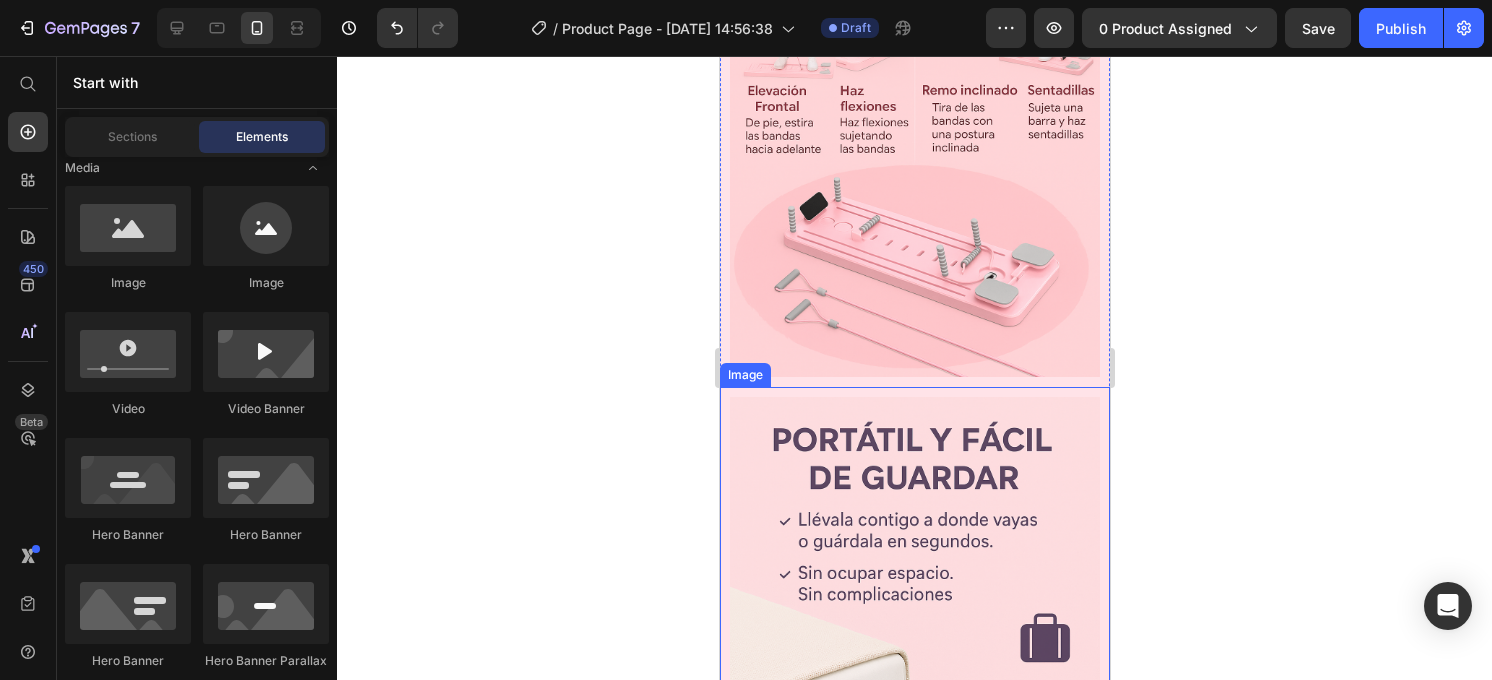 scroll, scrollTop: 1856, scrollLeft: 0, axis: vertical 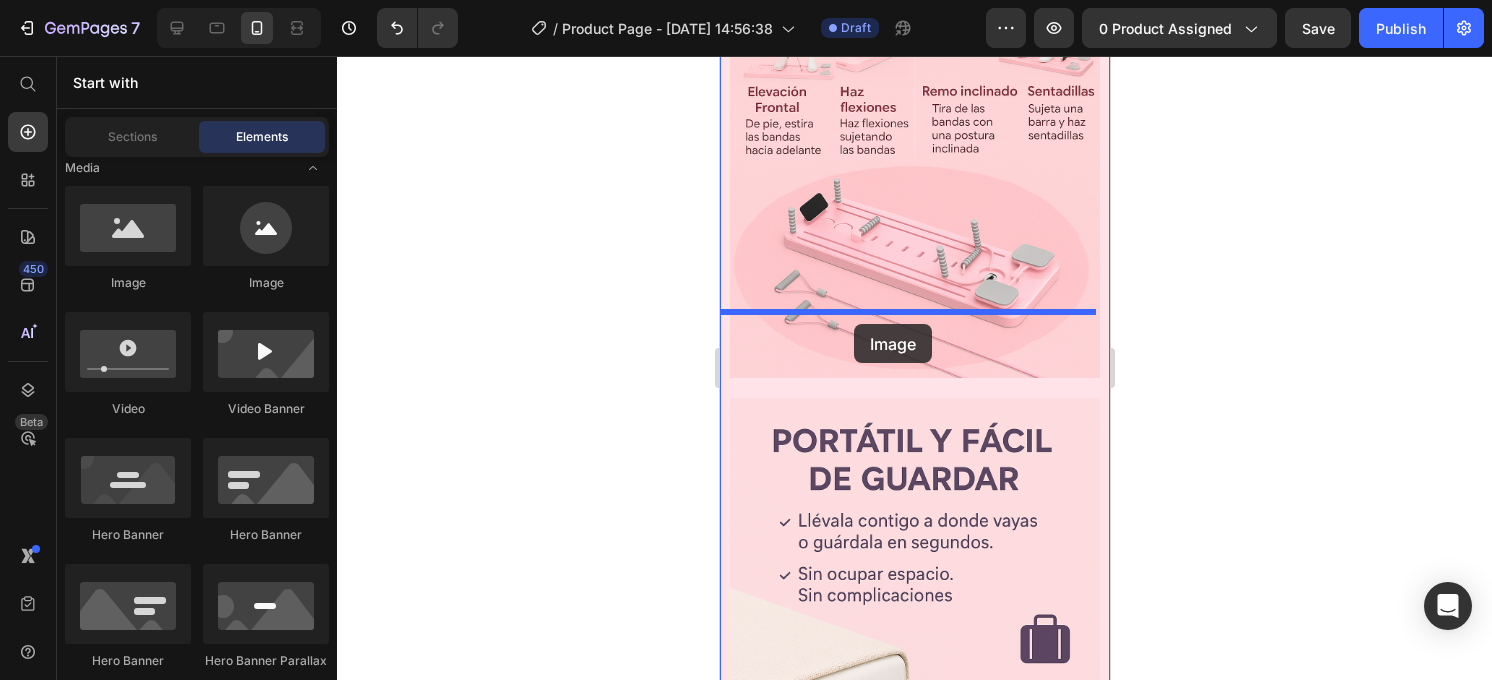 drag, startPoint x: 847, startPoint y: 282, endPoint x: 853, endPoint y: 320, distance: 38.470768 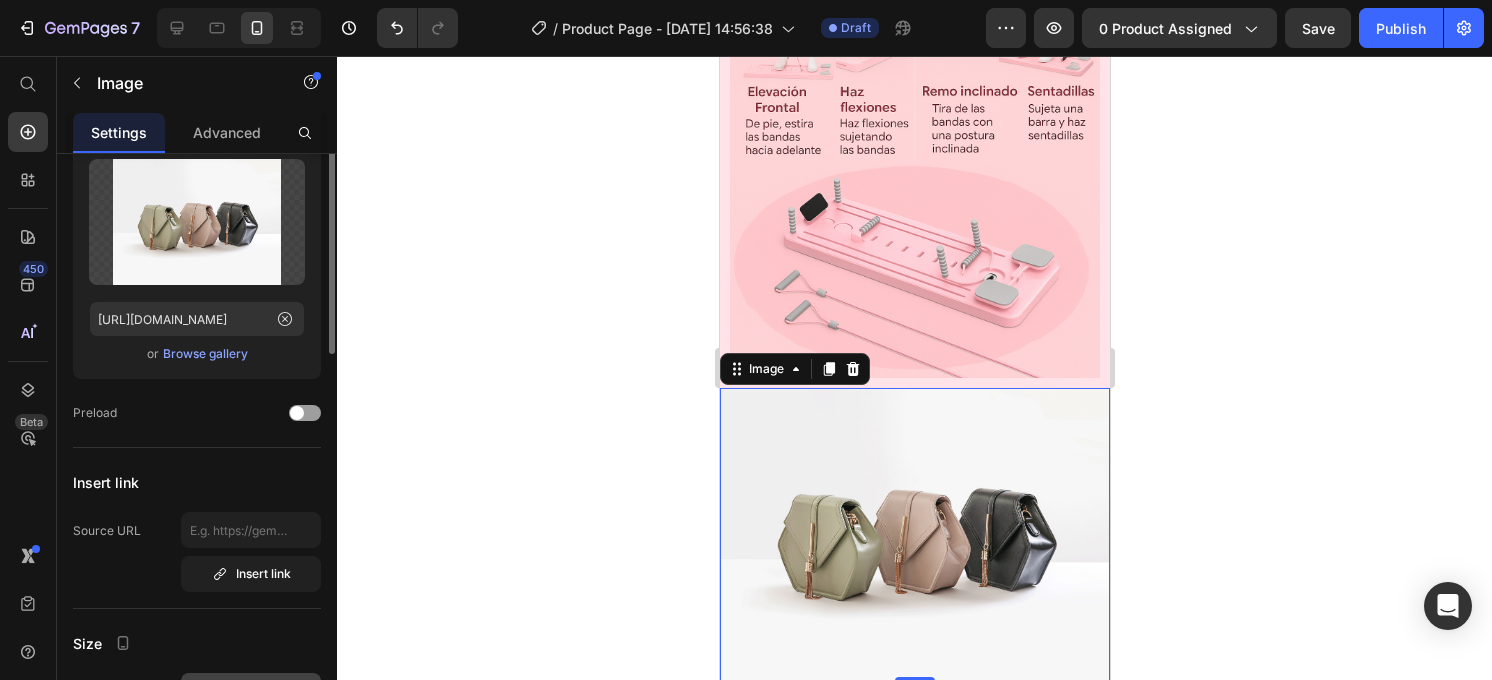 scroll, scrollTop: 21, scrollLeft: 0, axis: vertical 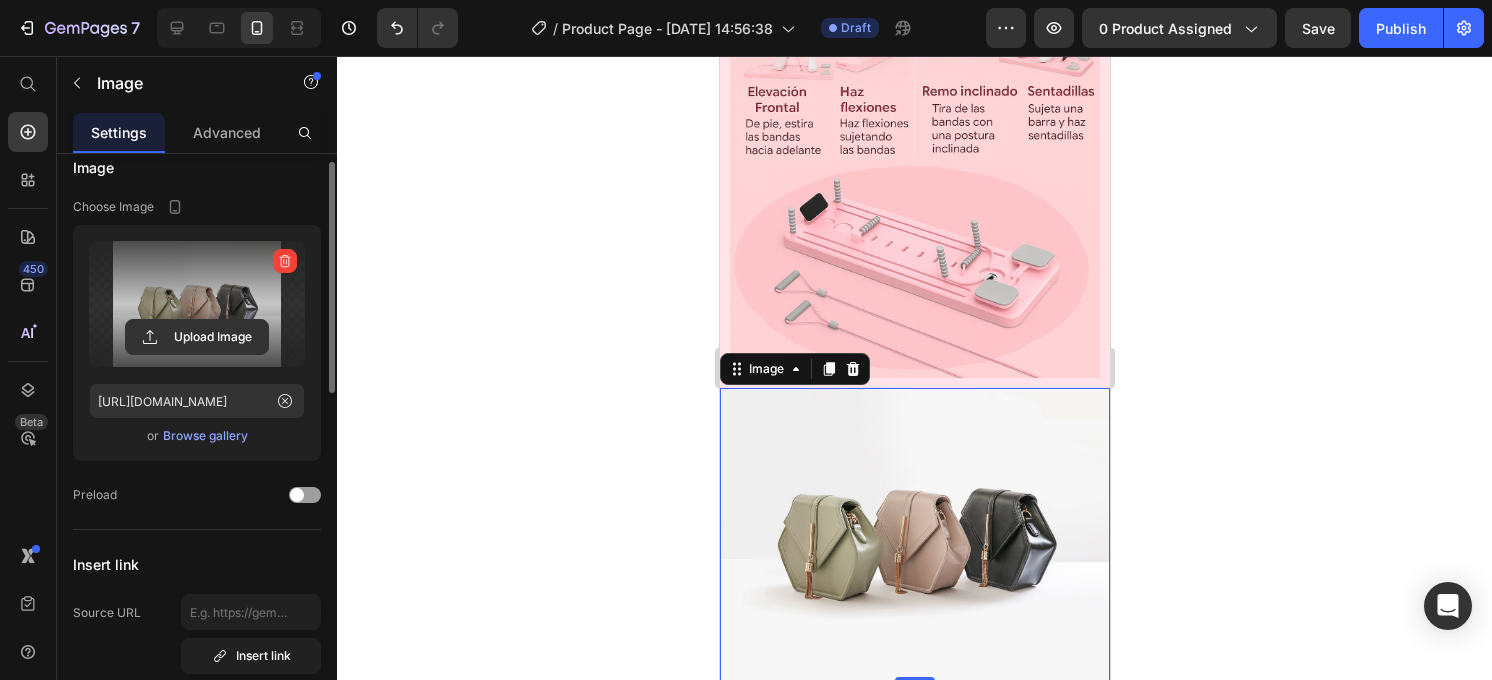 click at bounding box center (197, 304) 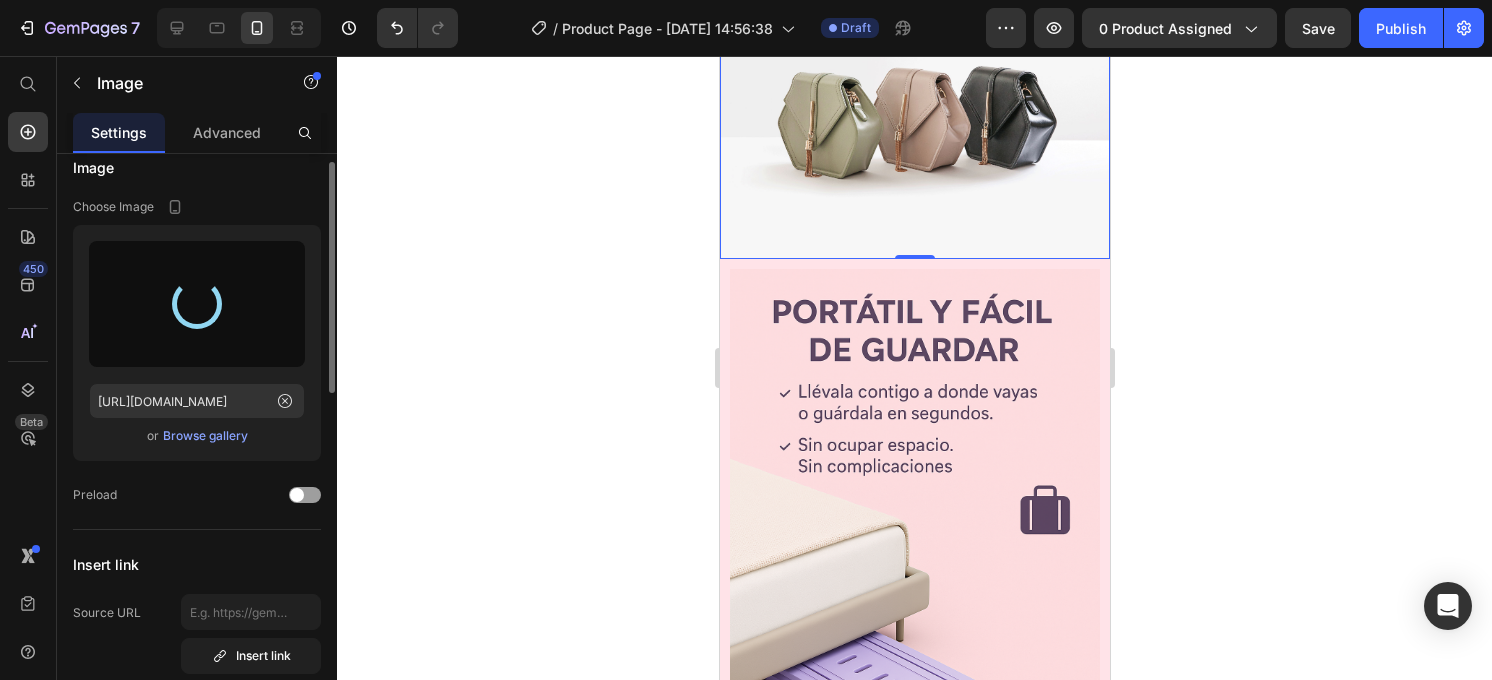 type on "https://cdn.shopify.com/s/files/1/0881/0014/3288/files/gempages_574418618666713956-373e99a6-b864-454e-aa7c-bfb418db0ef9.png" 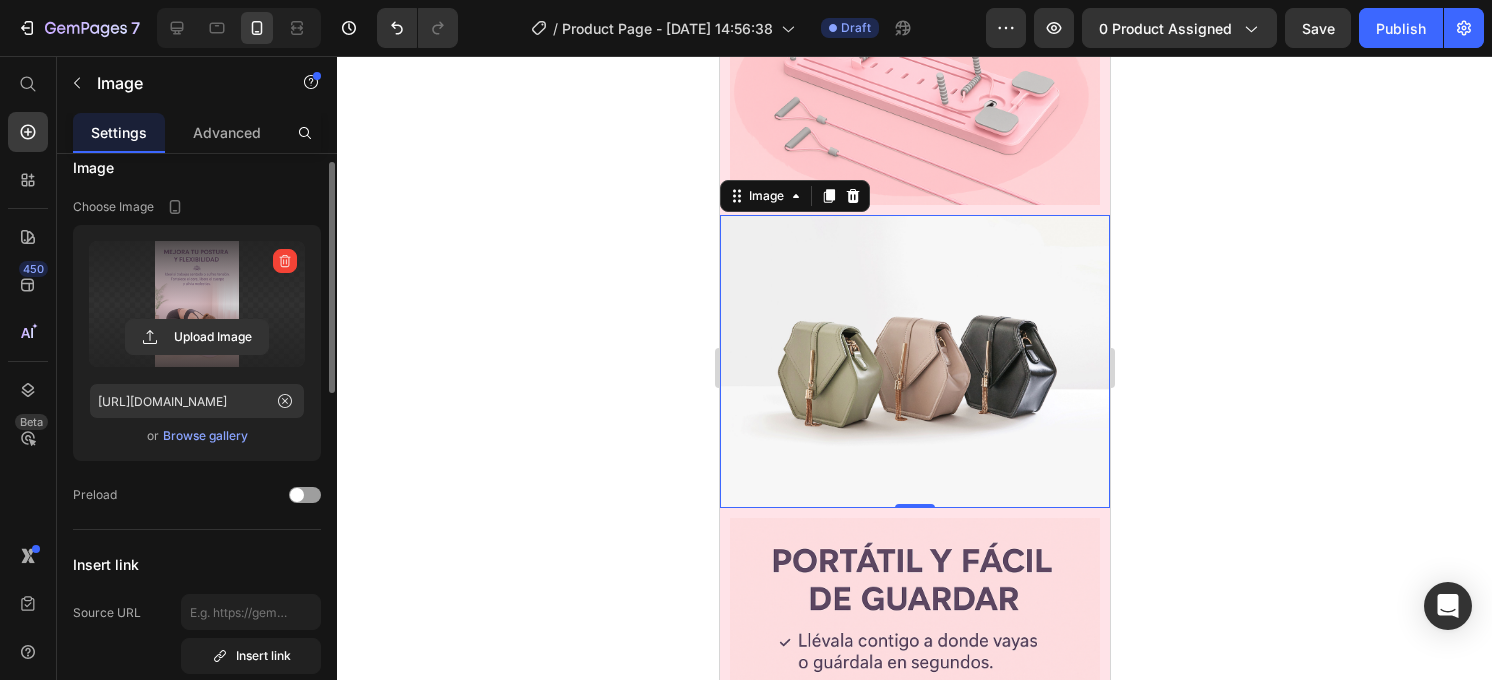 scroll, scrollTop: 2069, scrollLeft: 0, axis: vertical 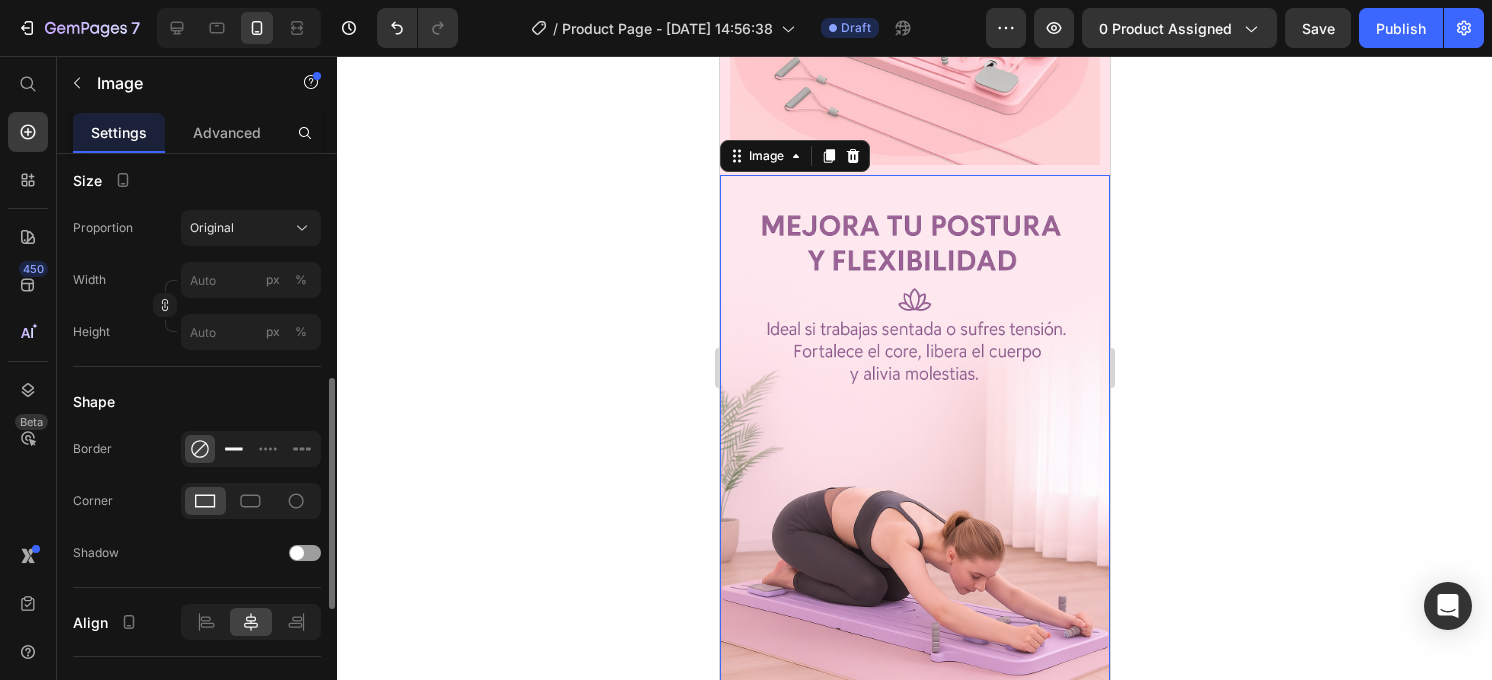 click 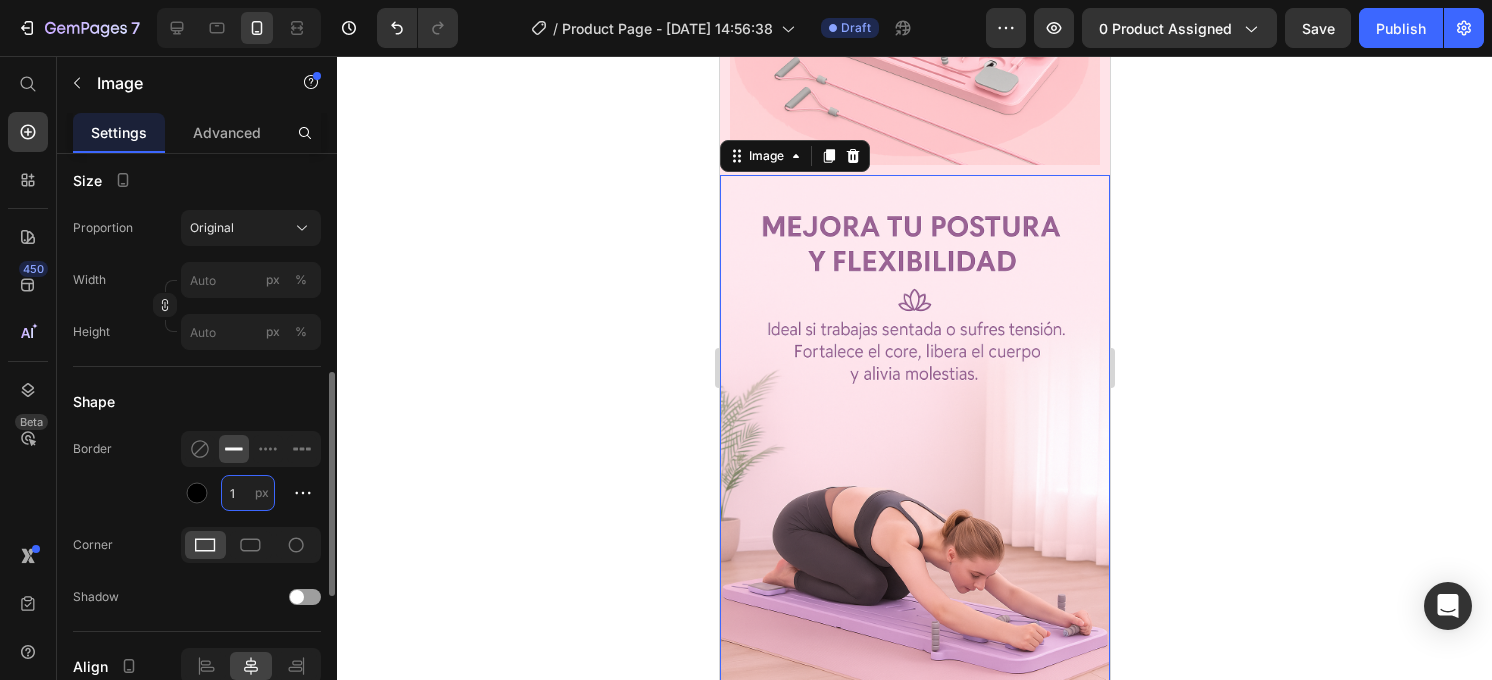 click on "1" at bounding box center [248, 493] 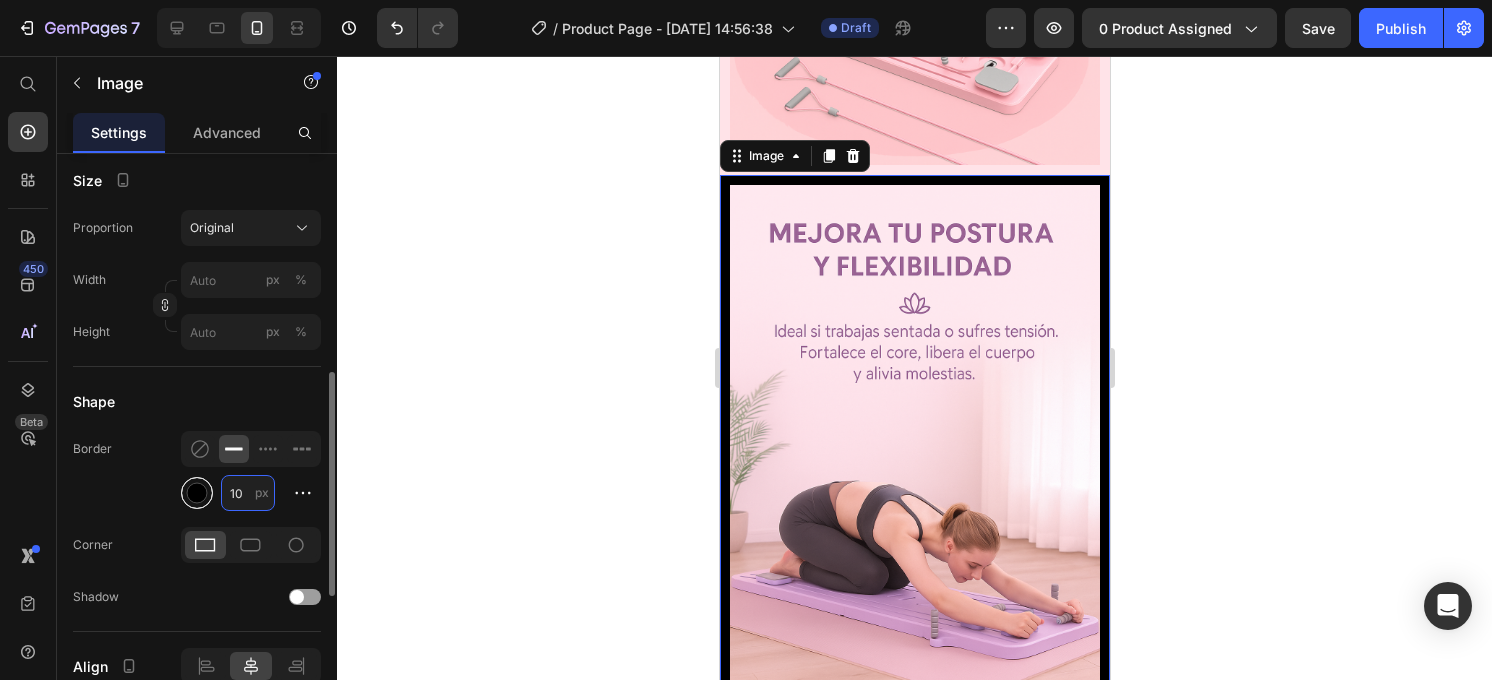 type on "10" 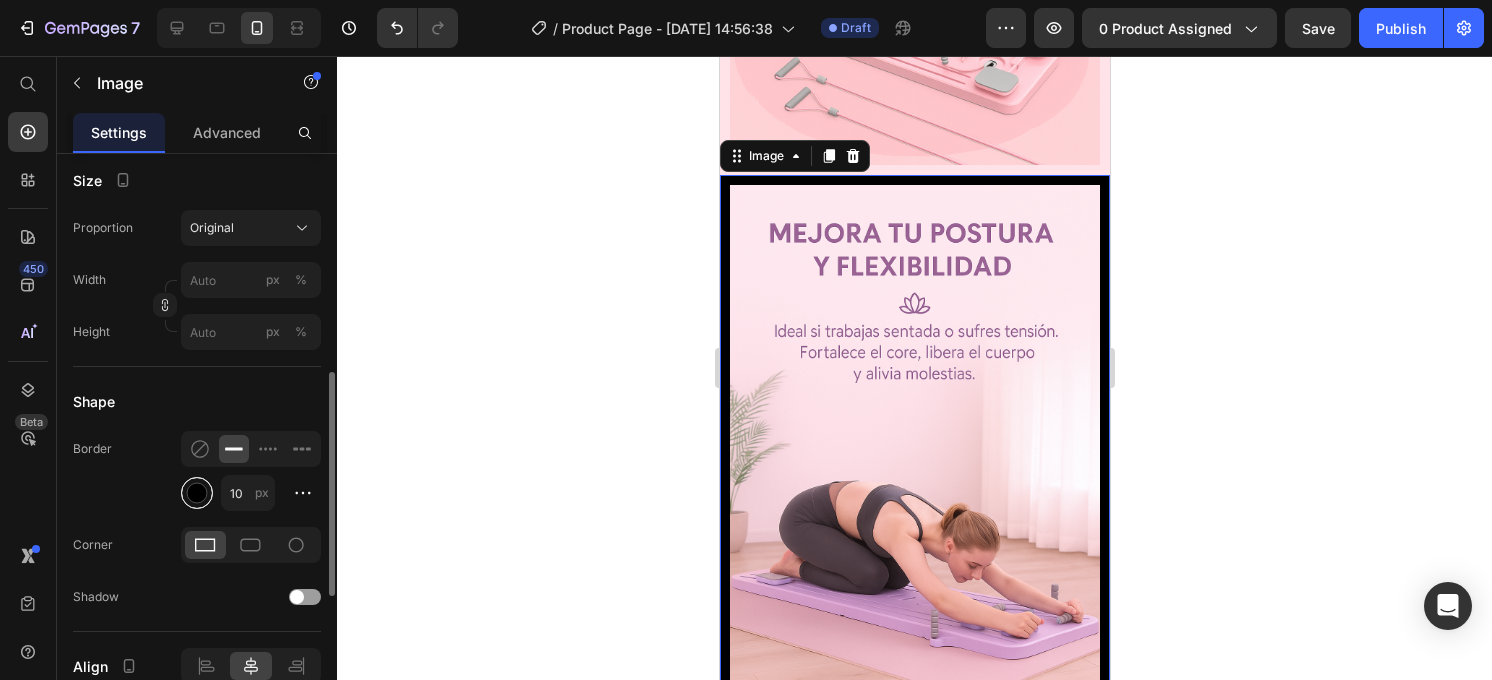 click at bounding box center [197, 493] 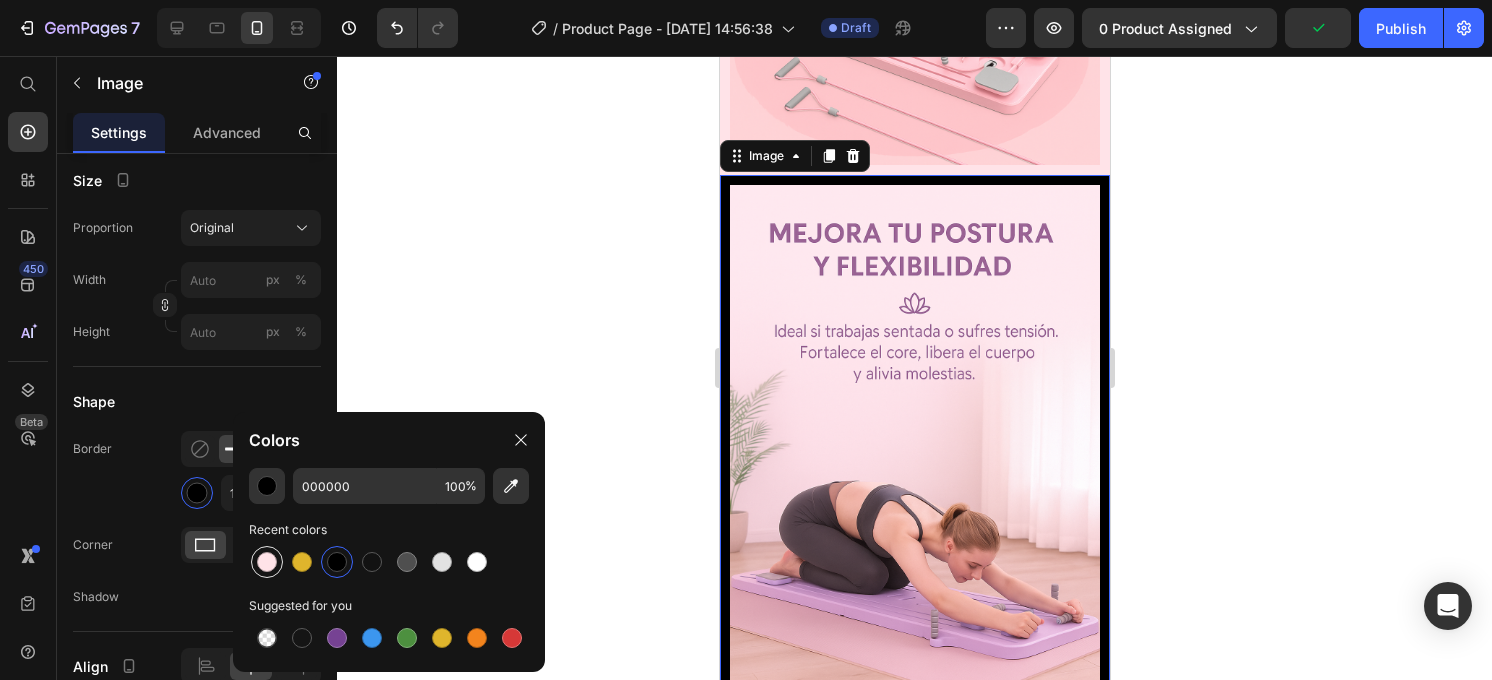 click at bounding box center [267, 562] 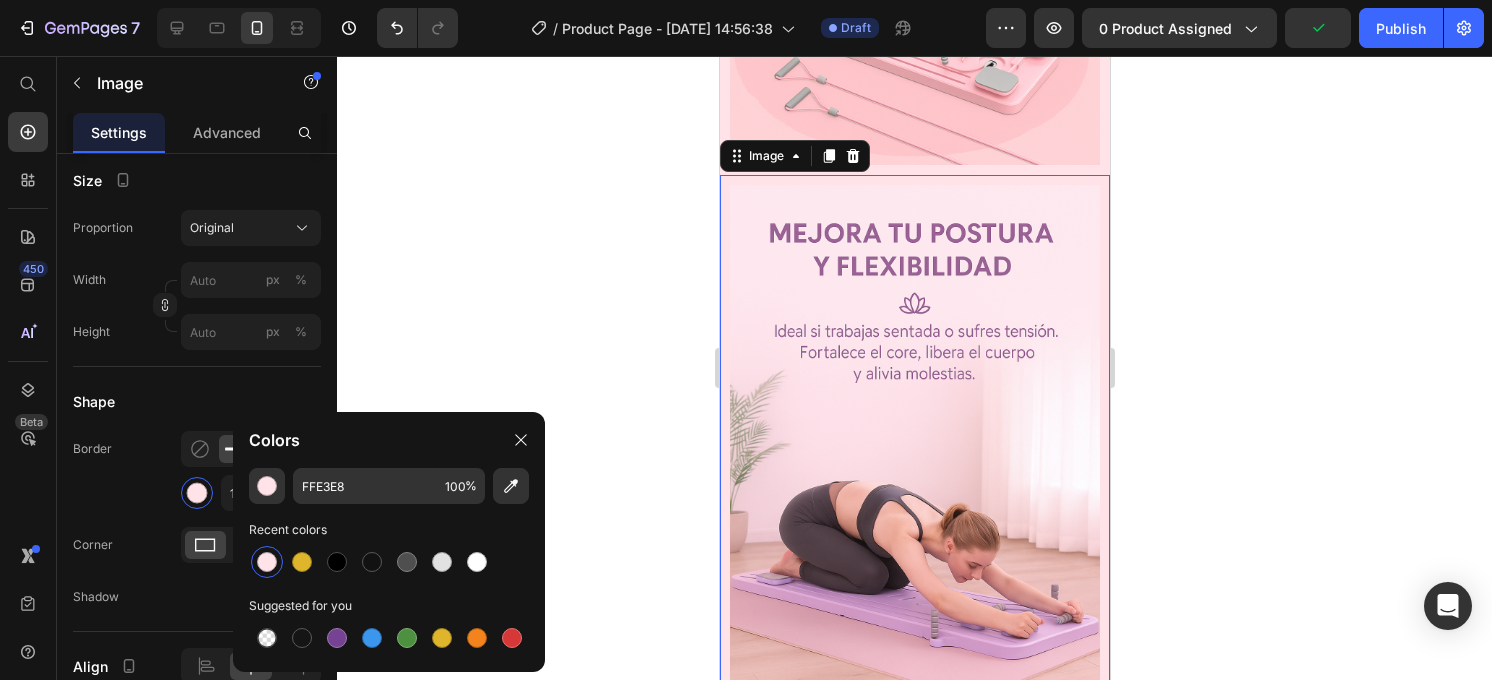 click 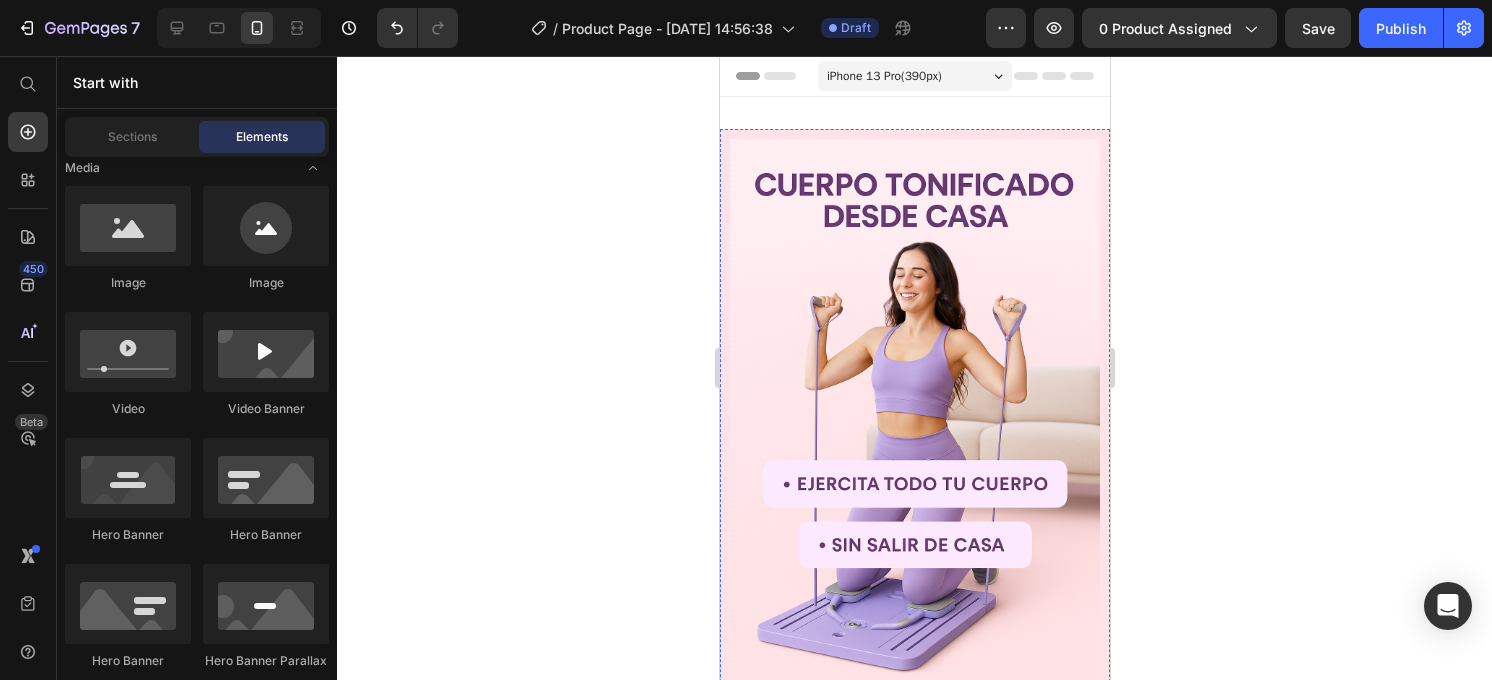 scroll, scrollTop: 0, scrollLeft: 0, axis: both 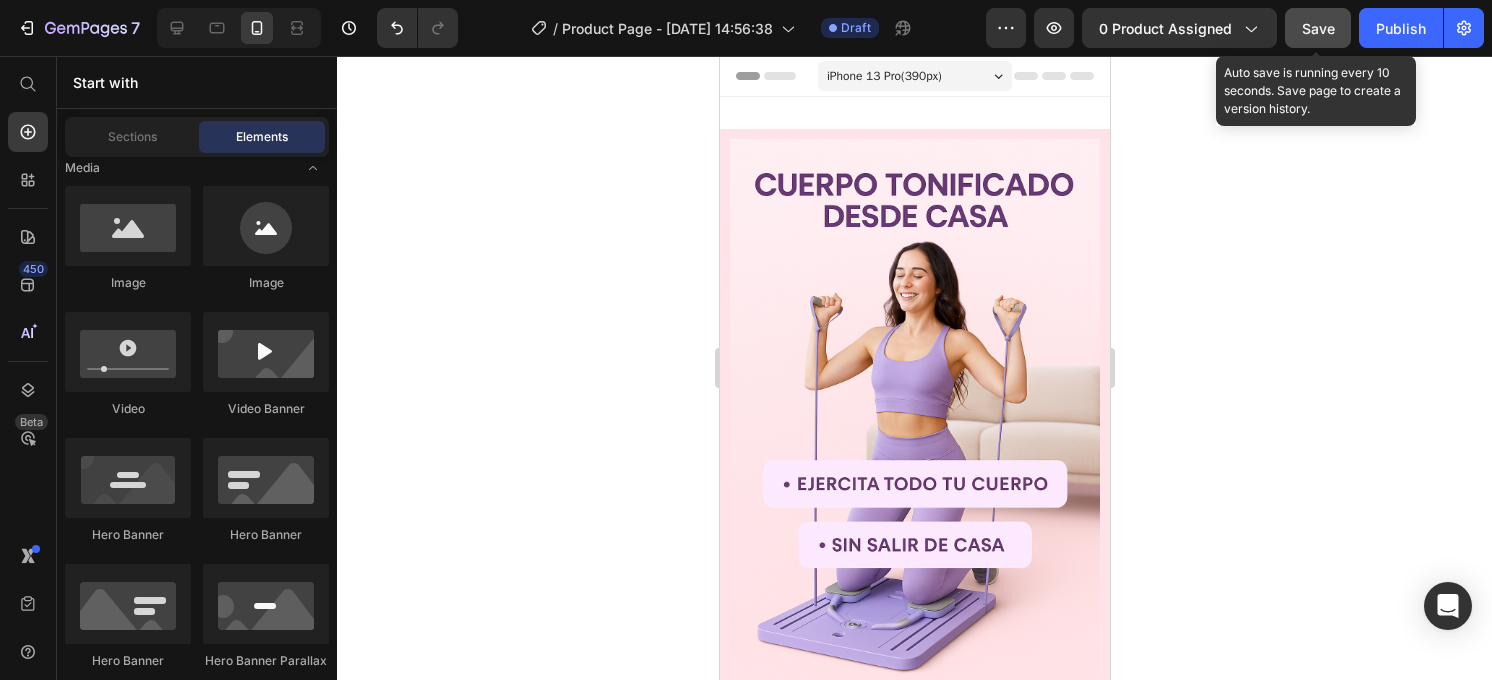 click on "Save" 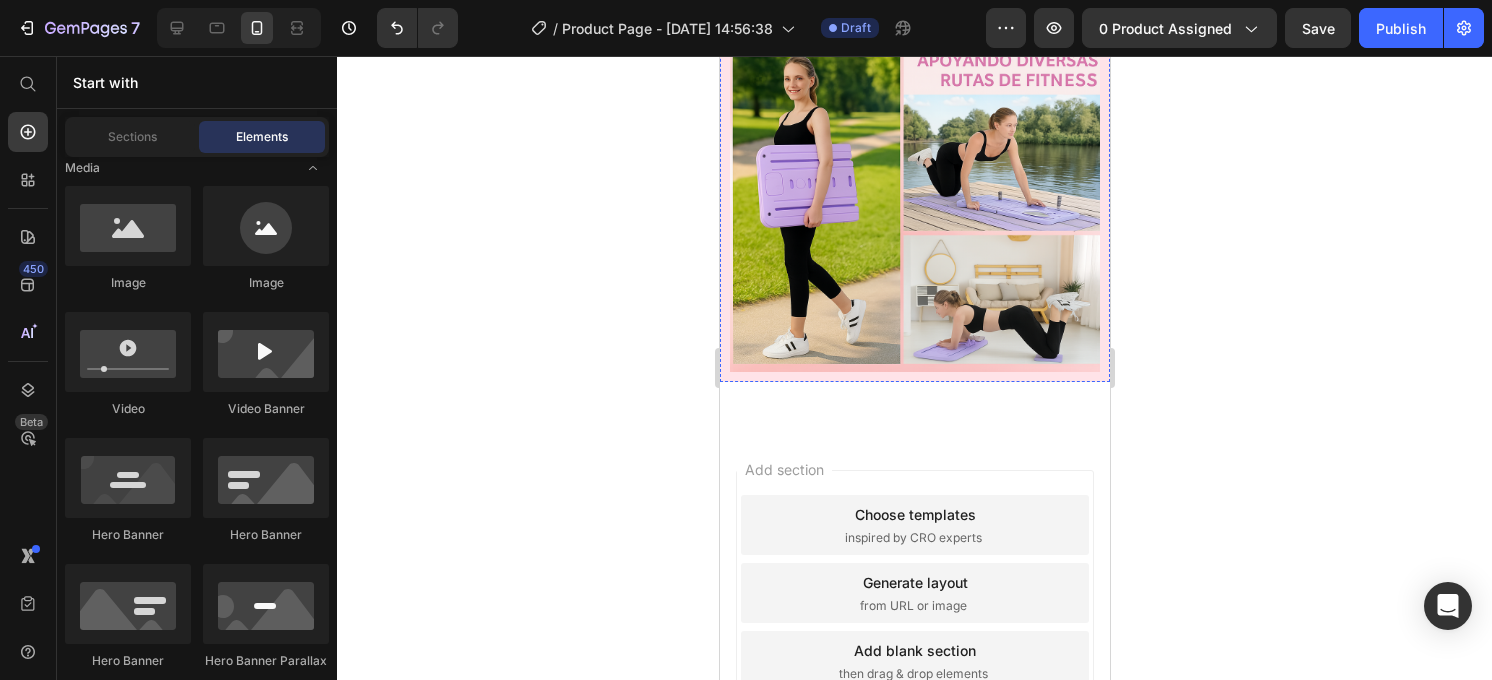 scroll, scrollTop: 3422, scrollLeft: 0, axis: vertical 